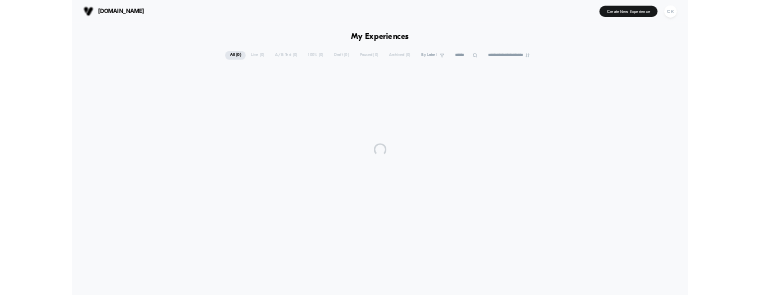 scroll, scrollTop: 0, scrollLeft: 0, axis: both 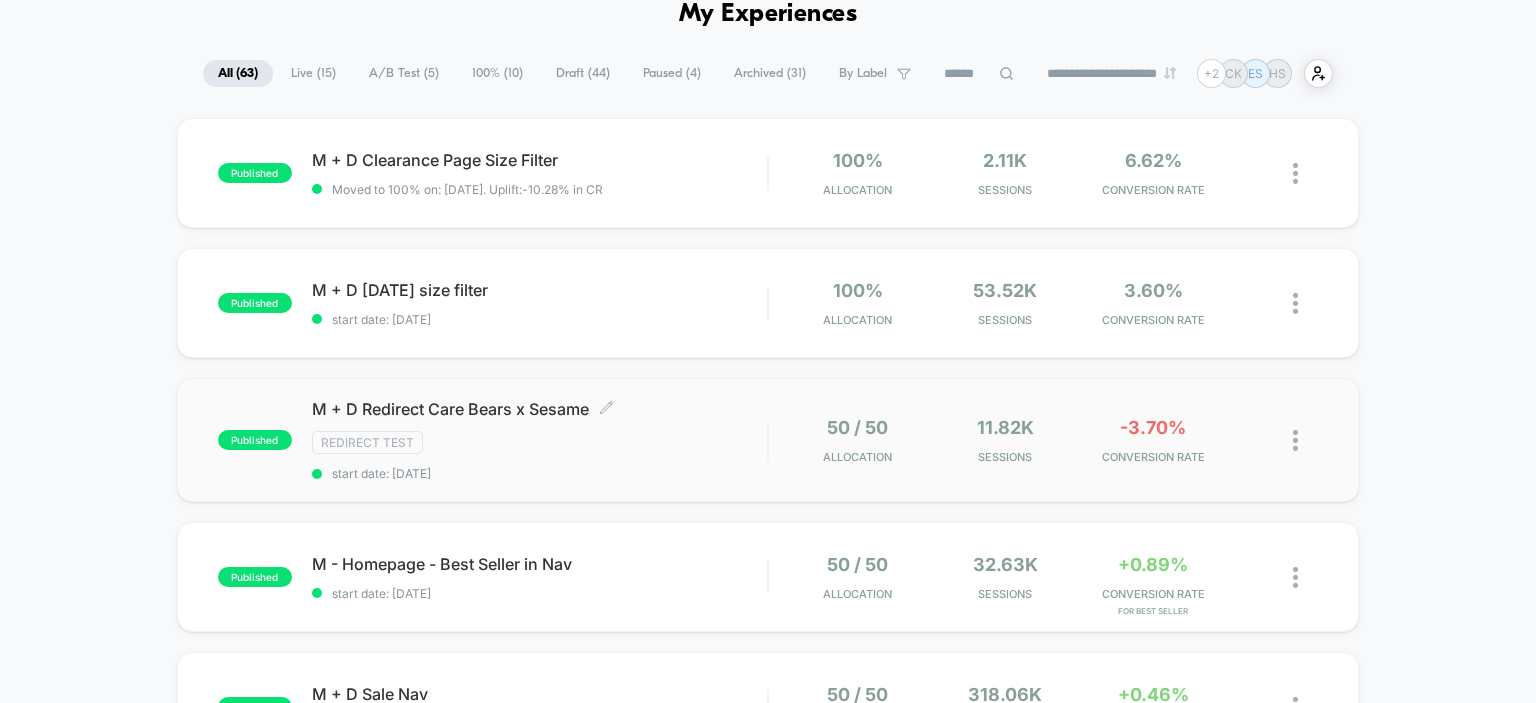 click on "M + D Redirect Care Bears x Sesame Click to edit experience details Click to edit experience details Redirect Test start date: 7/24/2025" at bounding box center (540, 440) 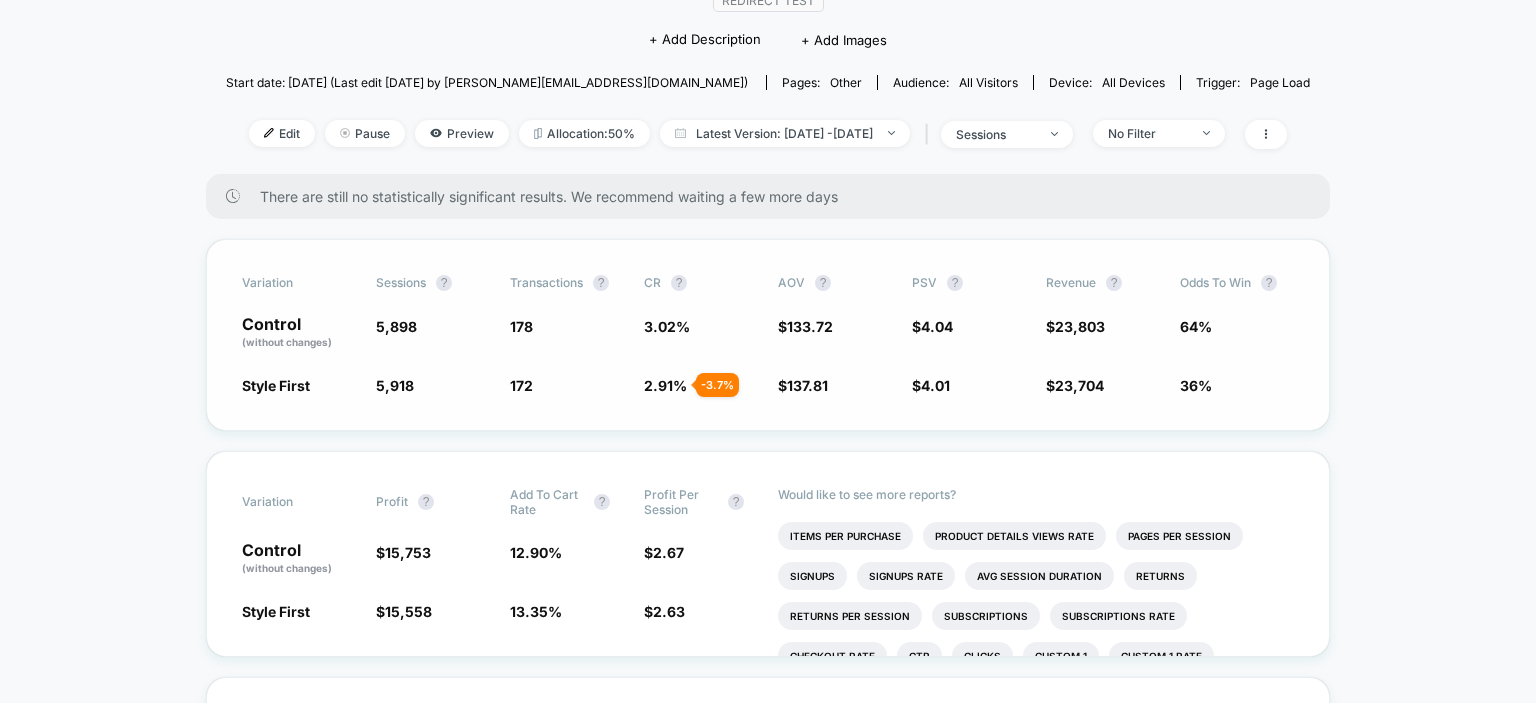 scroll, scrollTop: 200, scrollLeft: 0, axis: vertical 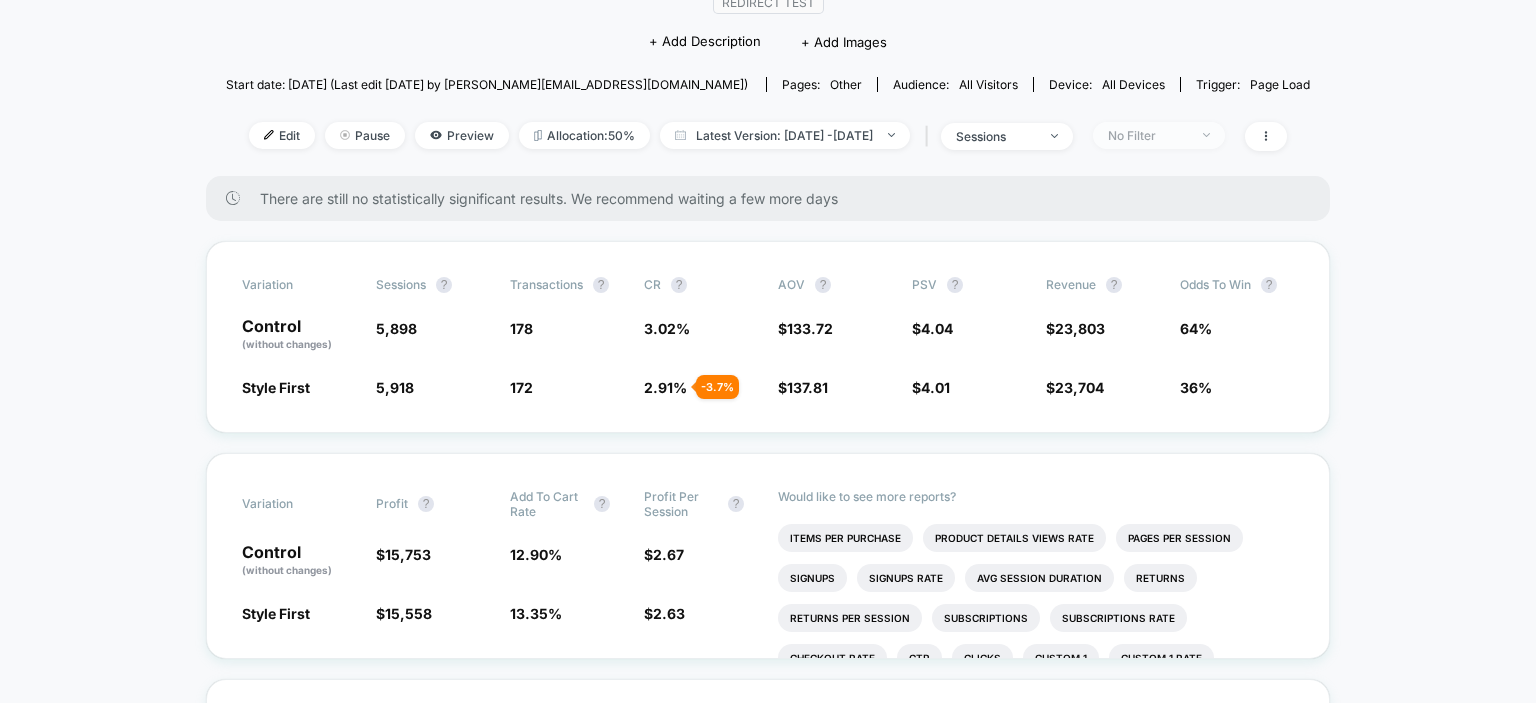 click on "No Filter" at bounding box center (1148, 135) 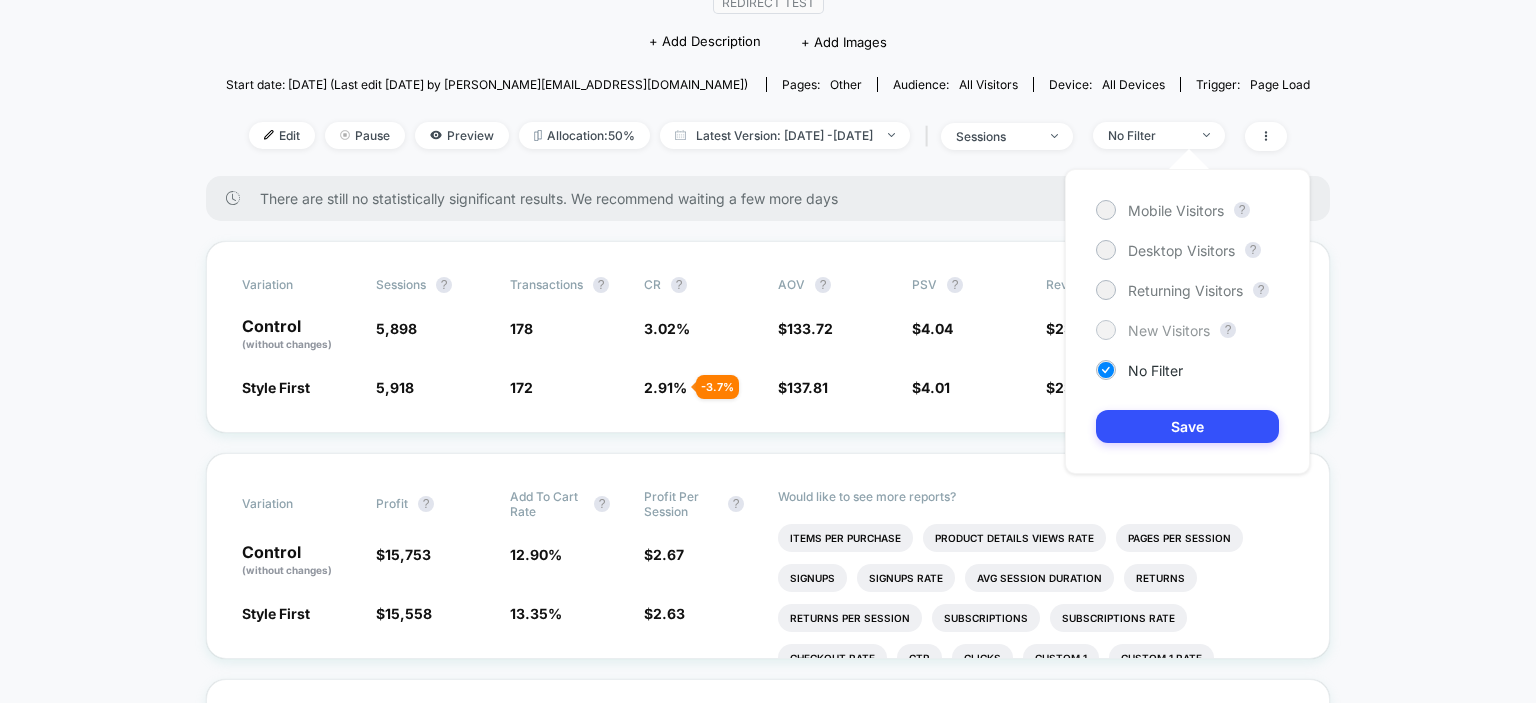click on "New Visitors" at bounding box center [1169, 330] 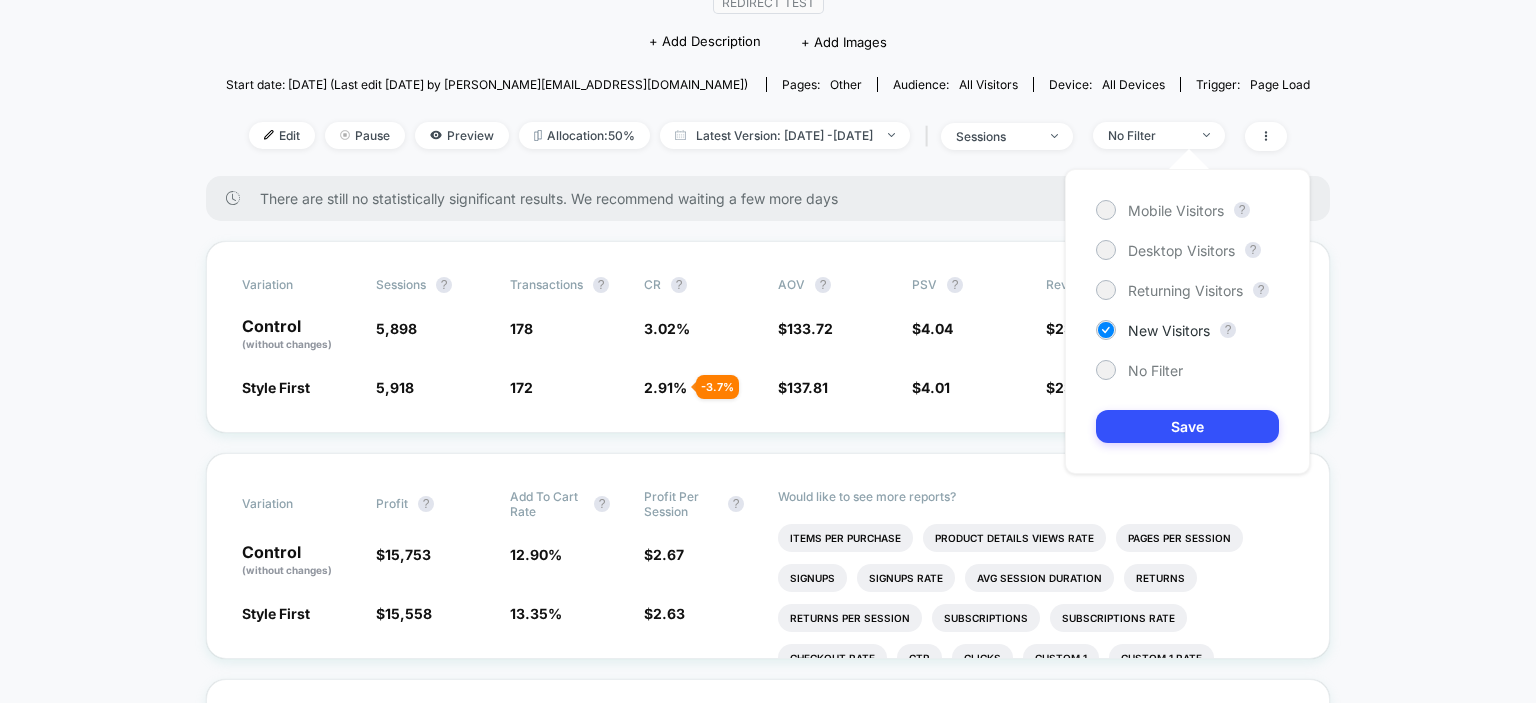 click on "Save" at bounding box center [1187, 426] 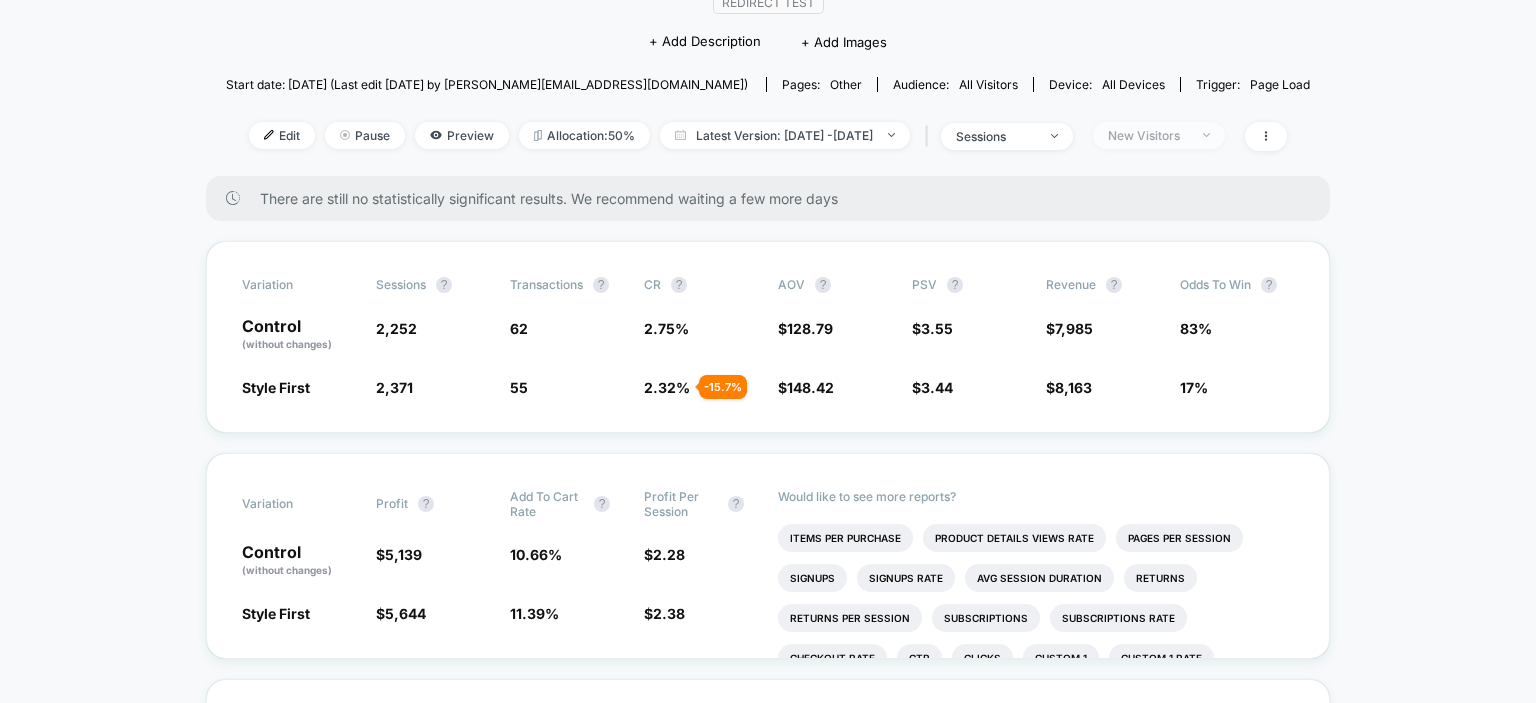 click on "New Visitors" at bounding box center (1148, 135) 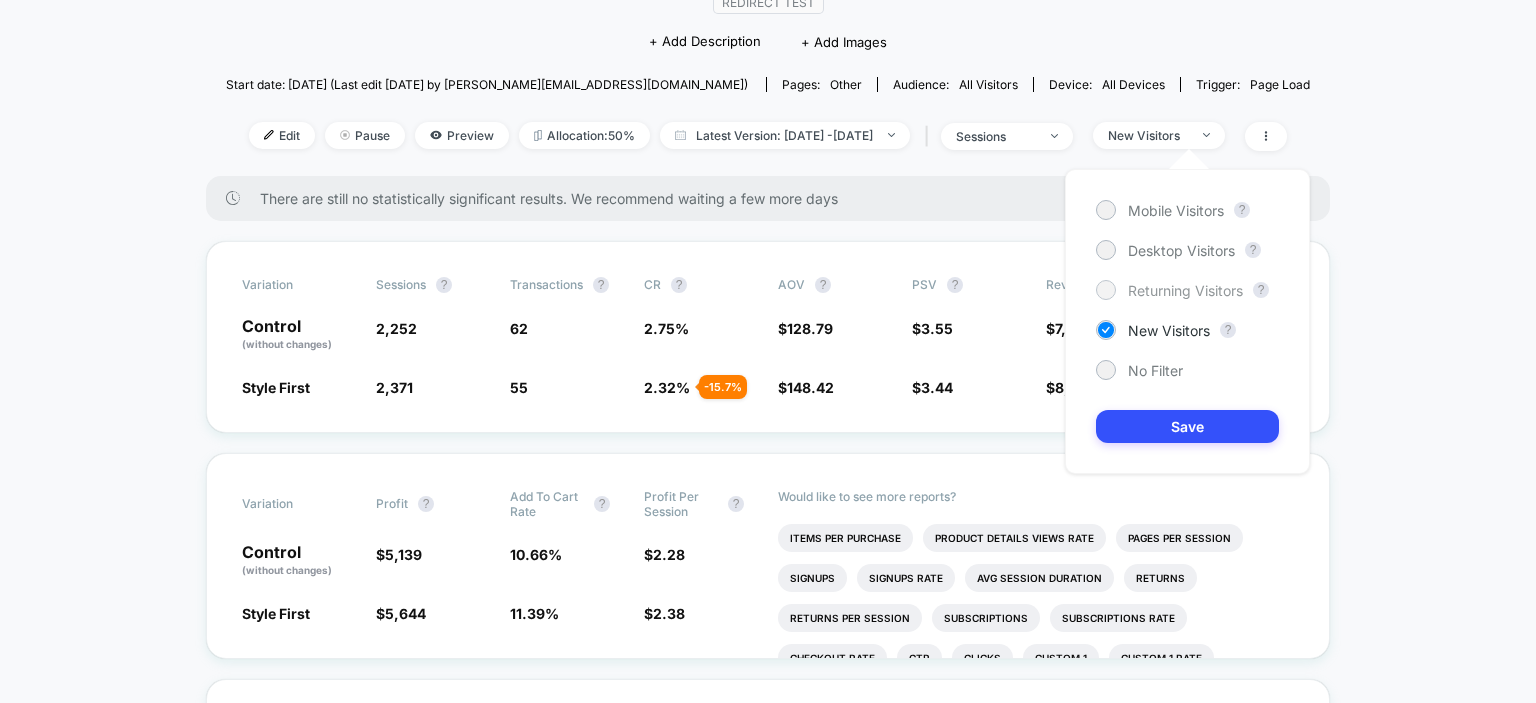 click on "Returning Visitors" at bounding box center [1185, 290] 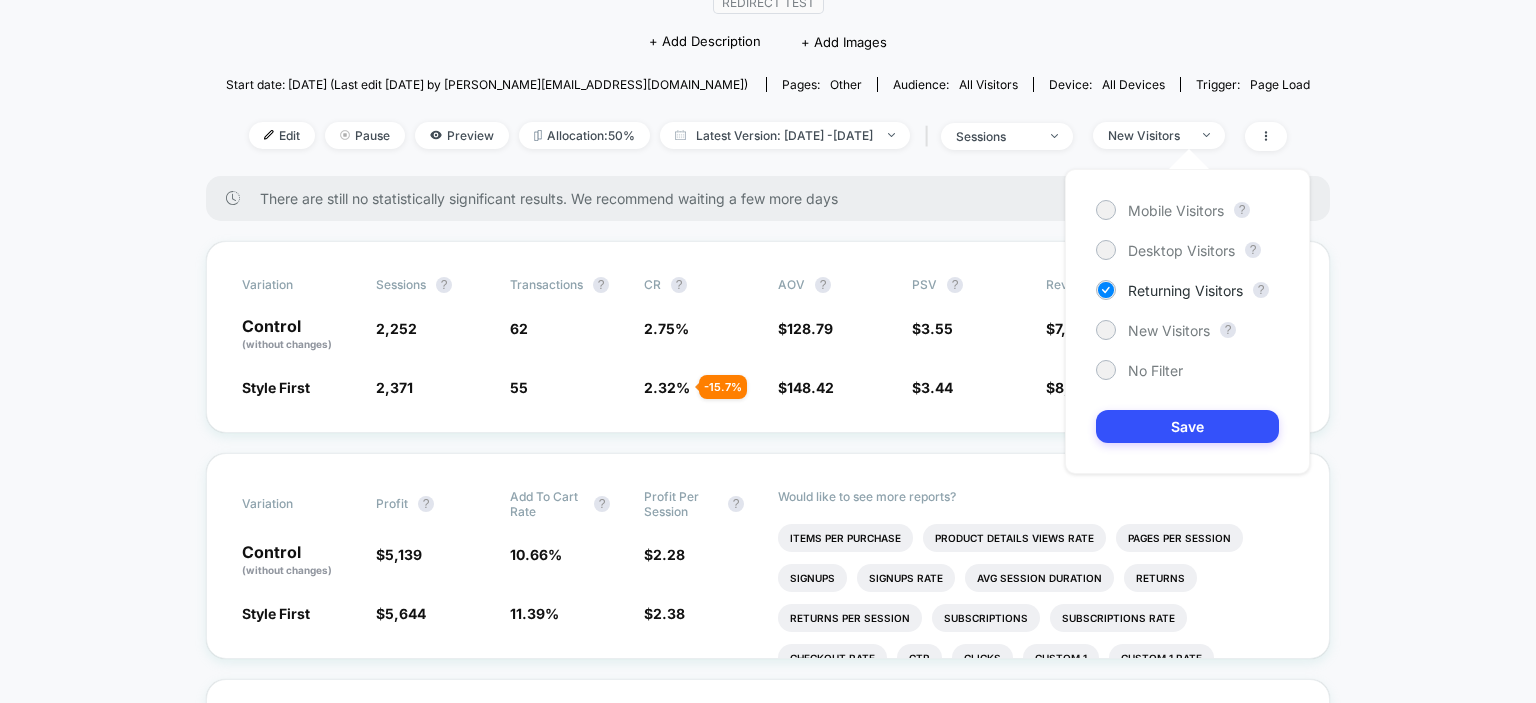 click on "Save" at bounding box center (1187, 426) 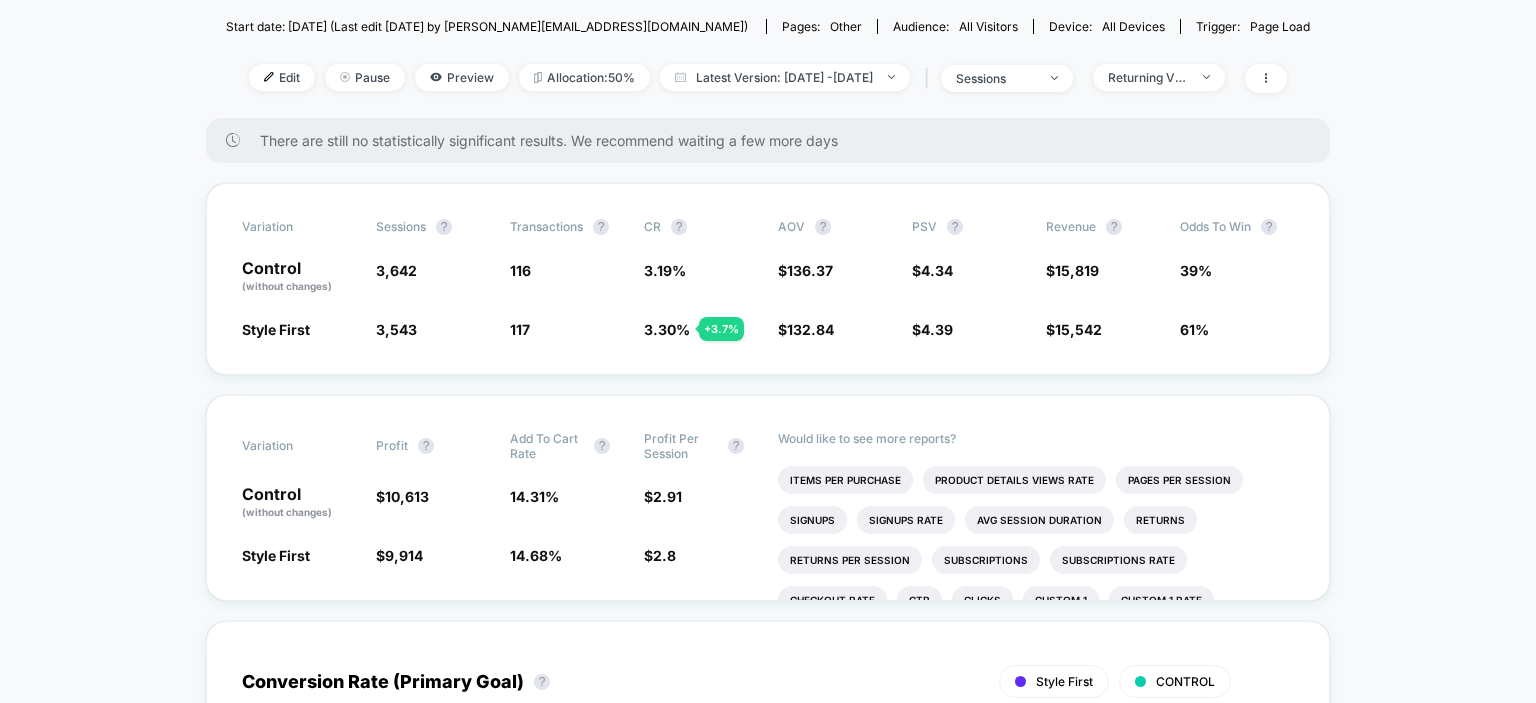 scroll, scrollTop: 200, scrollLeft: 0, axis: vertical 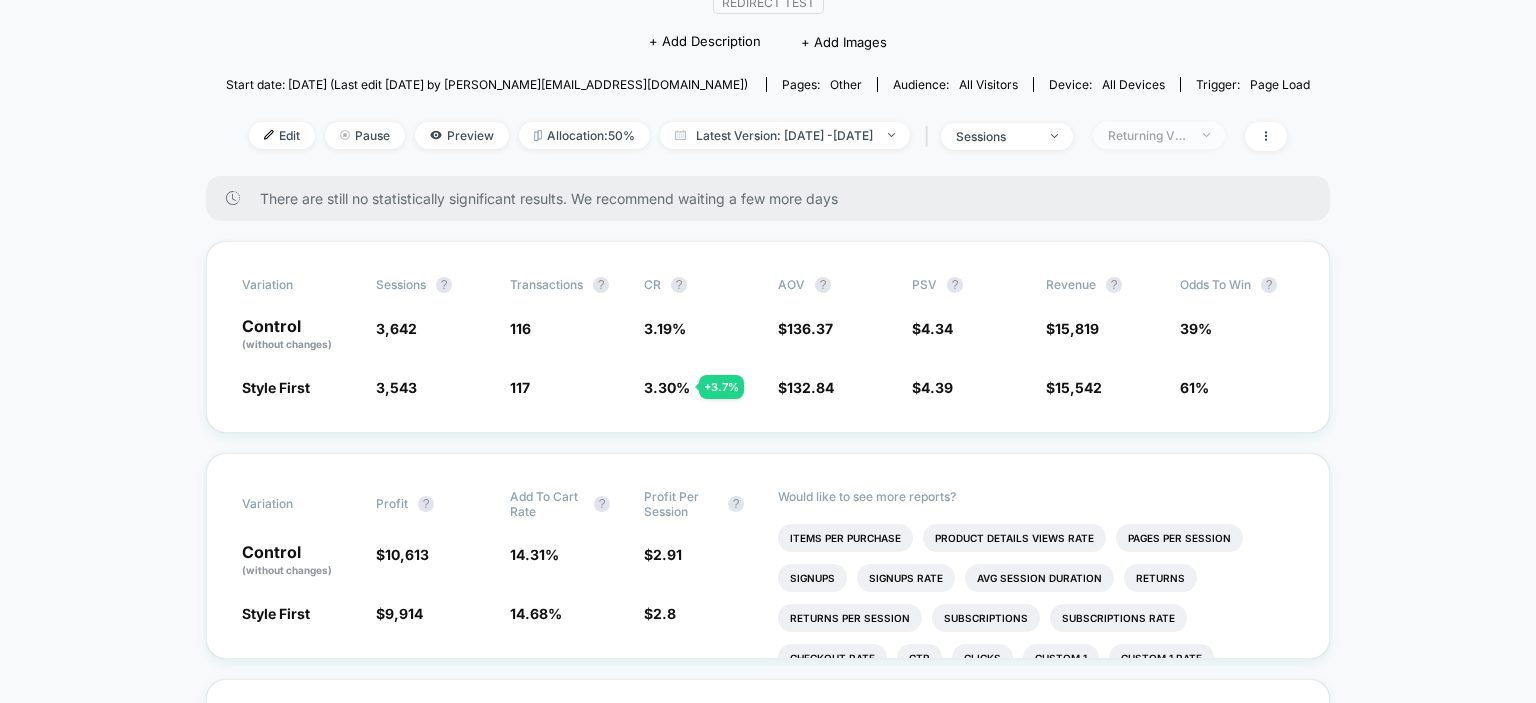 click on "Returning Visitors" at bounding box center [1148, 135] 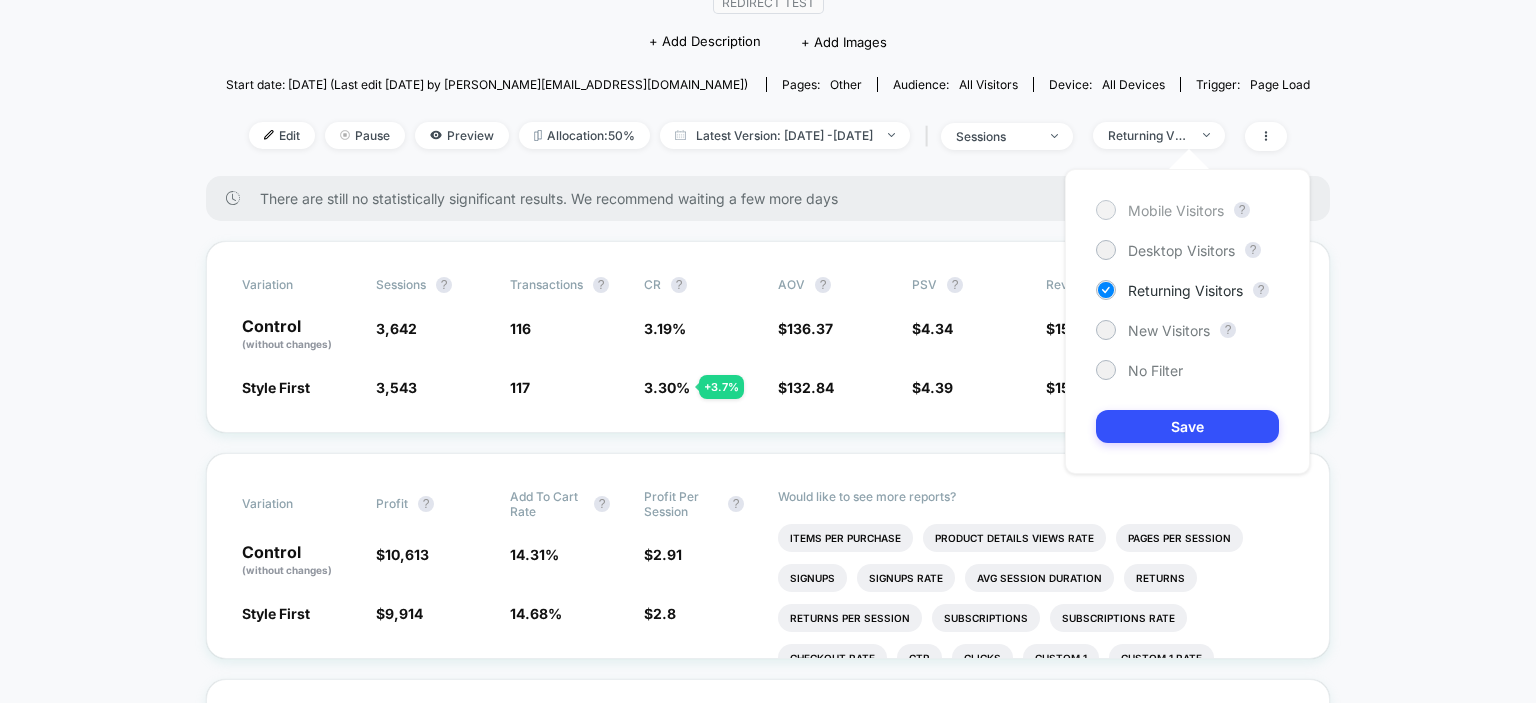 click on "Mobile Visitors" at bounding box center (1176, 210) 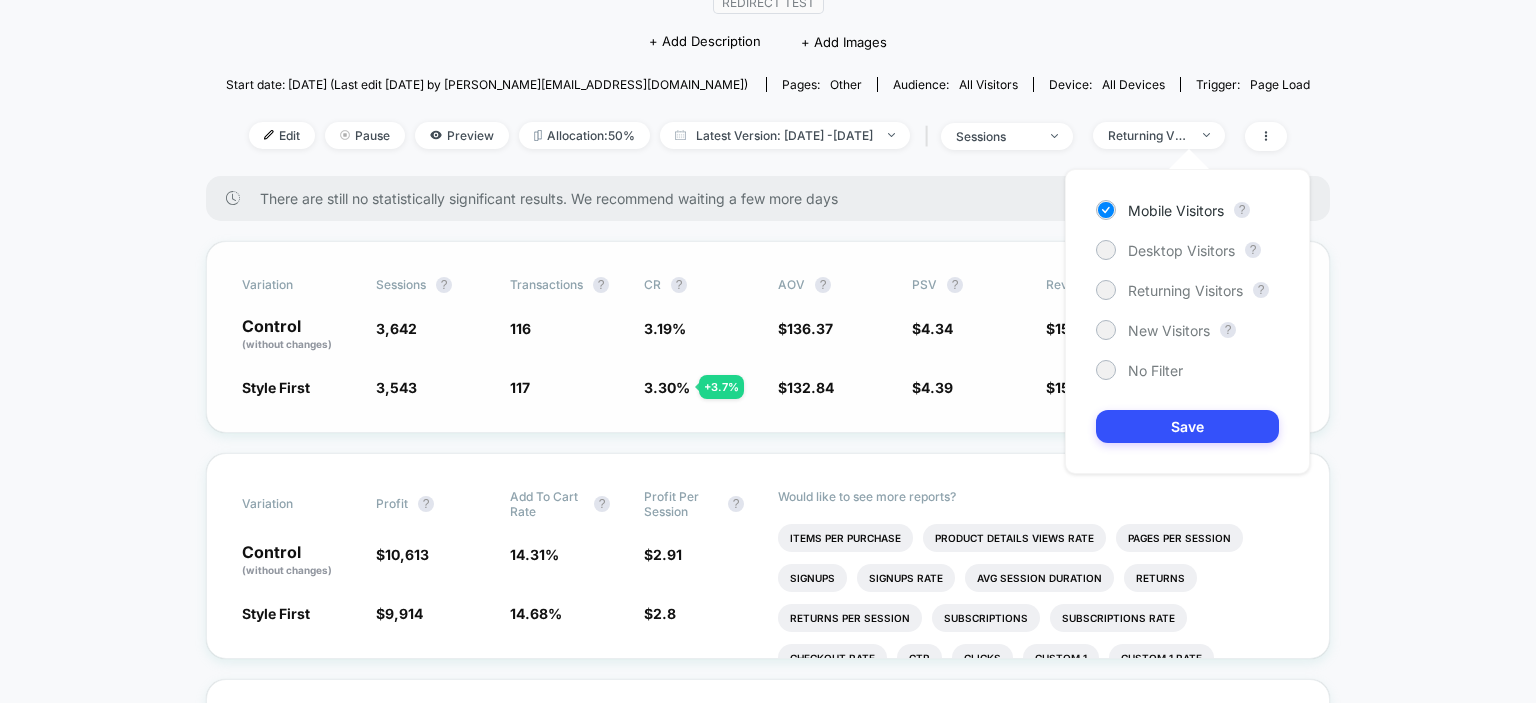 click on "Save" at bounding box center (1187, 426) 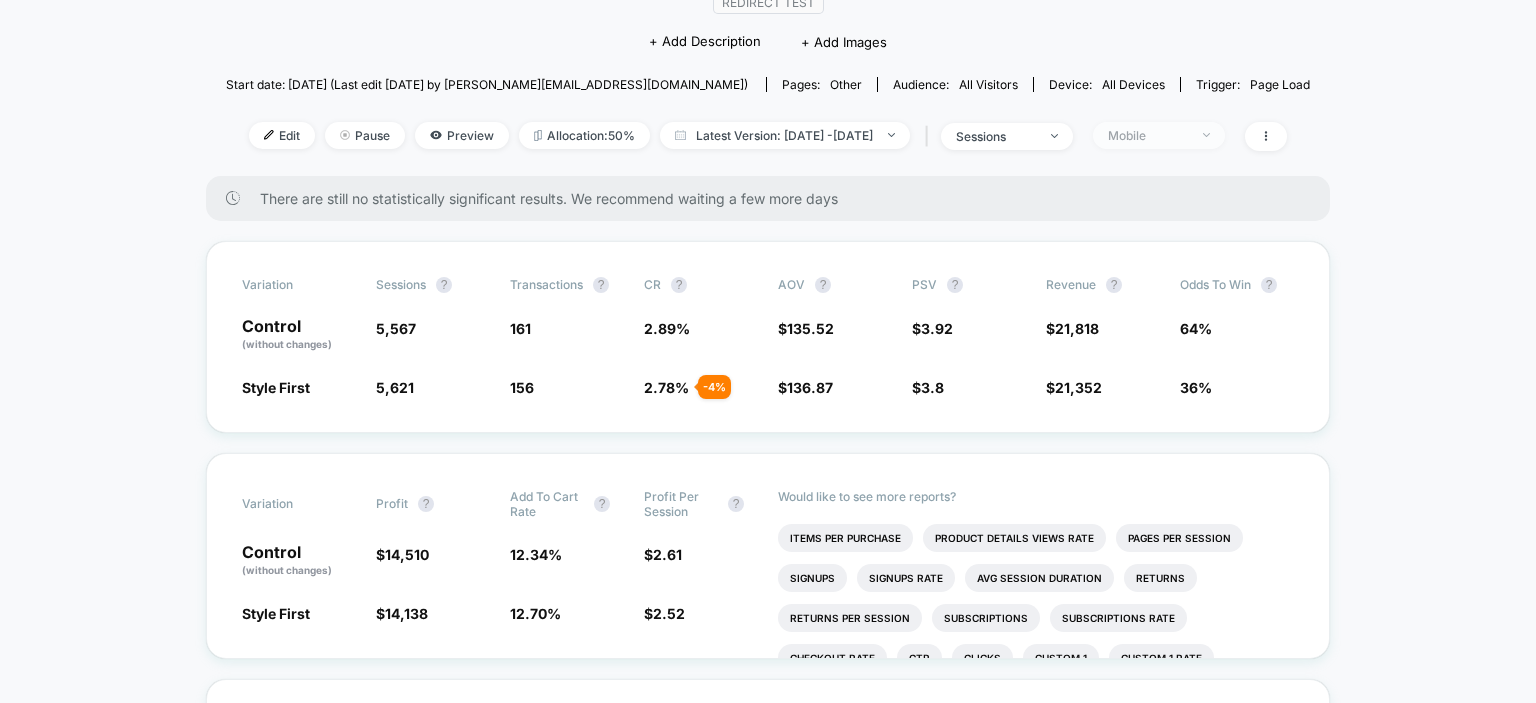 click on "Mobile" at bounding box center (1148, 135) 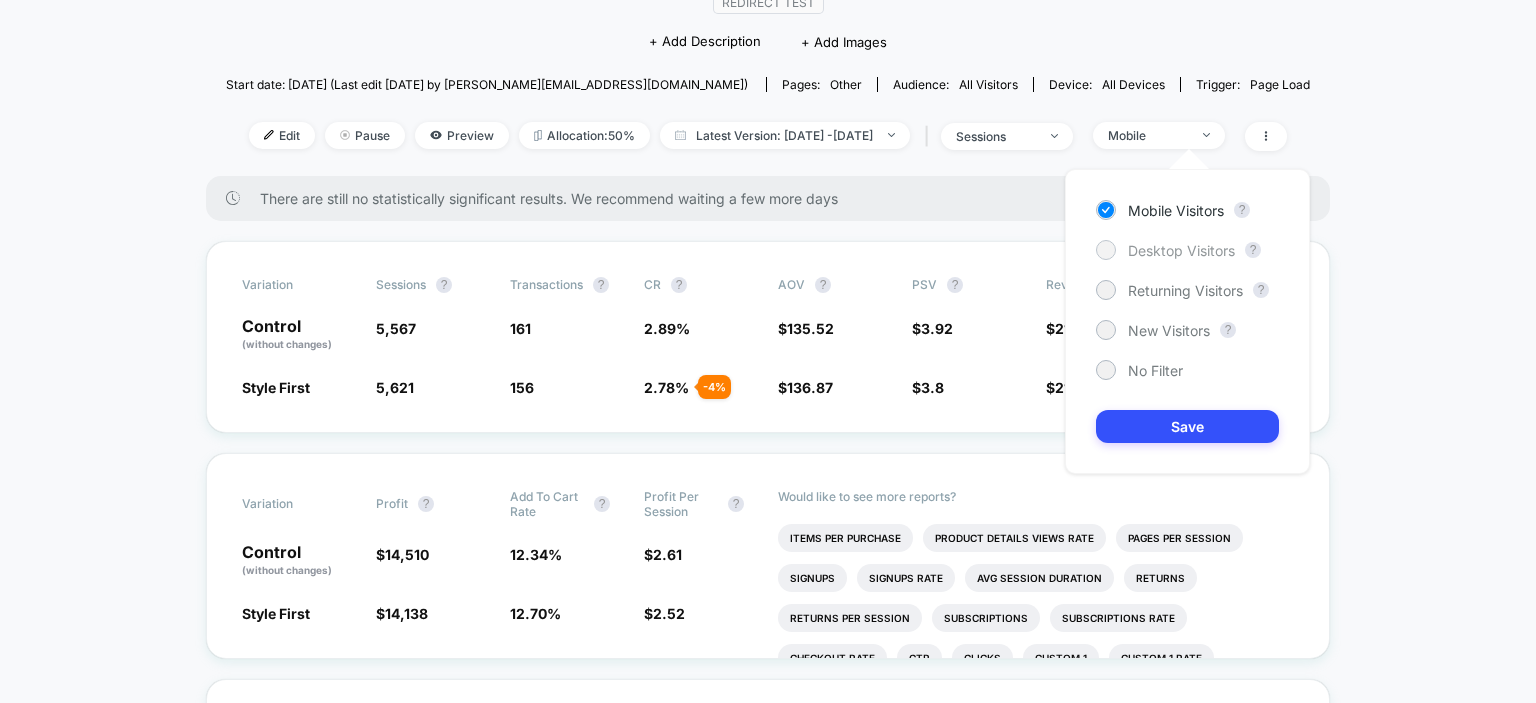 click on "Desktop Visitors" at bounding box center [1181, 250] 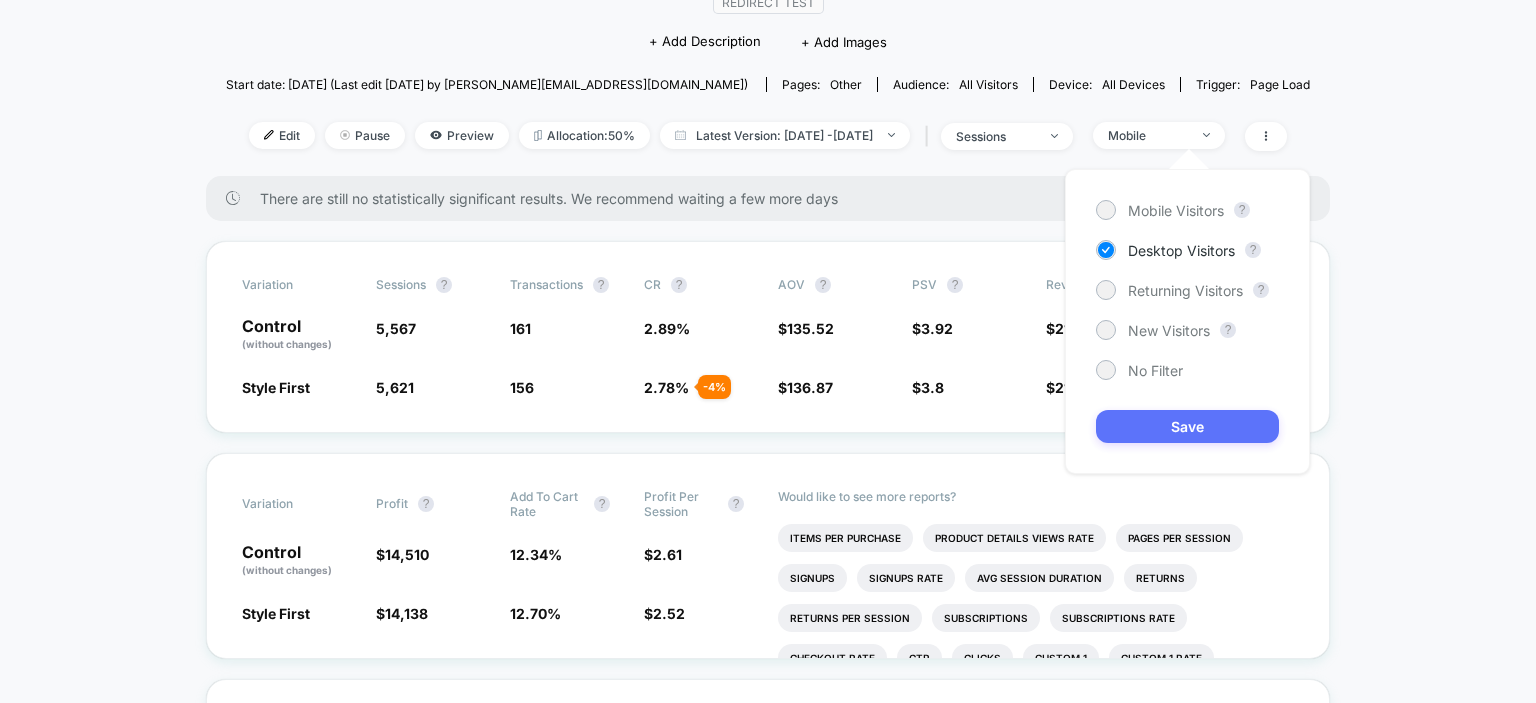 click on "Save" at bounding box center [1187, 426] 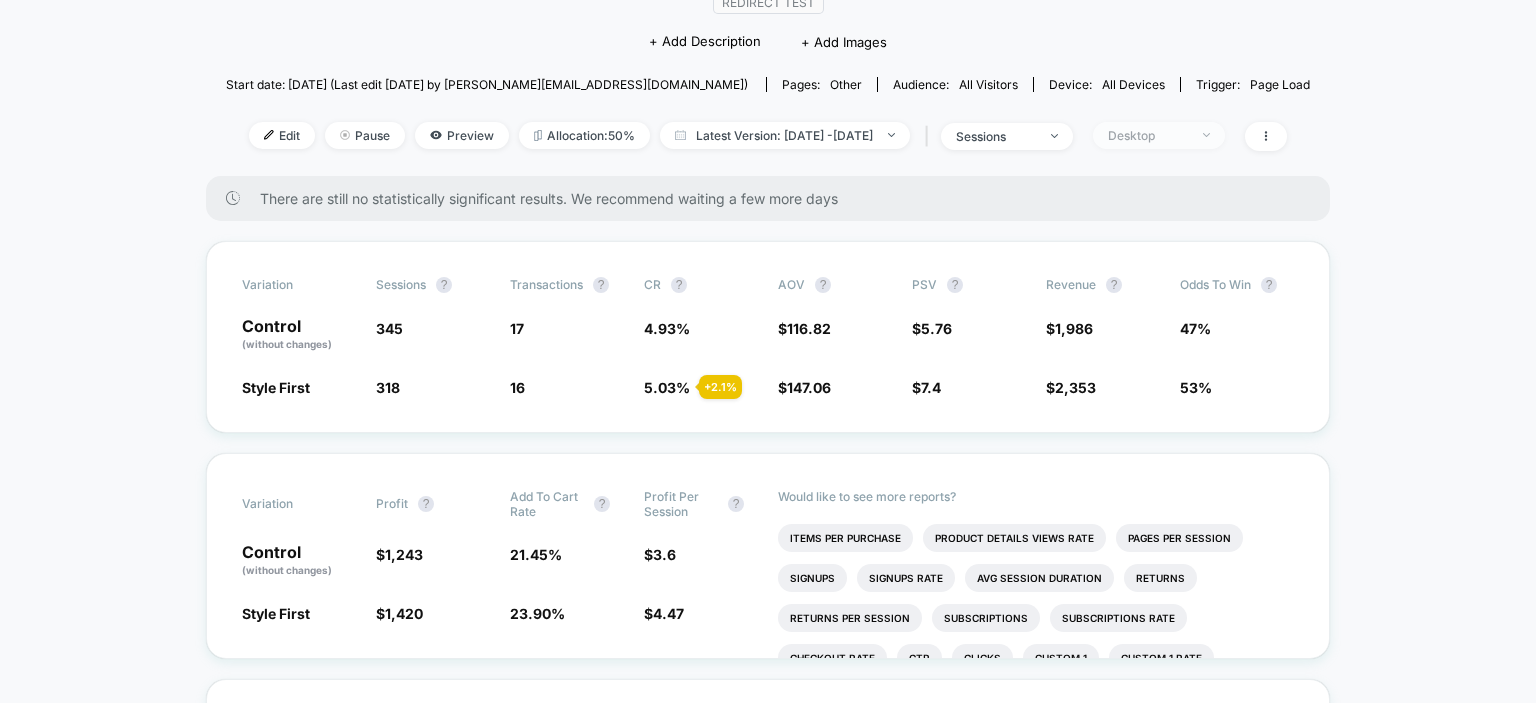 click on "Desktop" at bounding box center [1148, 135] 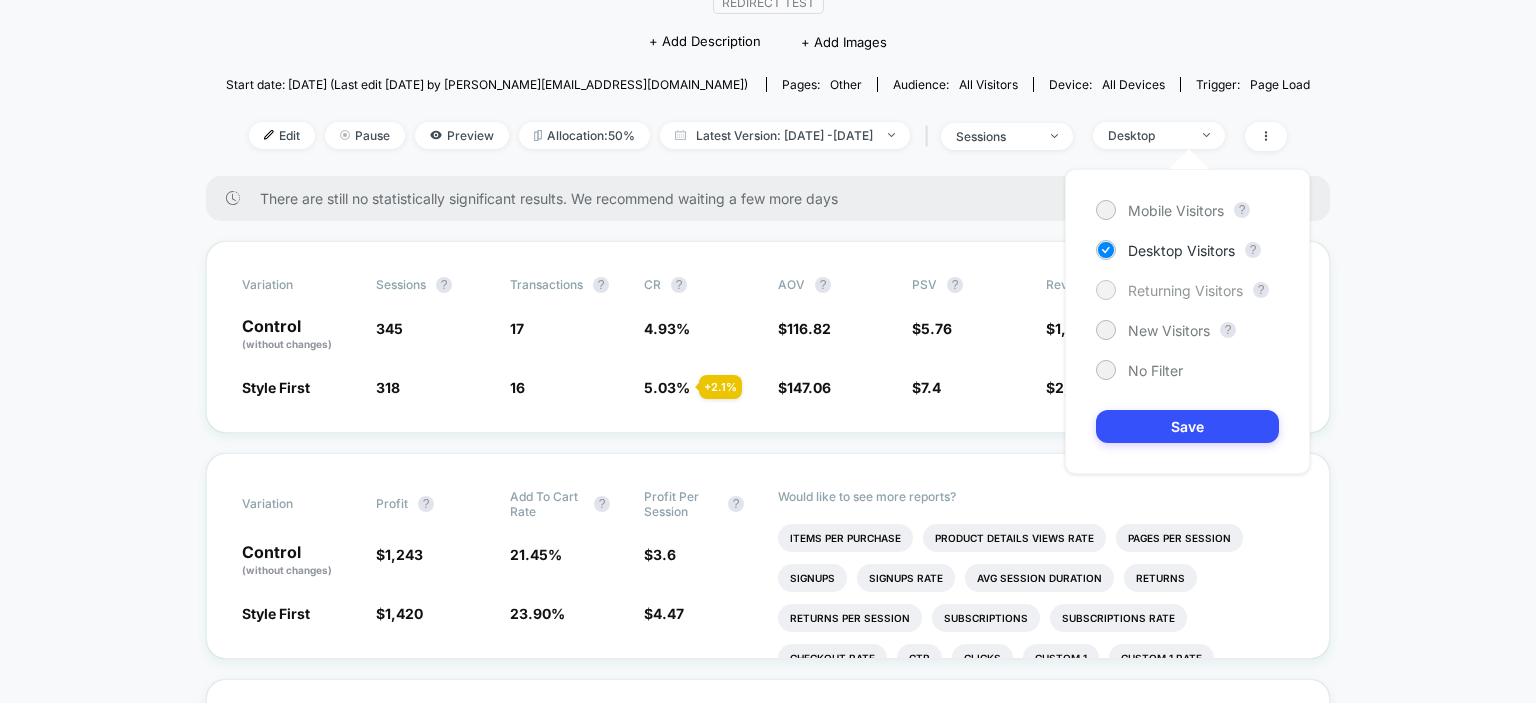 click on "Returning Visitors" at bounding box center (1185, 290) 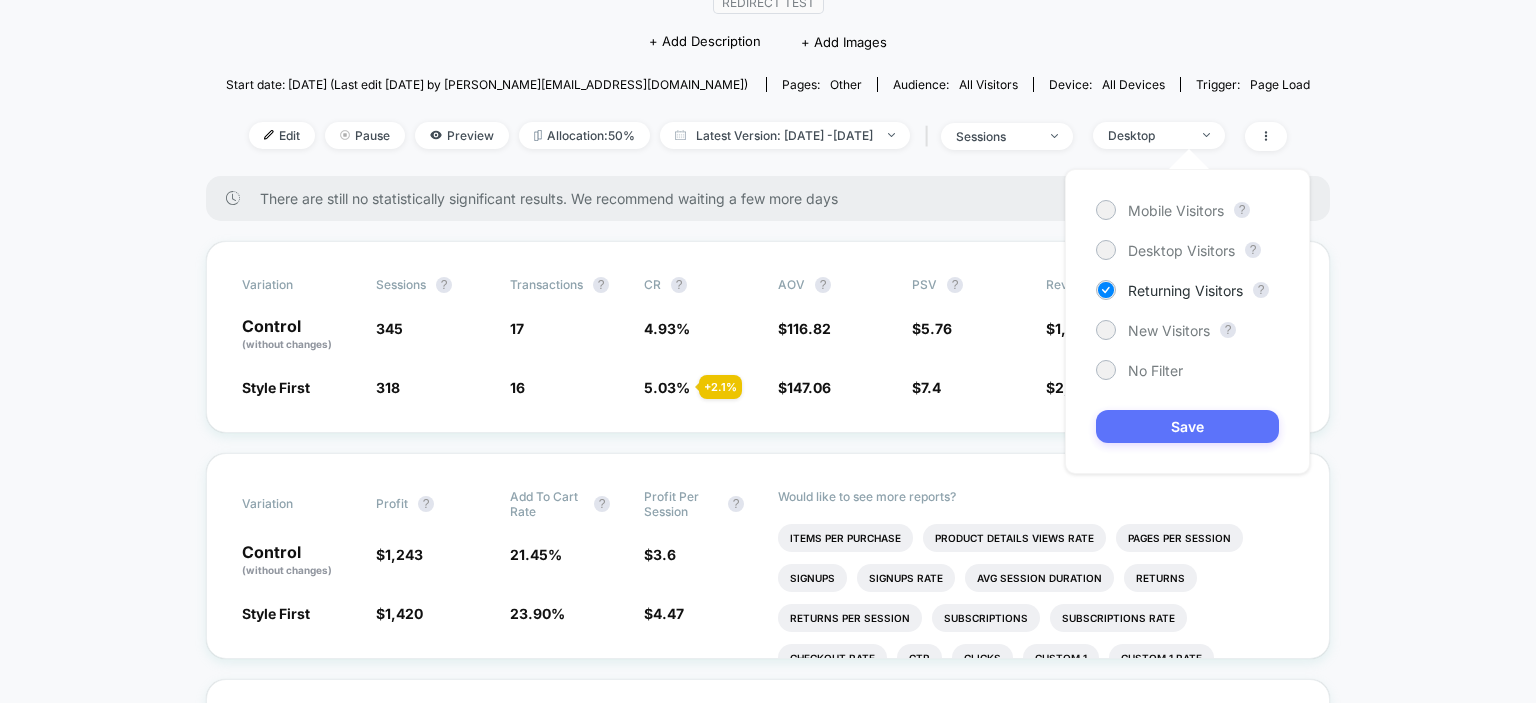 click on "Save" at bounding box center (1187, 426) 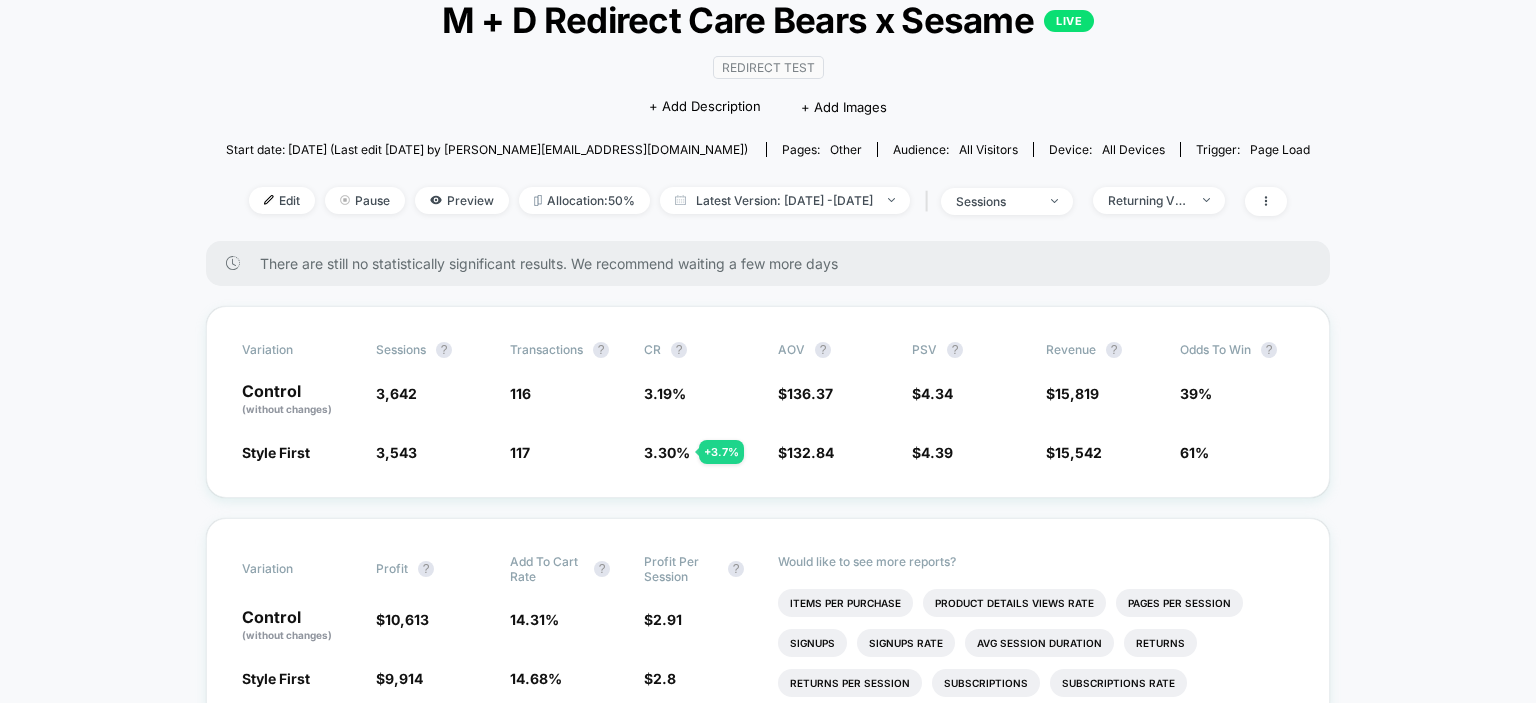 scroll, scrollTop: 100, scrollLeft: 0, axis: vertical 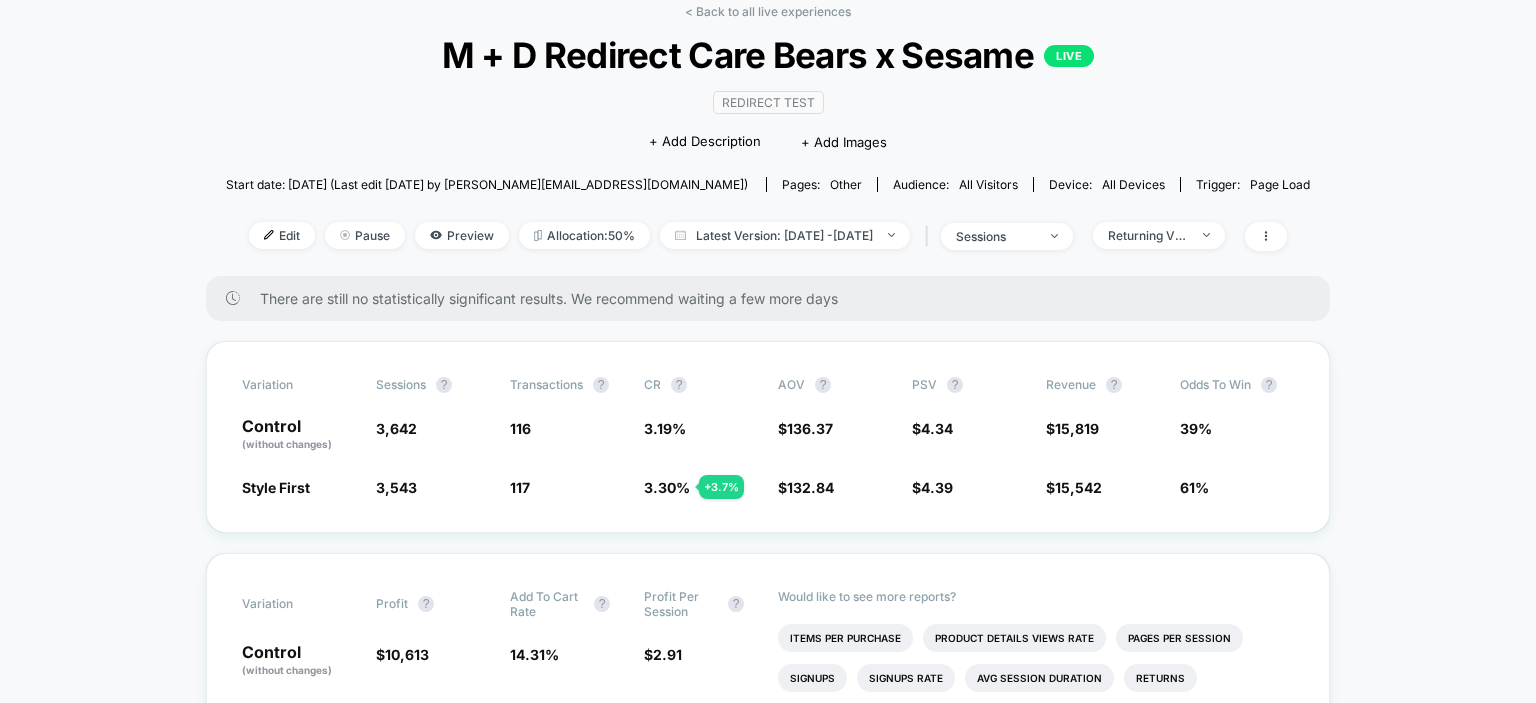 click on "< Back to all live experiences" at bounding box center [768, 11] 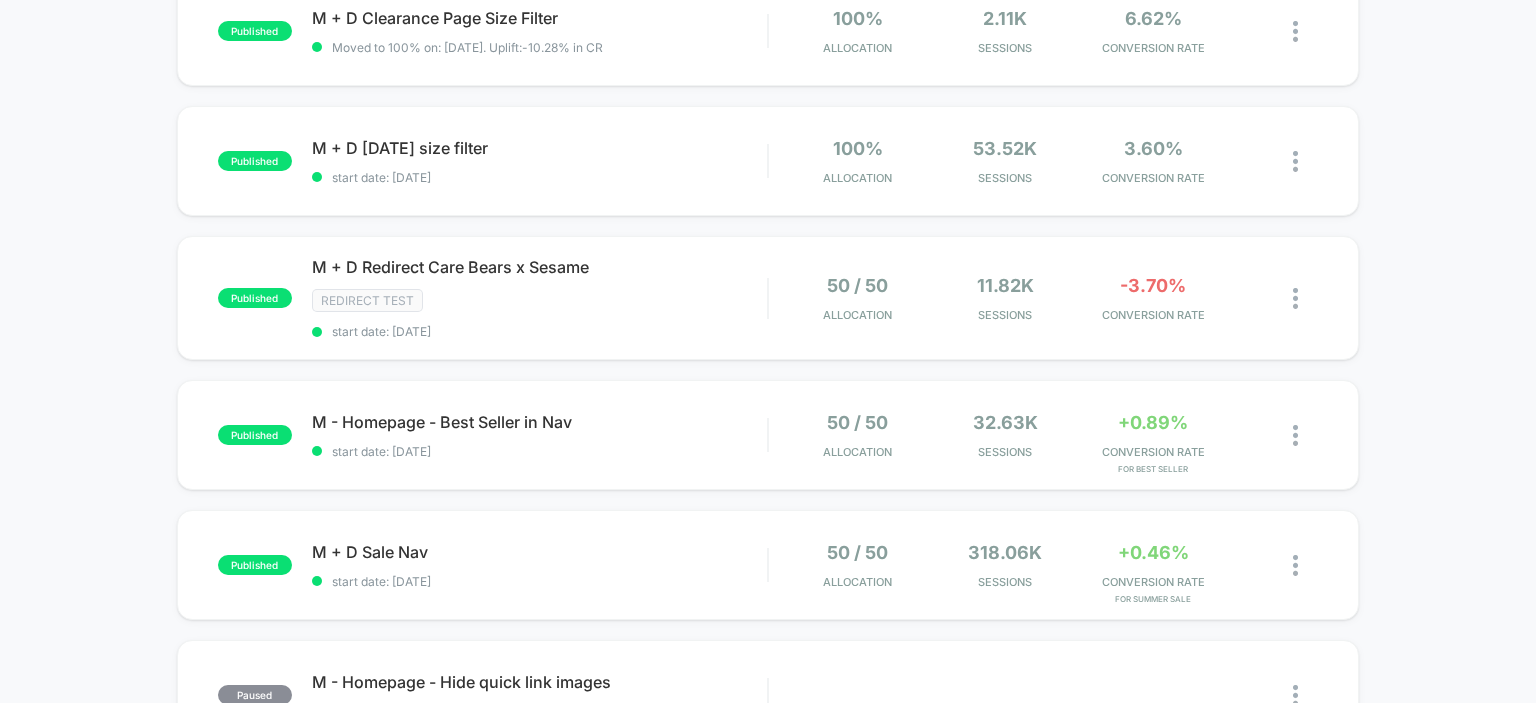 scroll, scrollTop: 300, scrollLeft: 0, axis: vertical 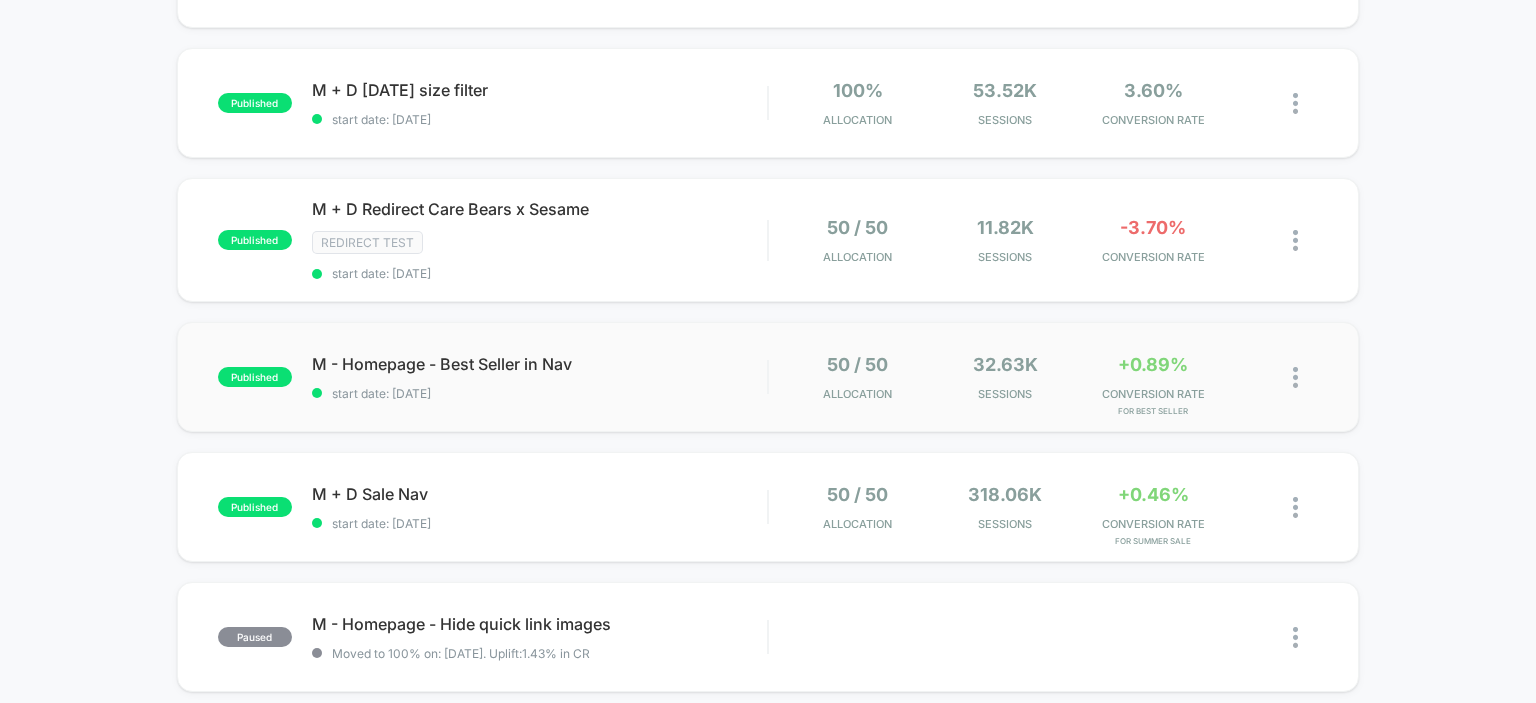 click on "published M - Homepage - Best Seller in Nav start date: [DATE] 50 / 50 Allocation 32.63k Sessions +0.89% CONVERSION RATE for BEST SELLER" at bounding box center (768, 377) 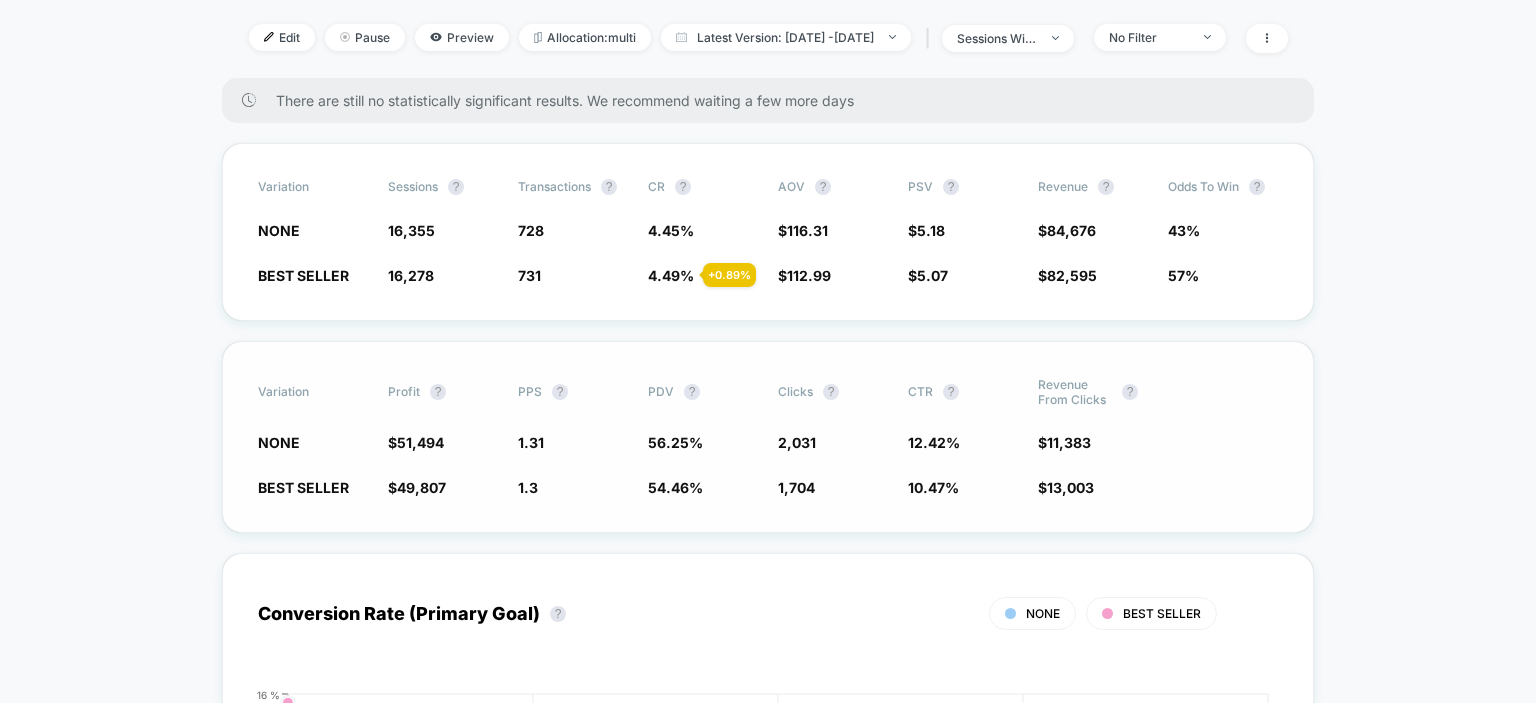 scroll, scrollTop: 500, scrollLeft: 0, axis: vertical 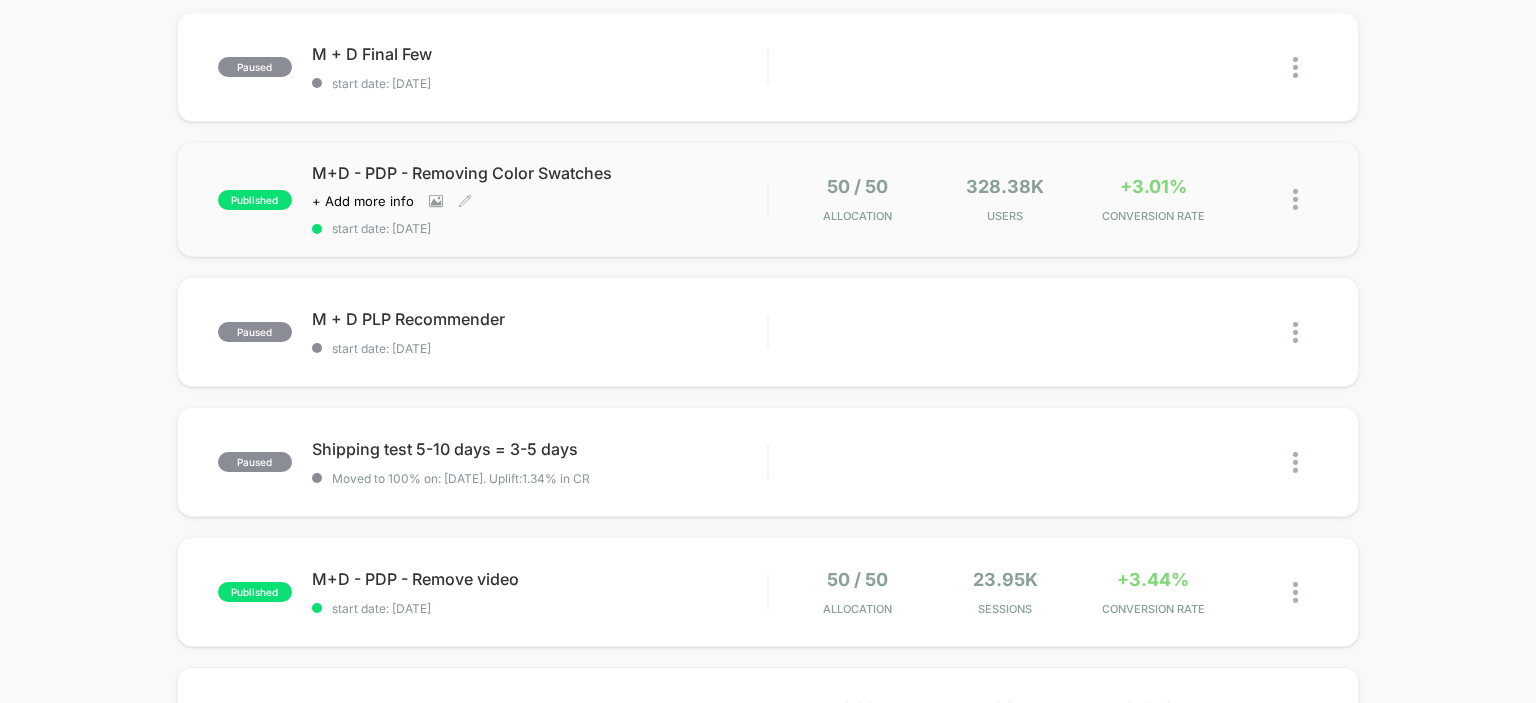 click on "M+D - PDP - Removing Color Swatches Click to view images Click to edit experience details + Add more info start date: 7/9/2025" at bounding box center [540, 199] 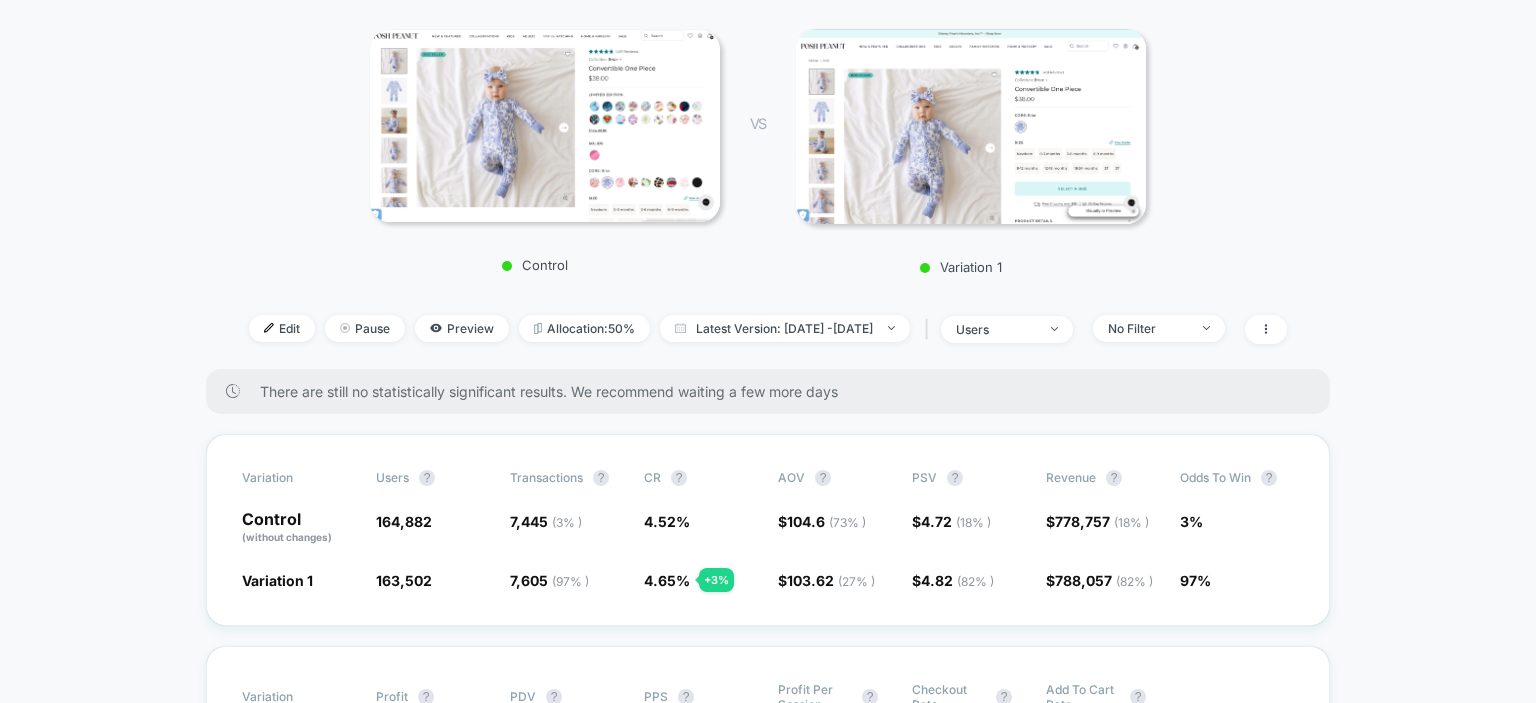scroll, scrollTop: 500, scrollLeft: 0, axis: vertical 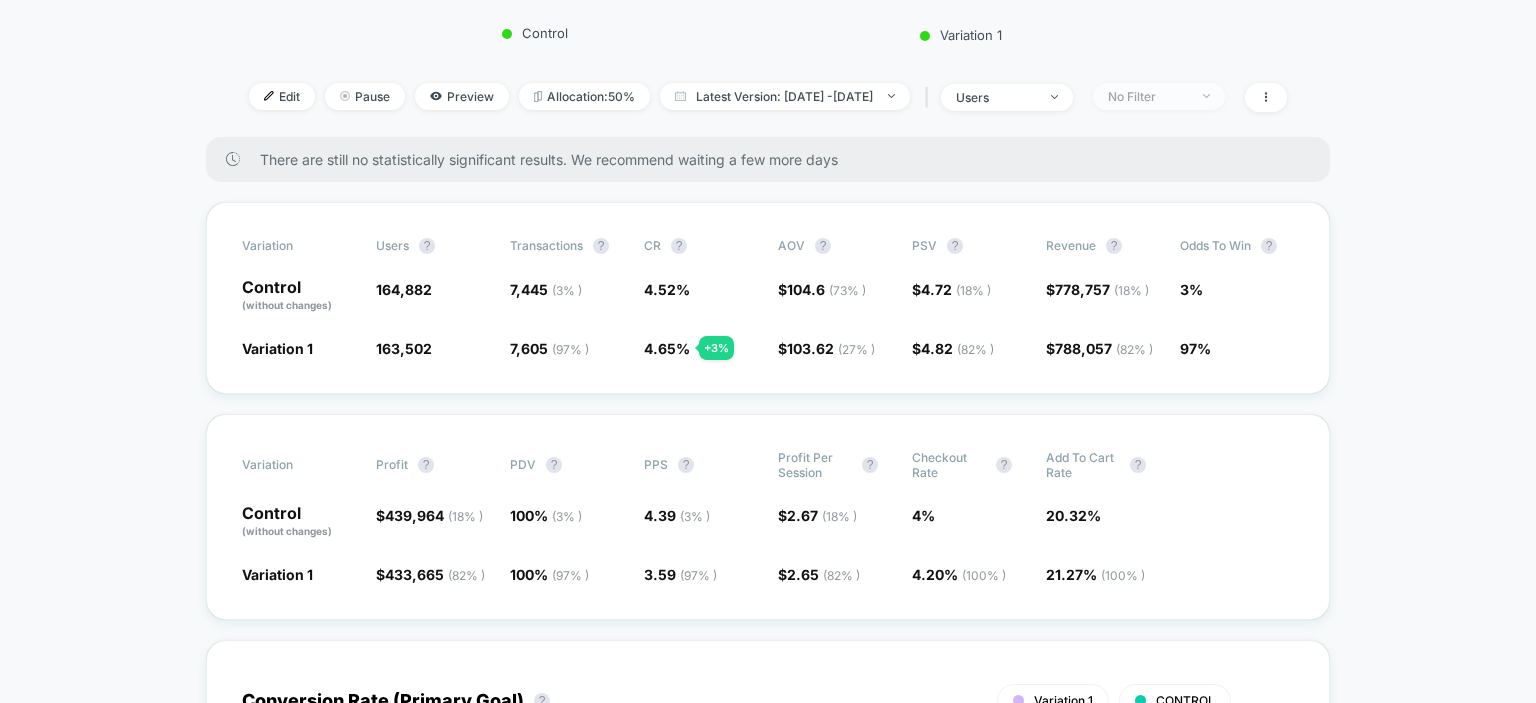 click on "No Filter" at bounding box center [1148, 96] 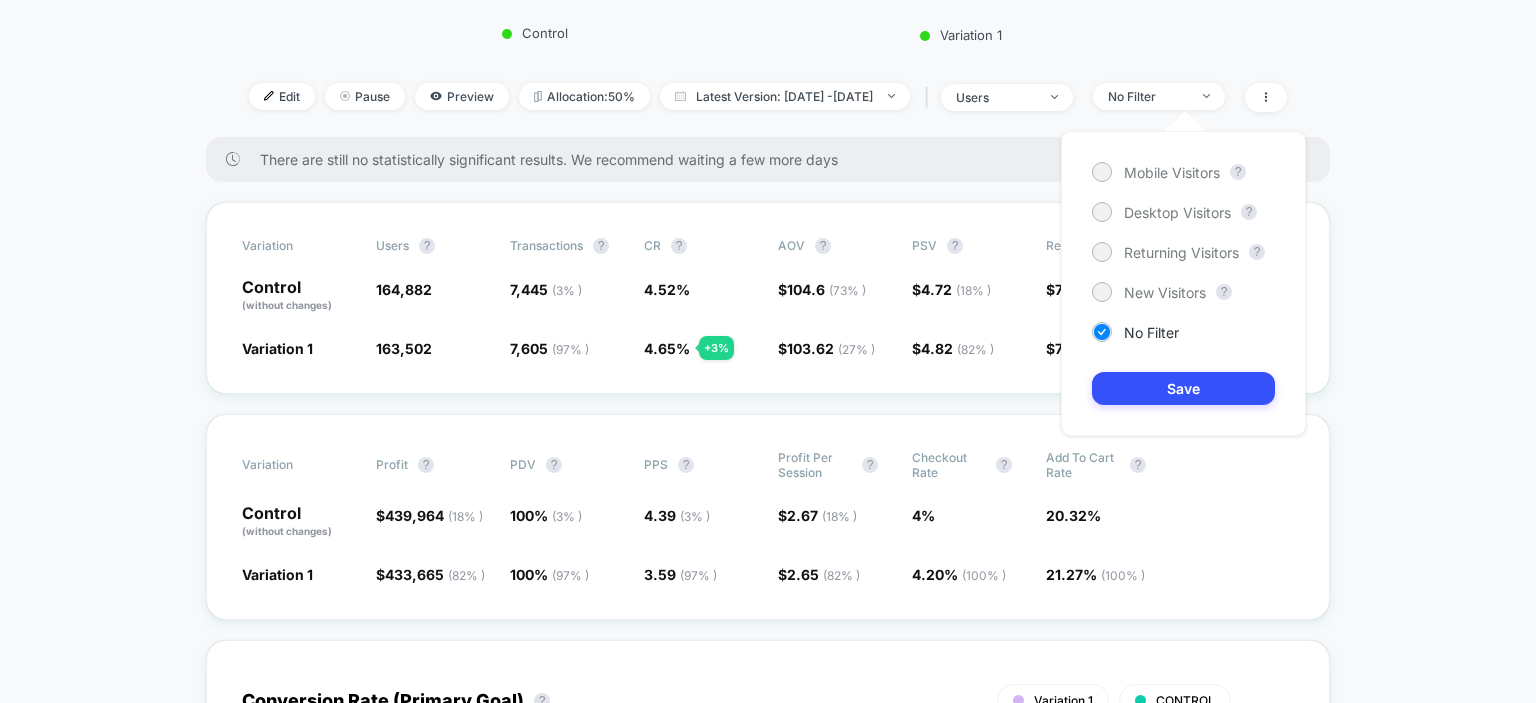 drag, startPoint x: 1185, startPoint y: 283, endPoint x: 1191, endPoint y: 303, distance: 20.880613 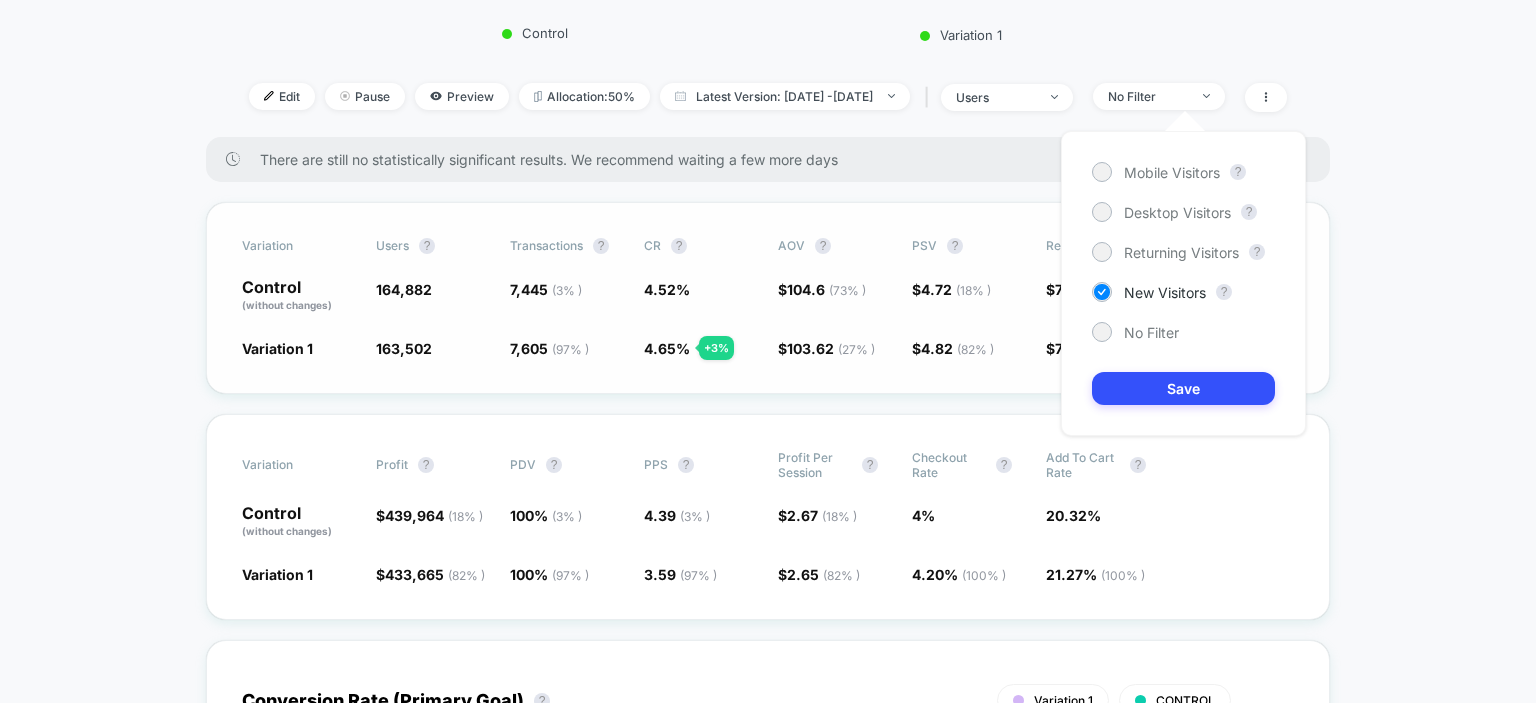 click on "Save" at bounding box center [1183, 388] 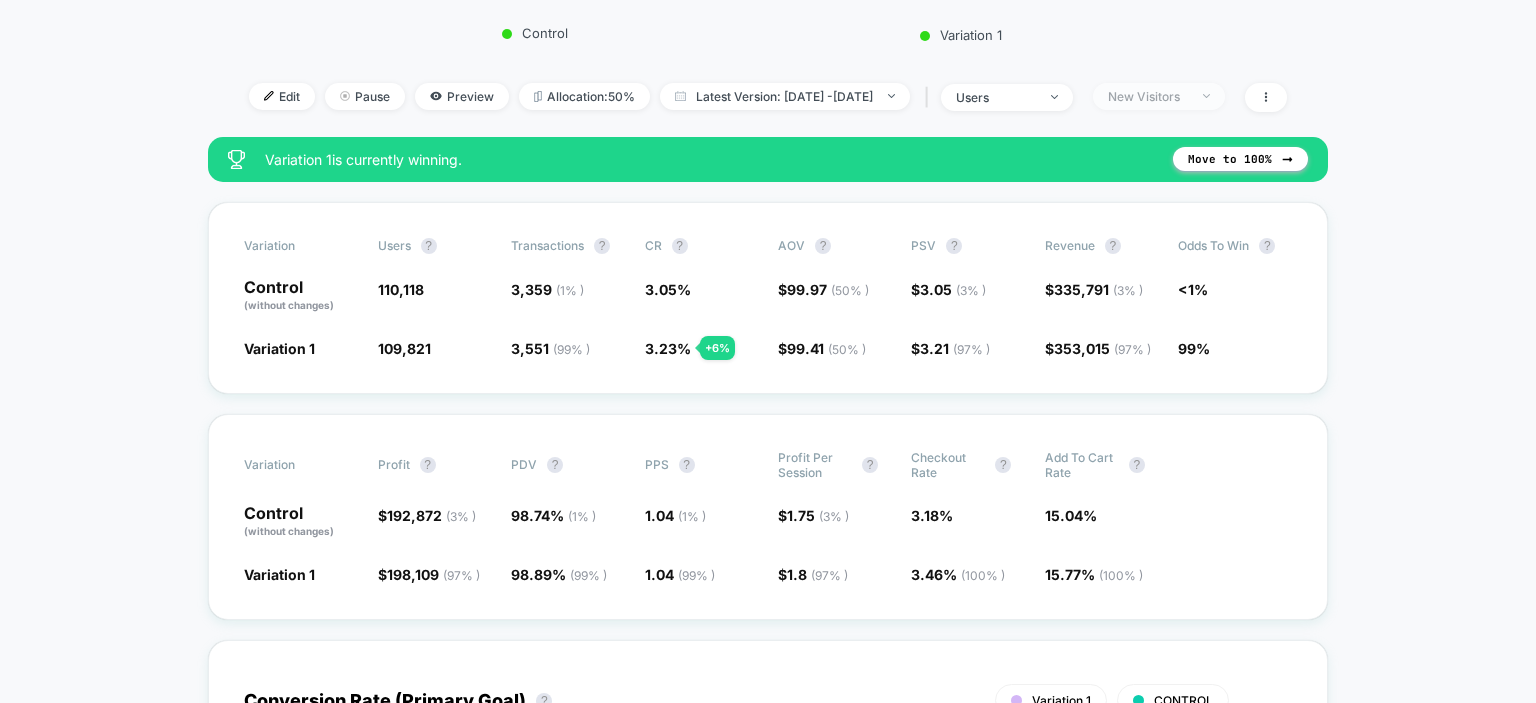 click on "New Visitors" at bounding box center [1148, 96] 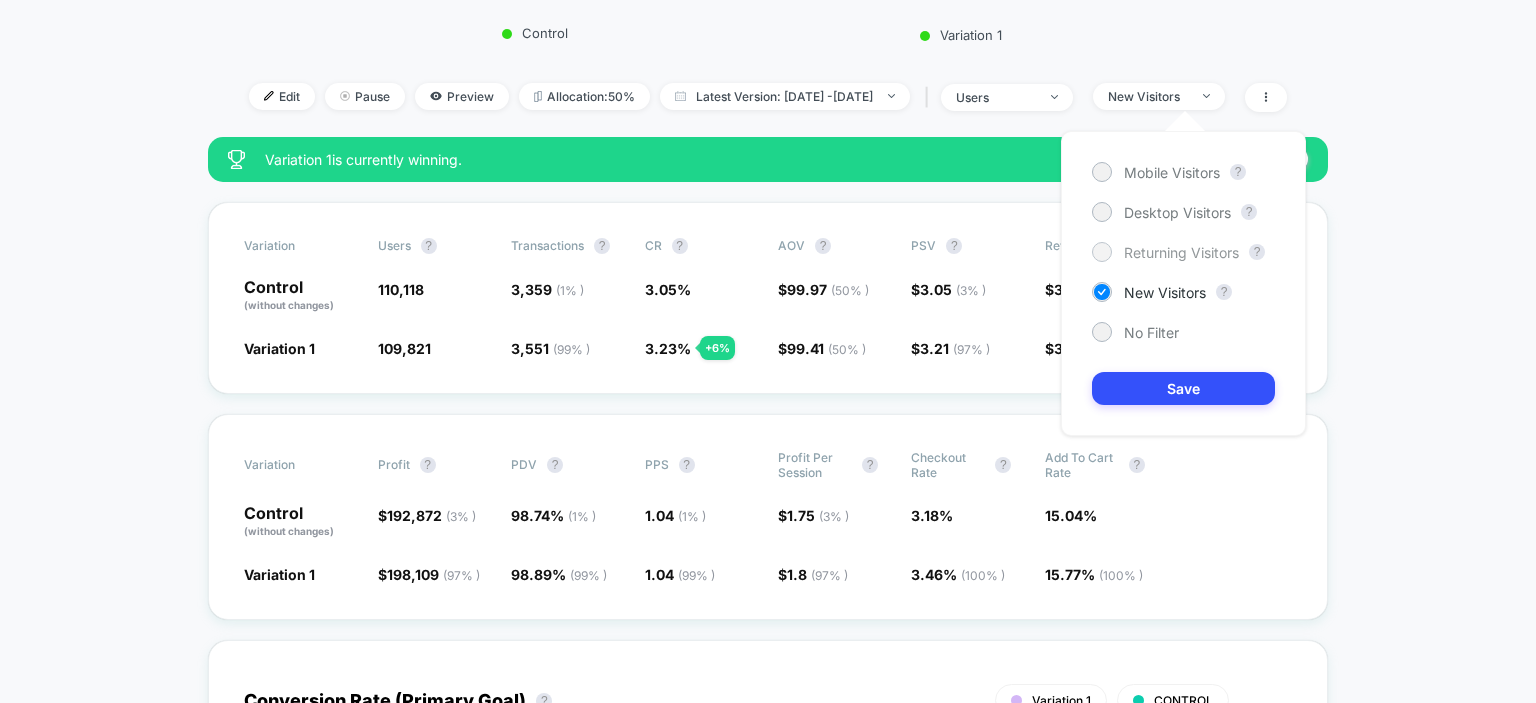 click on "Returning Visitors" at bounding box center (1181, 252) 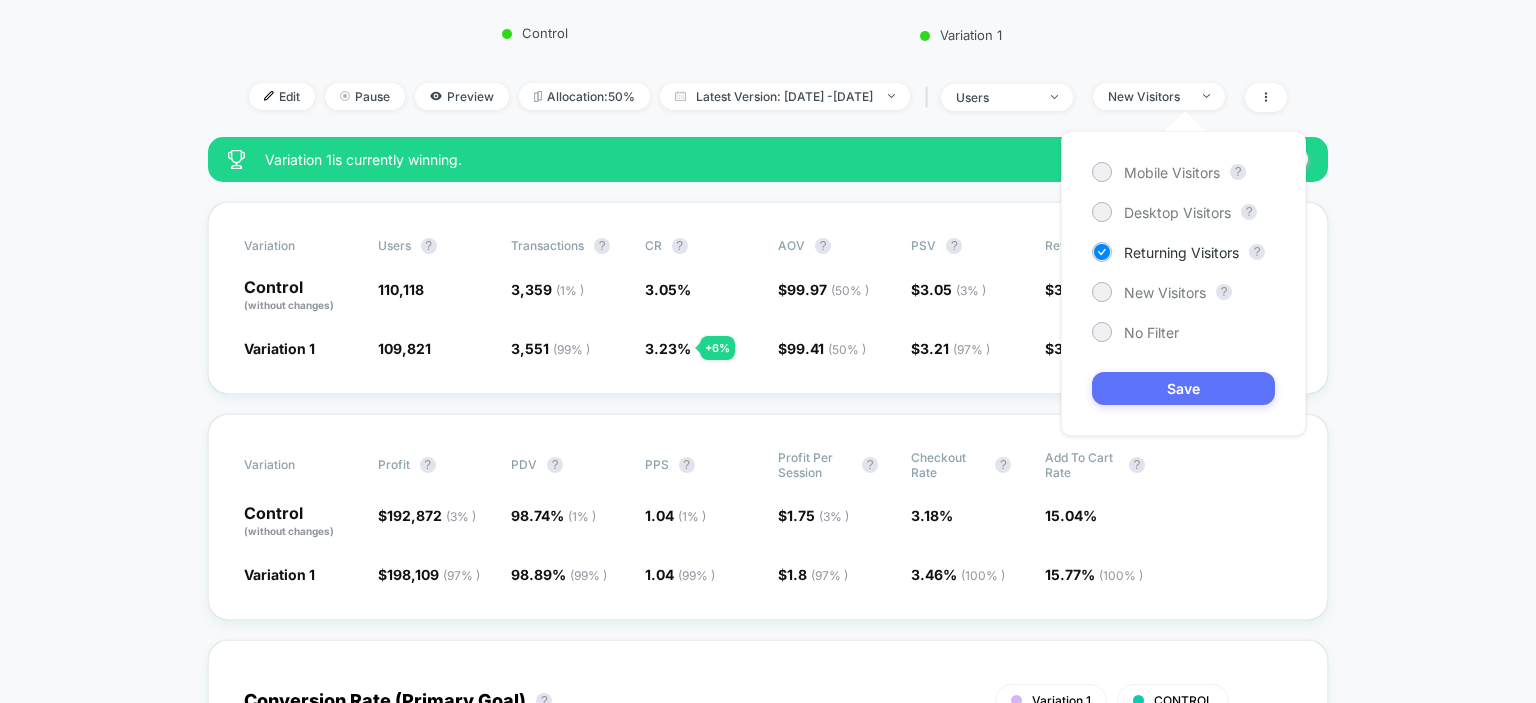 click on "Save" at bounding box center [1183, 388] 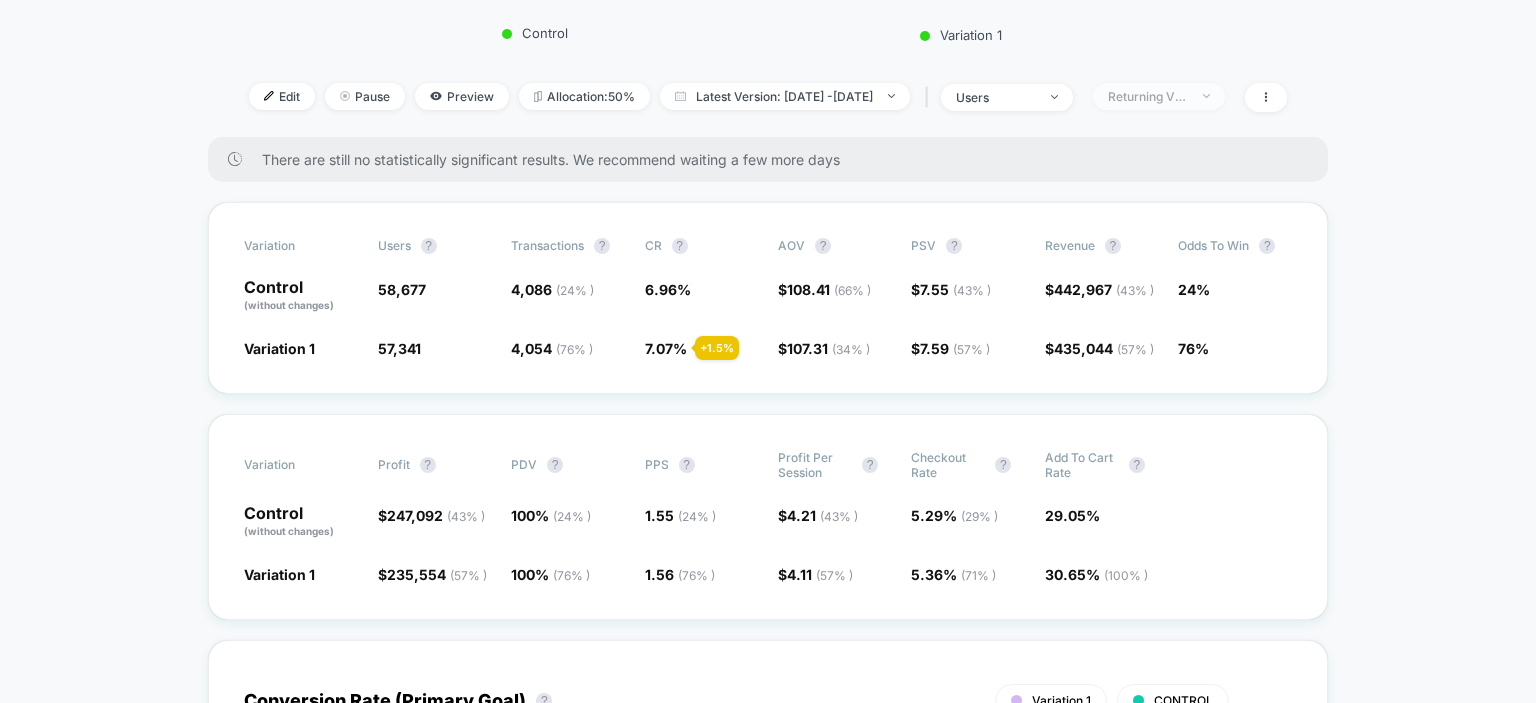 click on "Returning Visitors" at bounding box center (1148, 96) 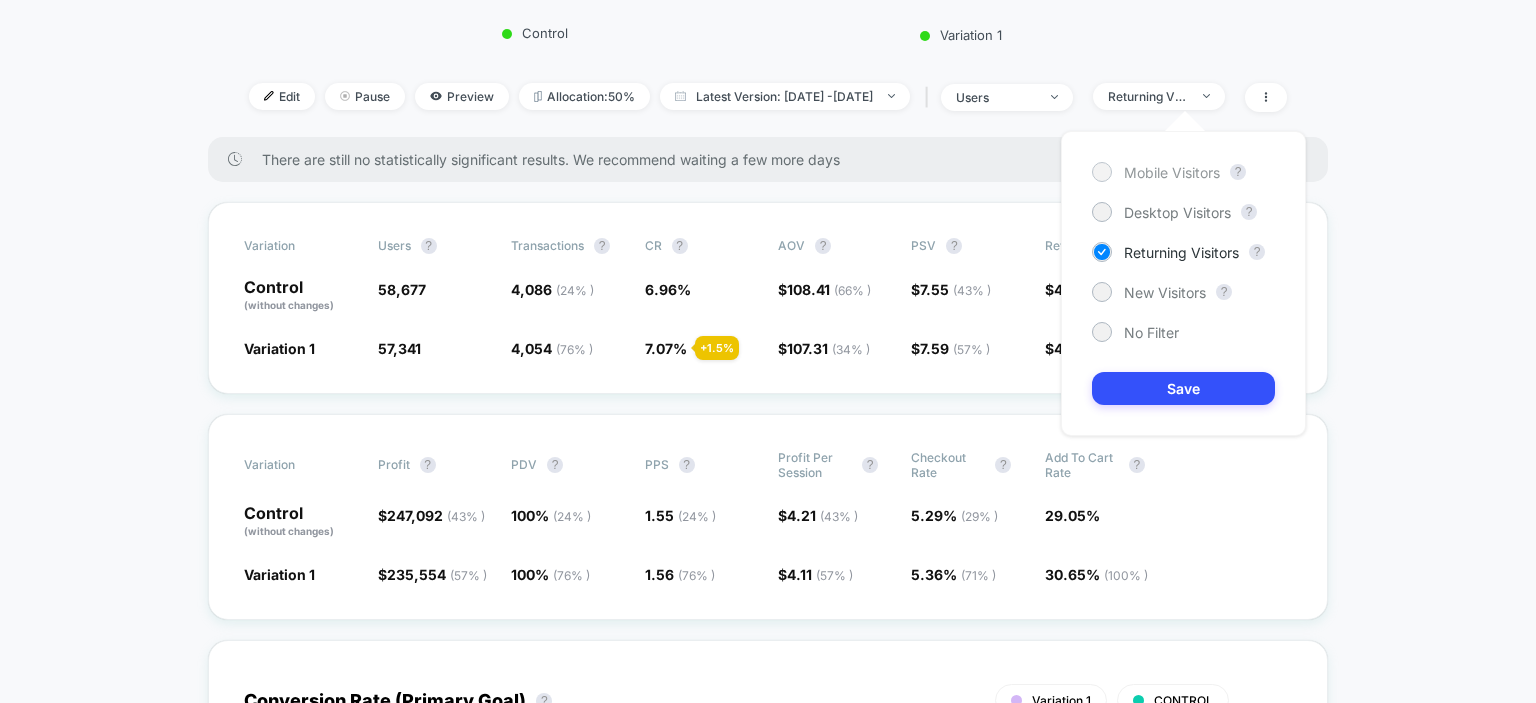 click on "Mobile Visitors" at bounding box center [1172, 172] 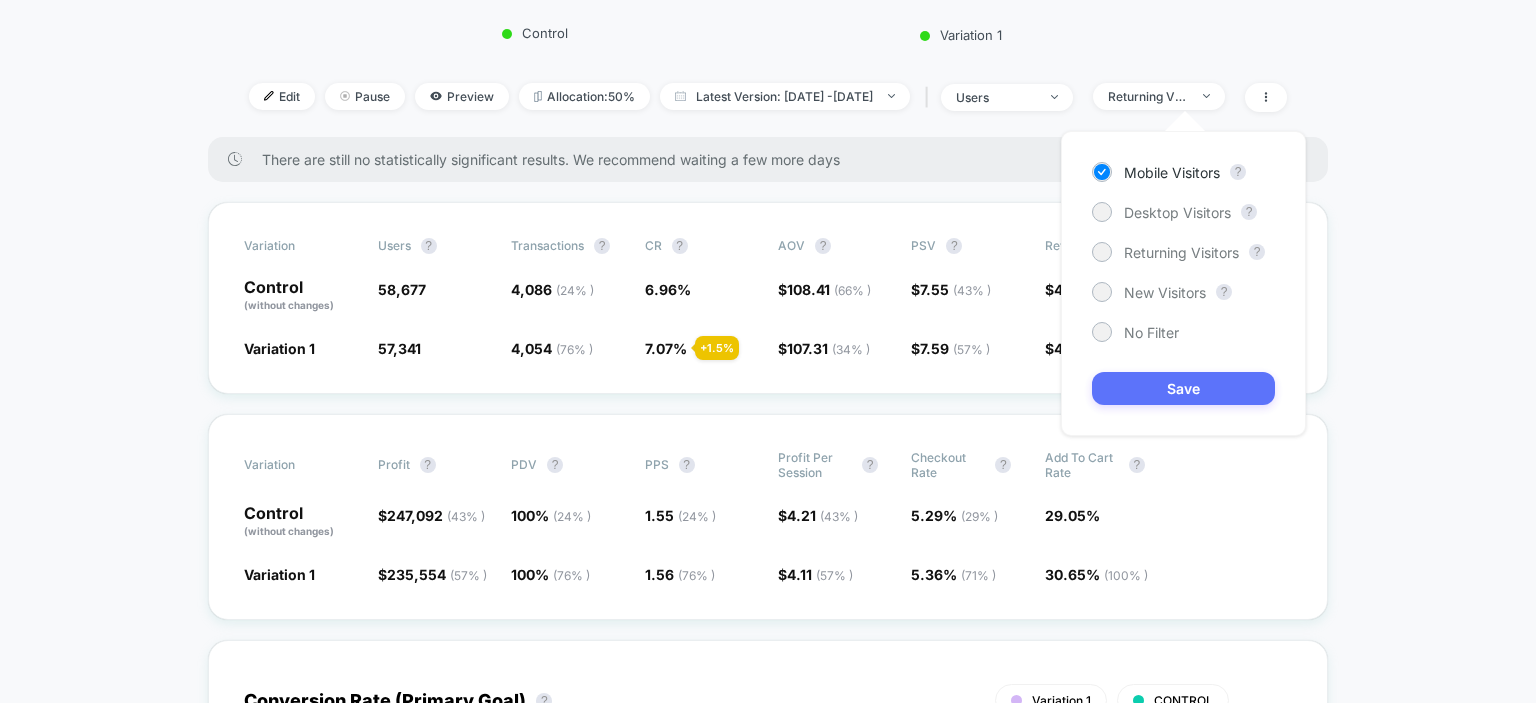 click on "Save" at bounding box center [1183, 388] 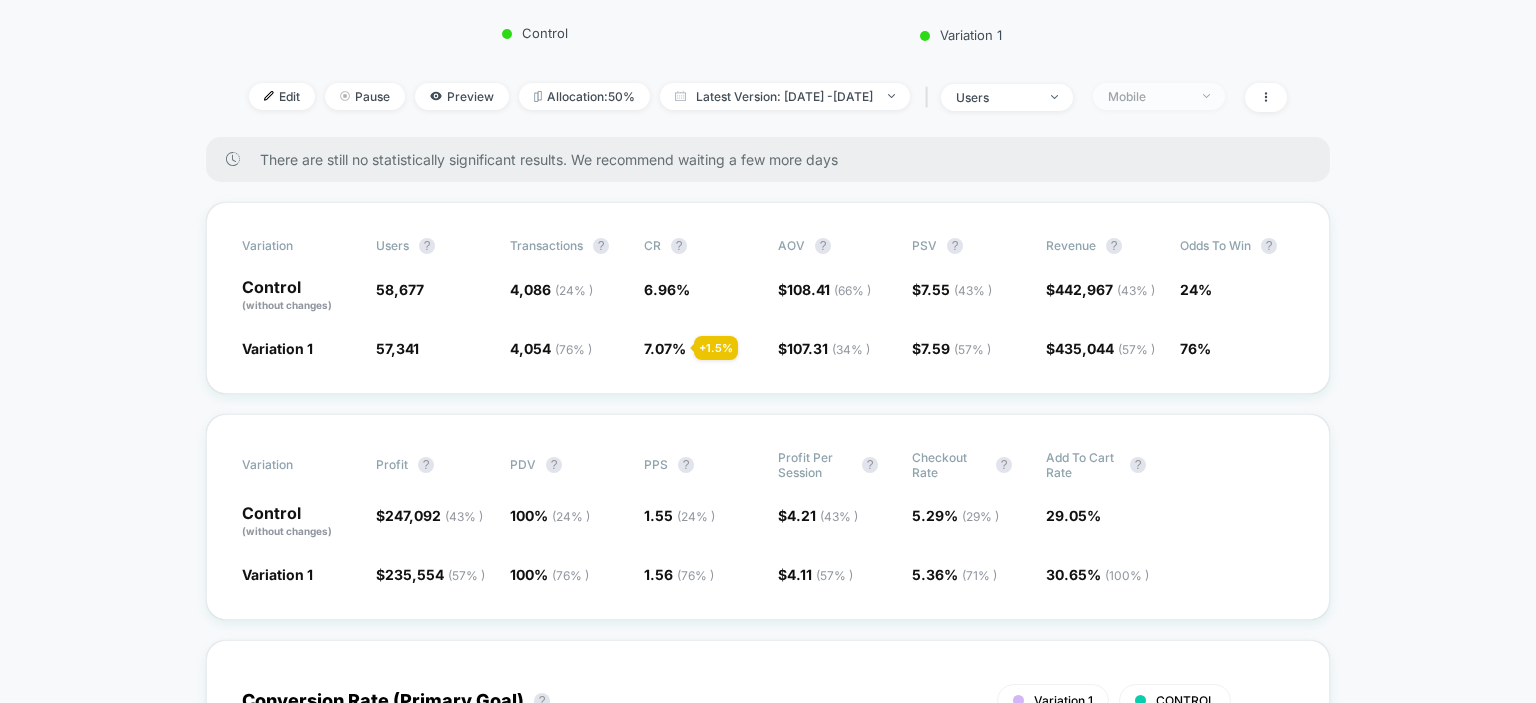 click on "Mobile" at bounding box center (1148, 96) 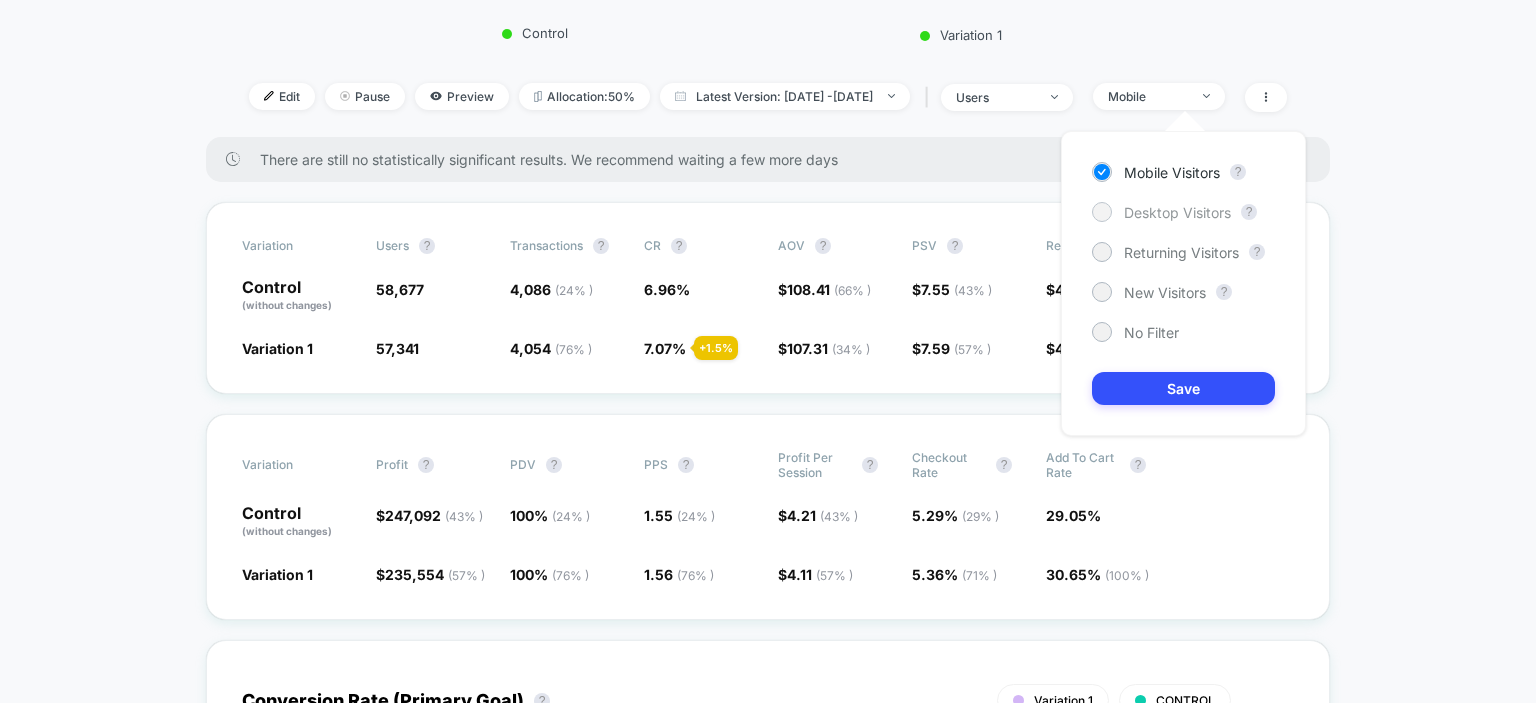 click on "Desktop Visitors" at bounding box center [1177, 212] 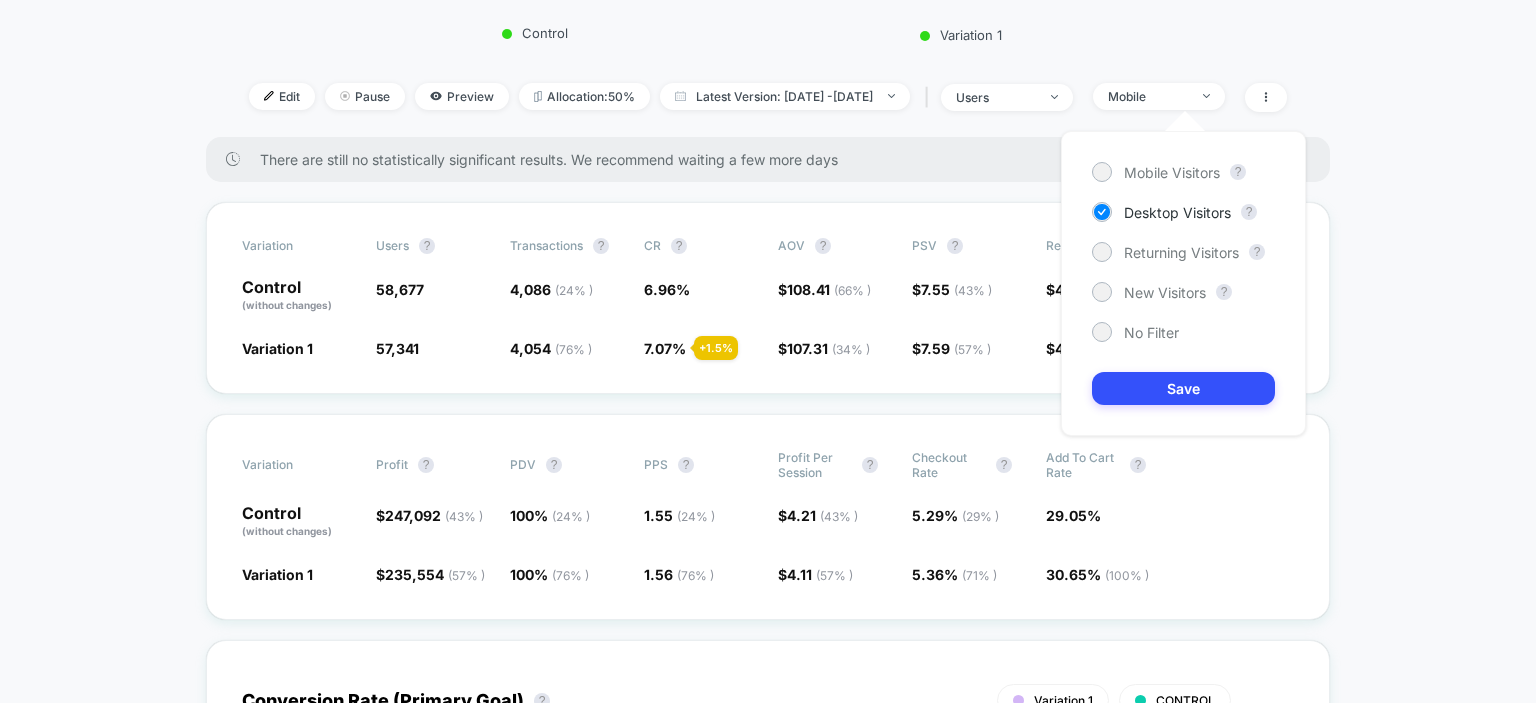 click on "Mobile Visitors ? Desktop Visitors ? Returning Visitors ? New Visitors ? No Filter Save" at bounding box center [1183, 283] 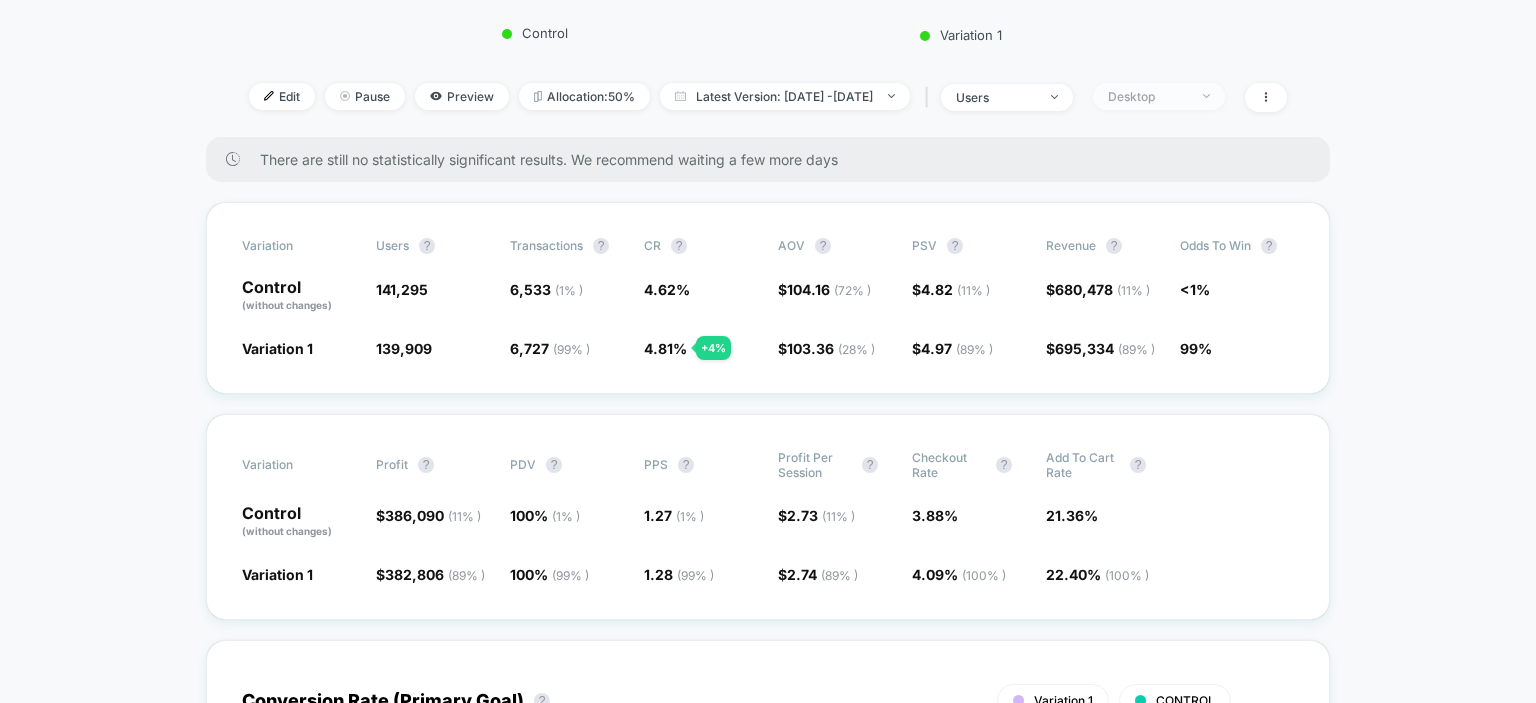 click on "Desktop" at bounding box center [1148, 96] 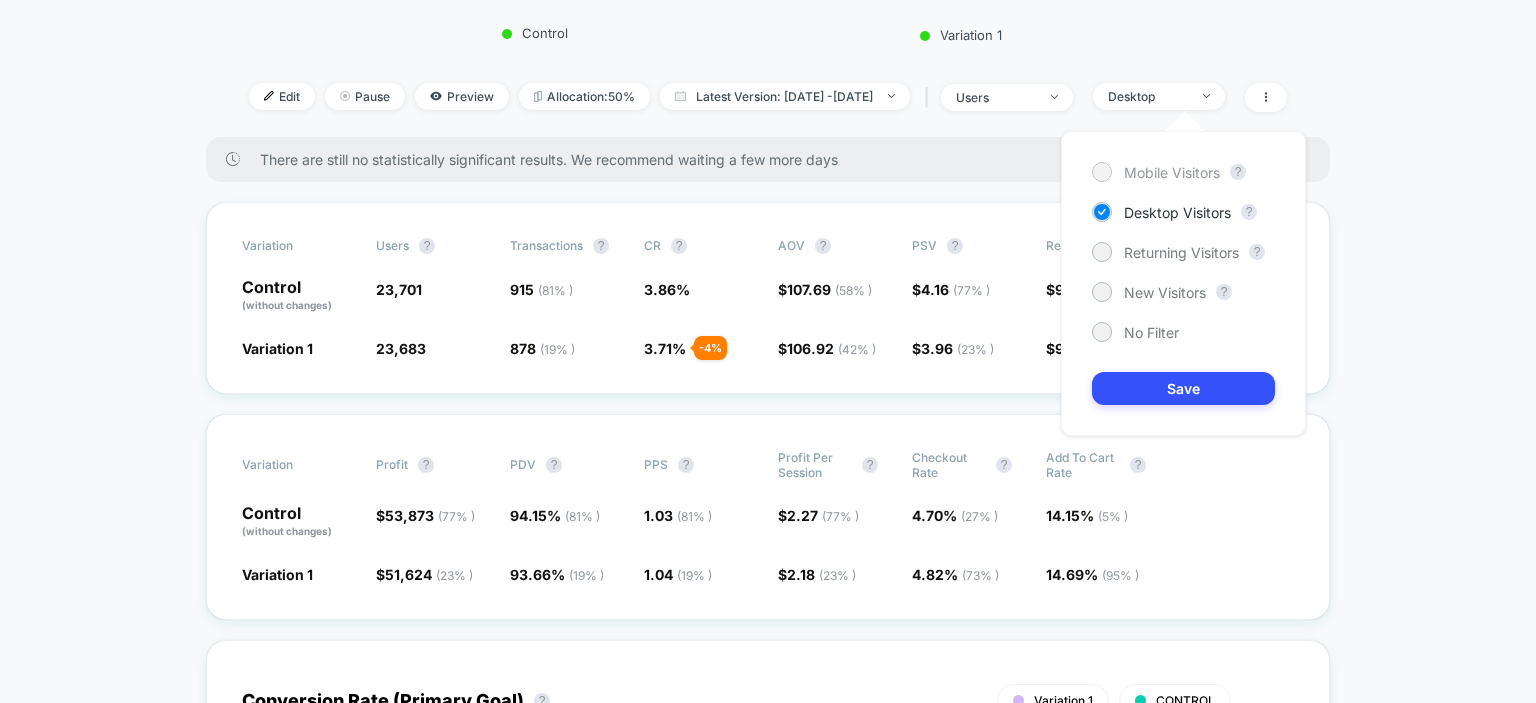 click on "Mobile Visitors" at bounding box center [1172, 172] 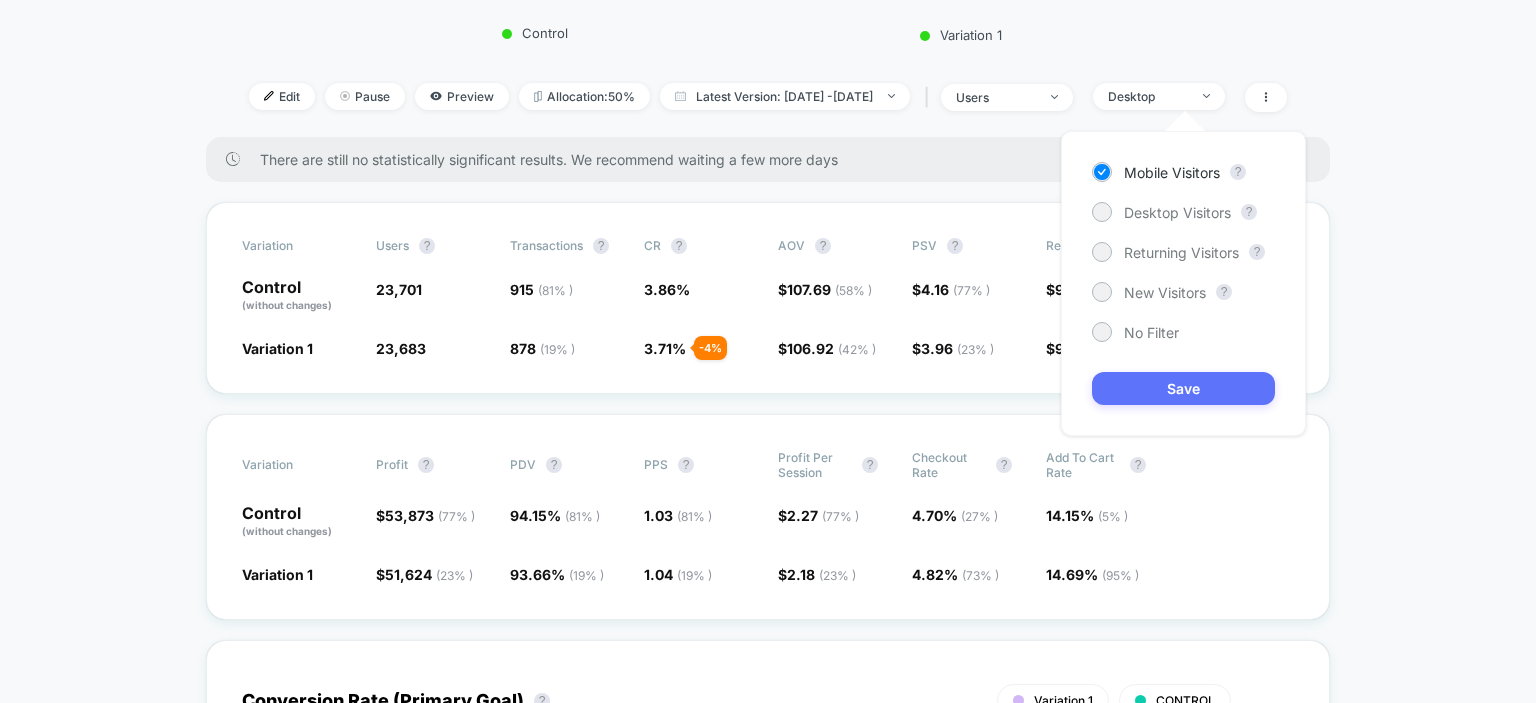click on "Save" at bounding box center [1183, 388] 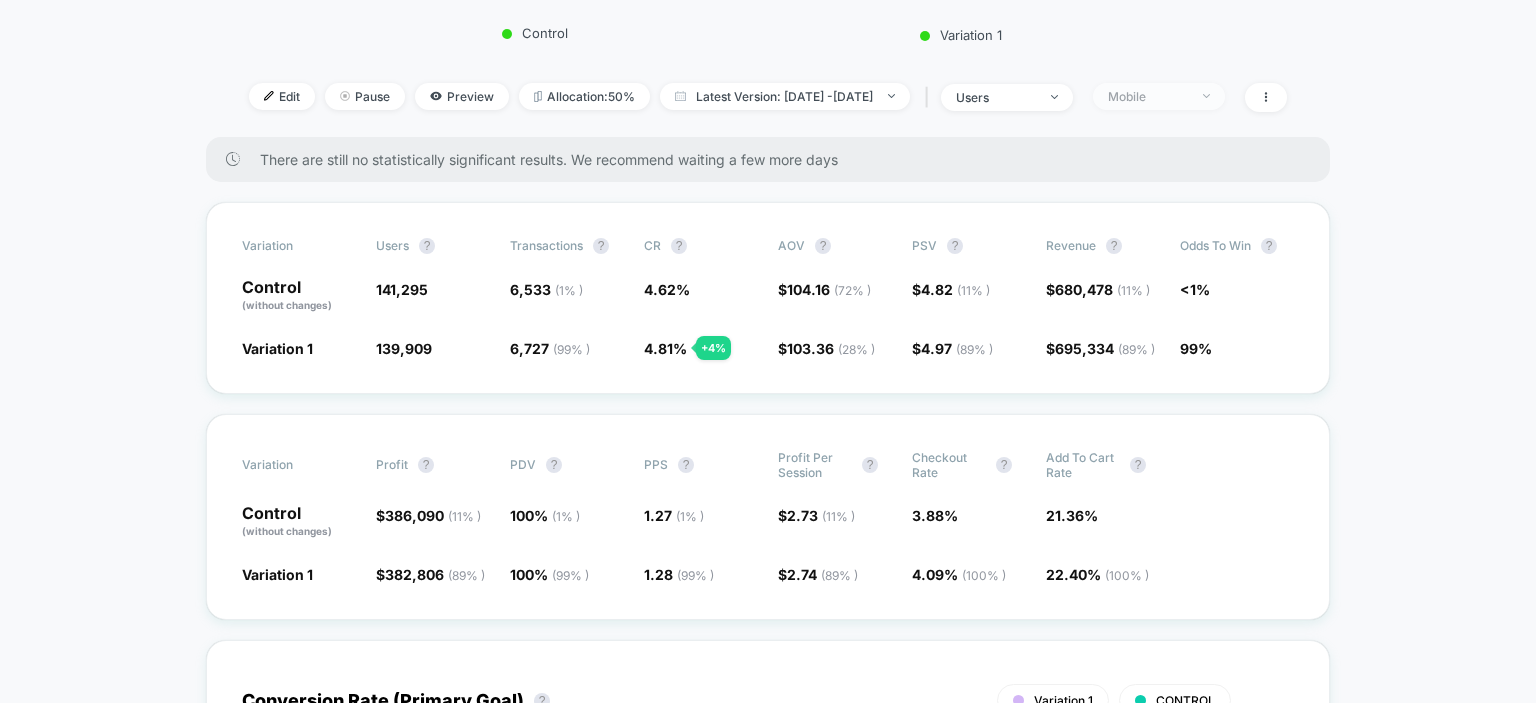 click on "Mobile" at bounding box center [1159, 96] 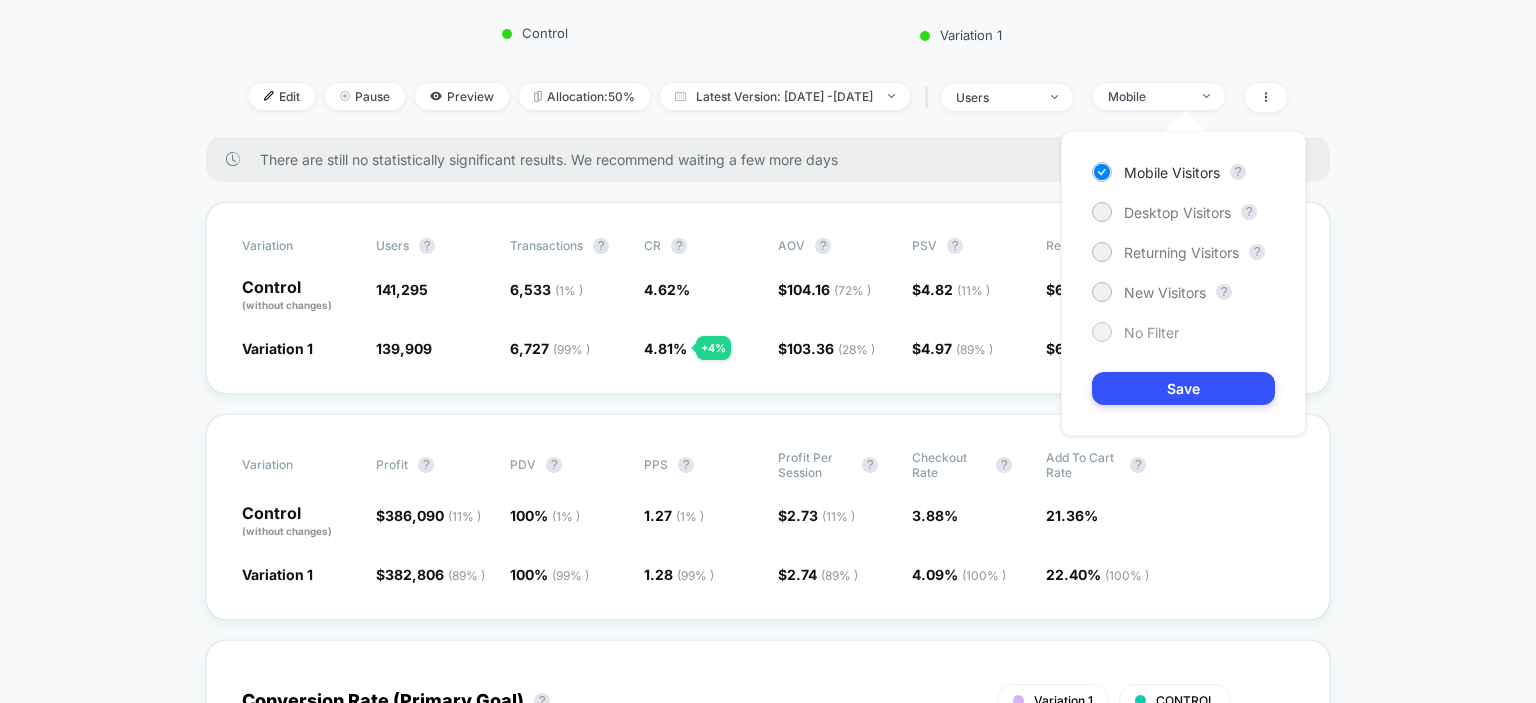 click on "No Filter" at bounding box center (1151, 332) 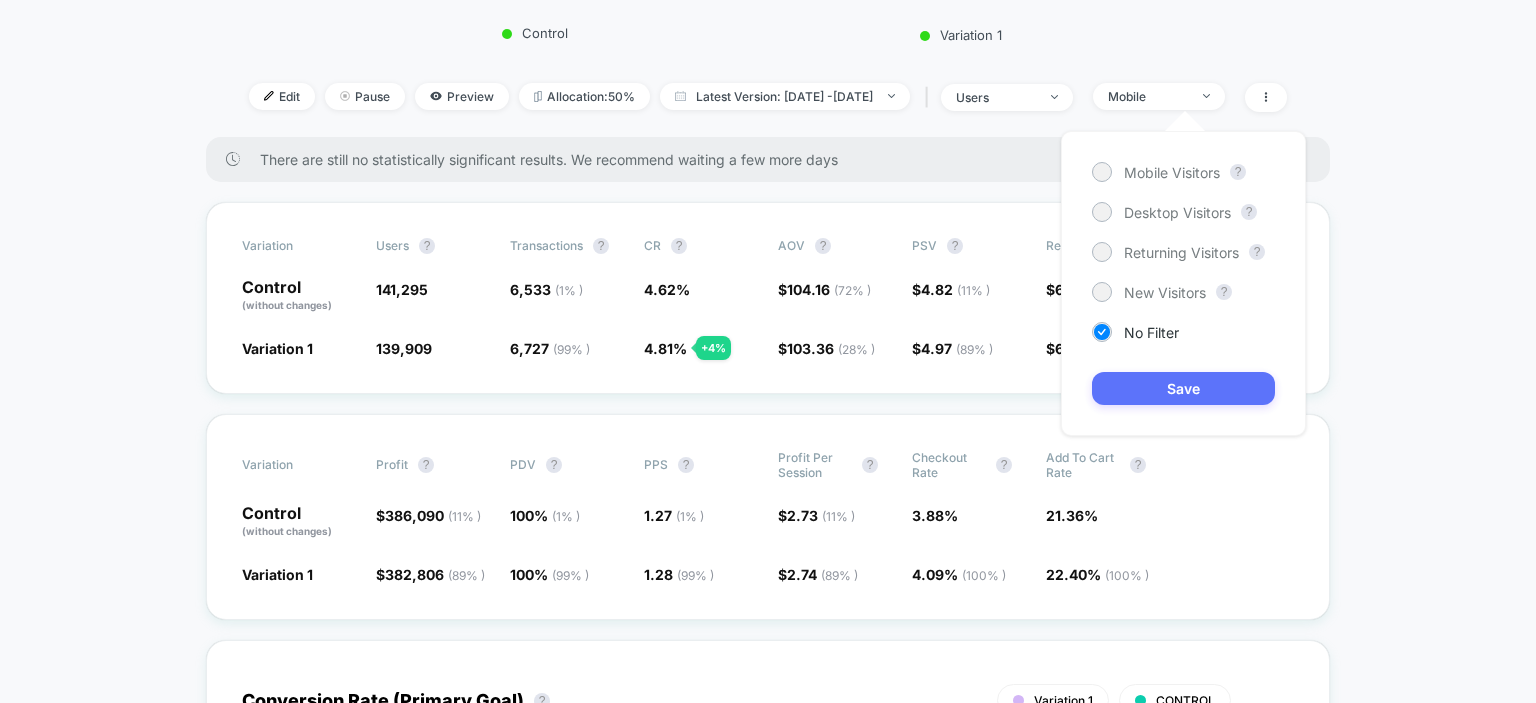 click on "Save" at bounding box center (1183, 388) 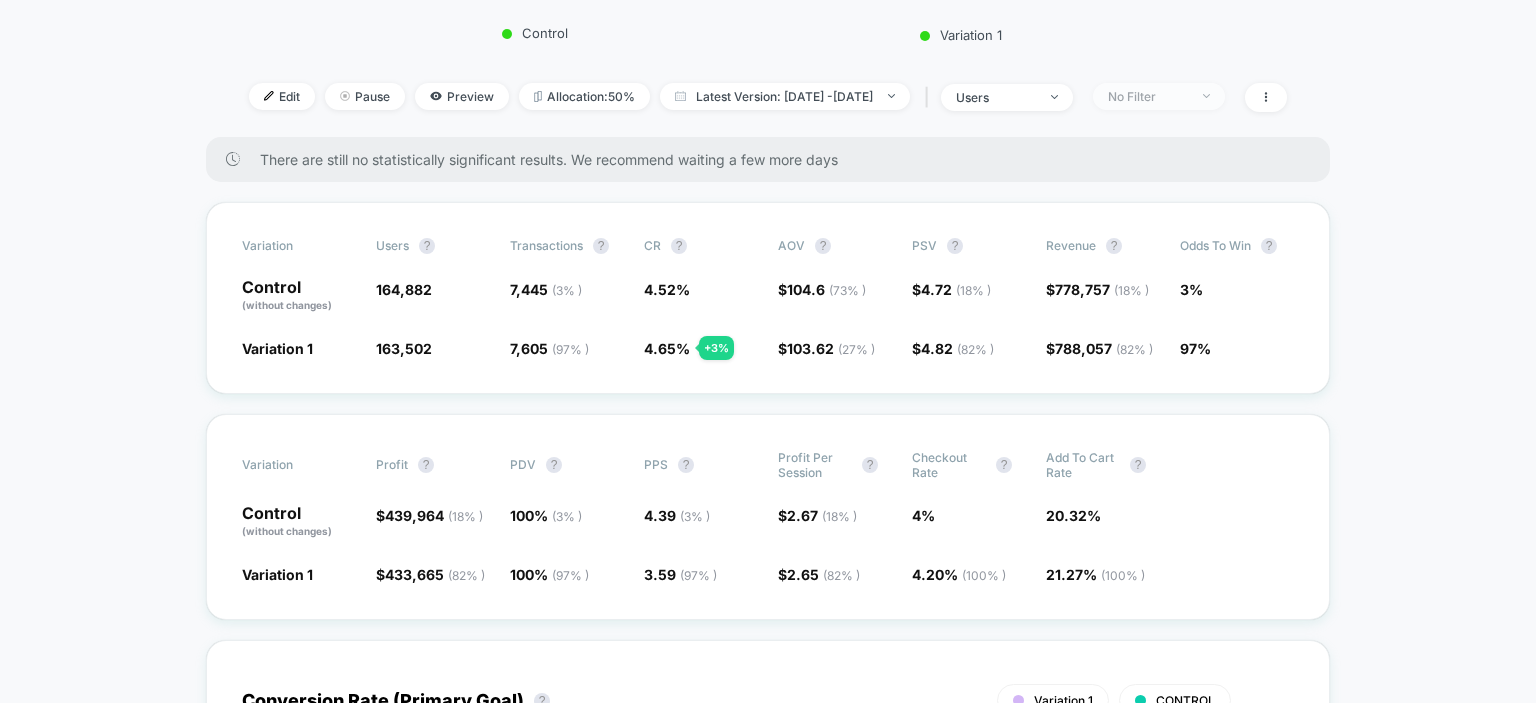 click on "No Filter" at bounding box center [1148, 96] 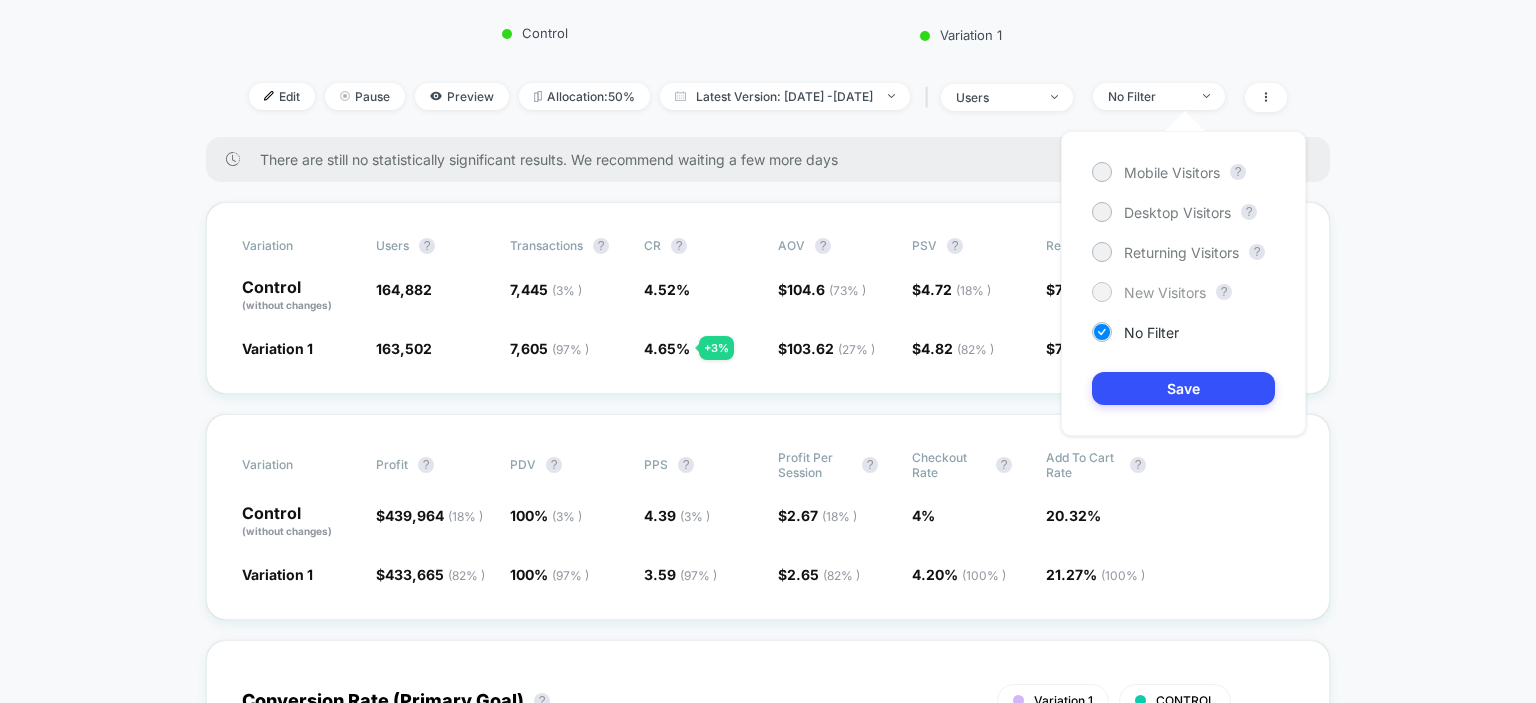 click on "New Visitors" at bounding box center (1149, 292) 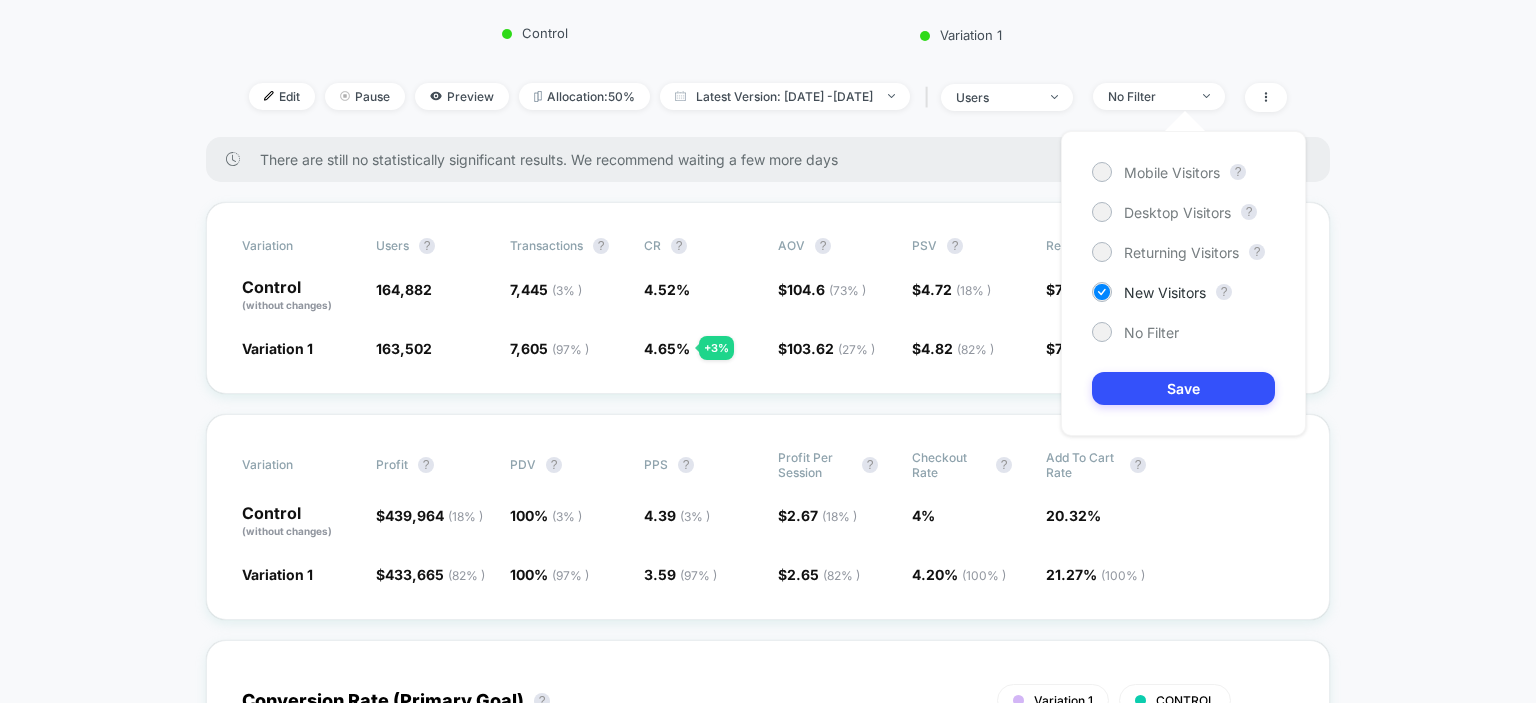 click on "< Back to all live experiences  M+D - PDP - Removing Color Swatches LIVE Click to view images Click to edit experience details + Add Description Start date: 7/9/2025 (Last edit 7/23/2025 by charlynnk@poshpeanut.com) Pages: all products Audience: All Visitors Device: all devices Trigger: Page Load Control VS Variation 1 Edit Pause  Preview Allocation:  50% Latest Version:     Jul 9, 2025    -    Jul 25, 2025 |   users   No Filter There are still no statistically significant results. We recommend waiting a few more days Variation users ? Transactions ? CR ? AOV ? PSV ? Revenue ? Odds to Win ? Control (without changes) 164,882 7,445 (  3 % ) 4.52 % $ 104.6 (  73 % ) $ 4.72 (  18 % ) $ 778,757 (  18 % ) 3% Variation 1 163,502 - 0.84 % 7,605 (  97 % ) + 3 % 4.65 % + 3 % $ 103.62 (  27 % ) - 0.93 % $ 4.82 (  82 % ) + 2 % $ 788,057 (  82 % ) + 2 % 97% Variation Profit ? PDV ? PPS ? Profit Per Session ? Checkout Rate ? Add To Cart Rate ? Control (without changes) $ 439,964 (  18 % ) 100 % (  3 % ) 4.39 (  3 % ) $ (" at bounding box center (768, 2903) 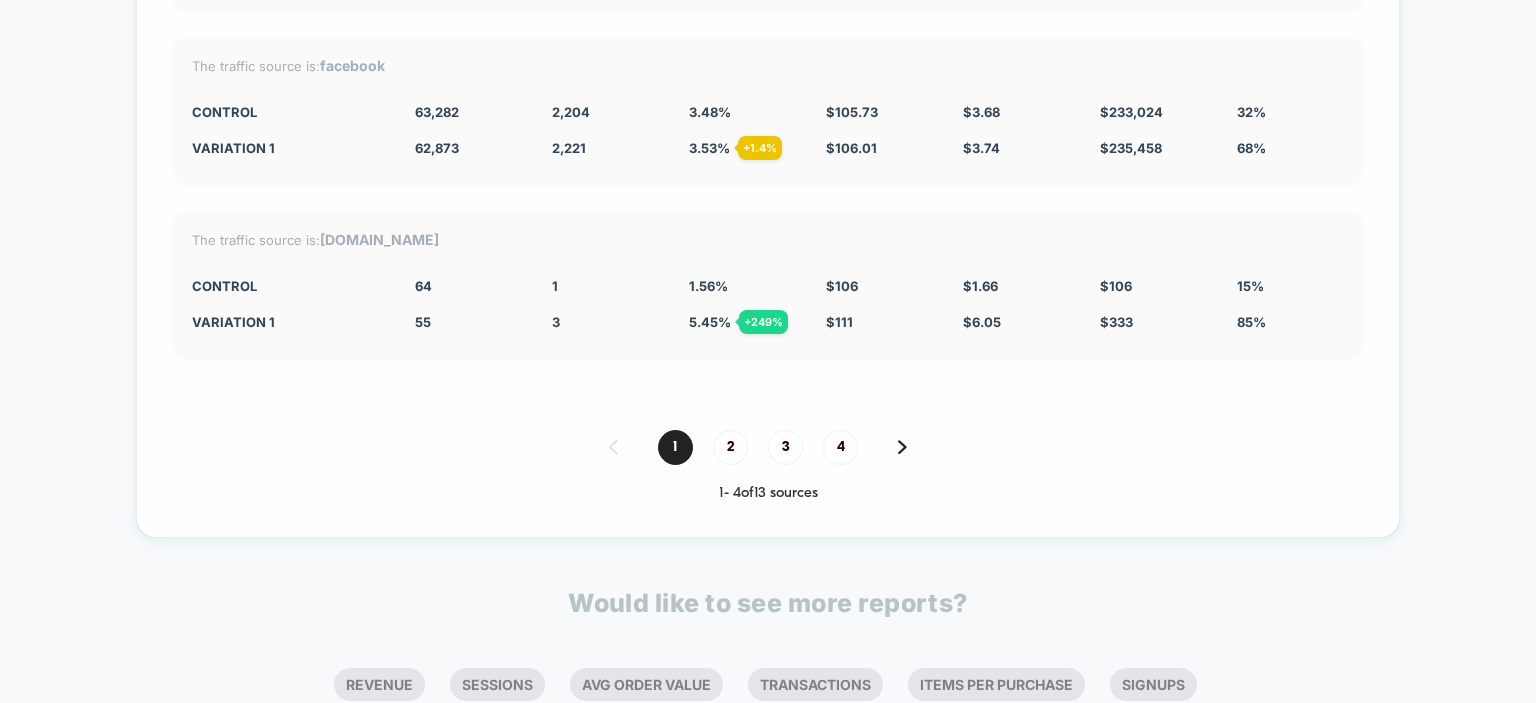 scroll, scrollTop: 6800, scrollLeft: 0, axis: vertical 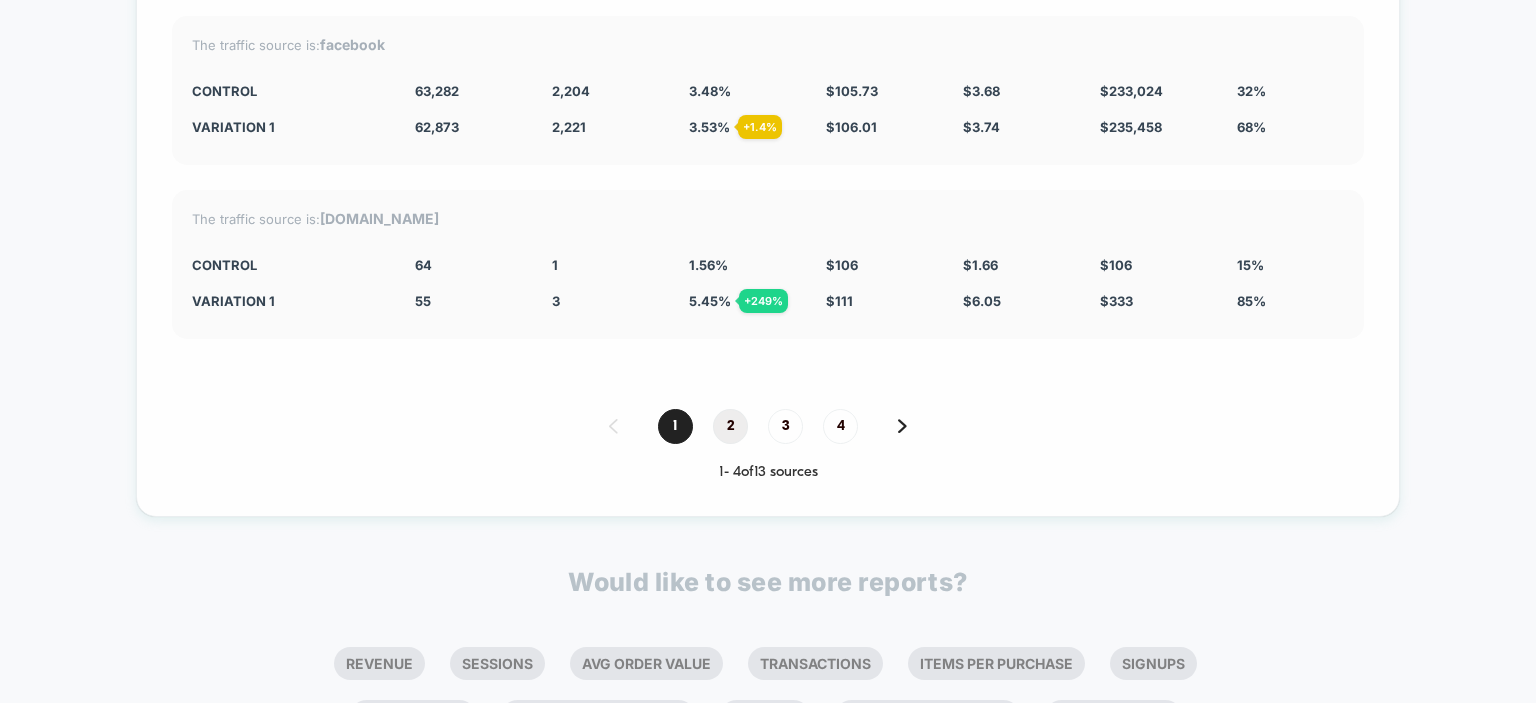 click on "2" at bounding box center [730, 426] 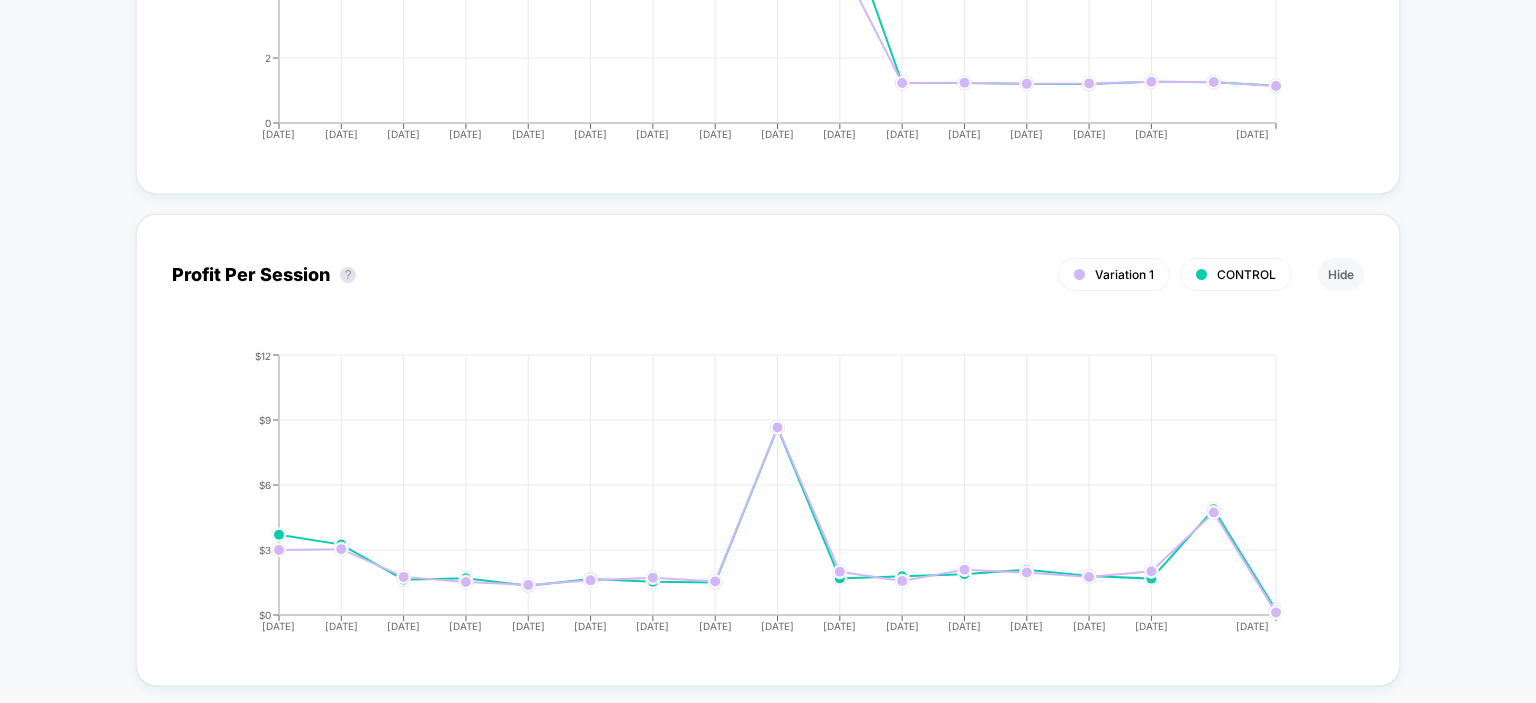 scroll, scrollTop: 3900, scrollLeft: 0, axis: vertical 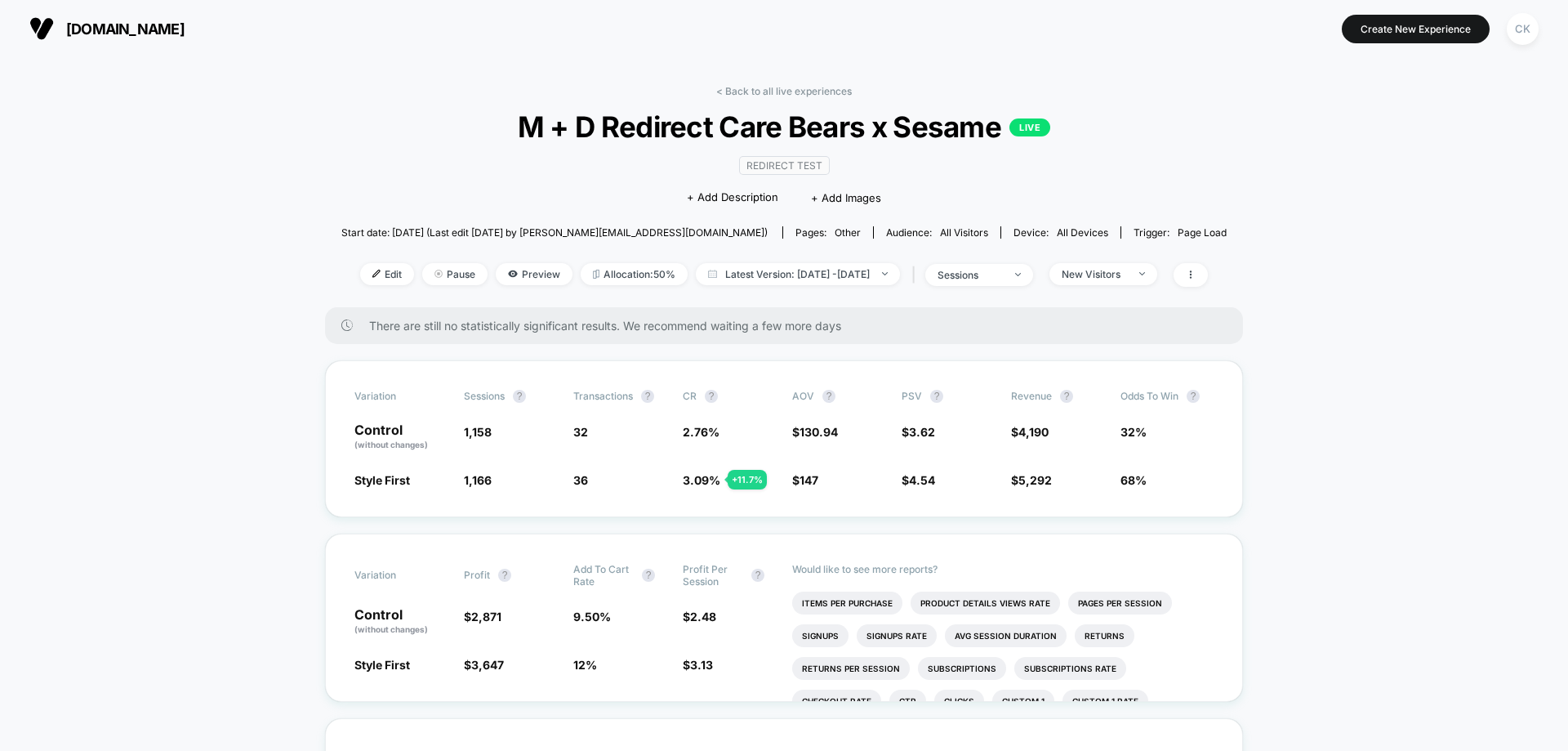 click on "< Back to all live experiences  M + D Redirect Care Bears x Sesame LIVE Redirect Test Click to edit experience details + Add Description + Add Images Start date: [DATE] (Last edit [DATE] by [PERSON_NAME][EMAIL_ADDRESS][DOMAIN_NAME]) Pages: other Audience: All Visitors Device: all devices Trigger: Page Load Edit Pause  Preview Allocation:  50% Latest Version:     [DATE]    -    [DATE] |   sessions   New Visitors There are still no statistically significant results. We recommend waiting a few more days Variation Sessions ? Transactions ? CR ? AOV ? PSV ? Revenue ? Odds to Win ? Control (without changes) 1,158 32 2.76 % $ 130.94 $ 3.62 $ 4,190 32% Style First 1,166 + 0.69 % 36 + 11.7 % 3.09 % + 11.7 % $ 147 + 12.3 % $ 4.54 + 25.4 % $ 5,292 + 25.4 % 68% Variation Profit ? Add To Cart Rate ? Profit Per Session ? Control (without changes) $ 2,871 9.50 % $ 2.48 Style First $ 3,647 + 26.2 % 12 % + 26.4 % $ 3.13 + 26.2 % Would like to see more reports? Items Per Purchase Product Details Views Rate Pages Per Session ?" at bounding box center [784, 2474] 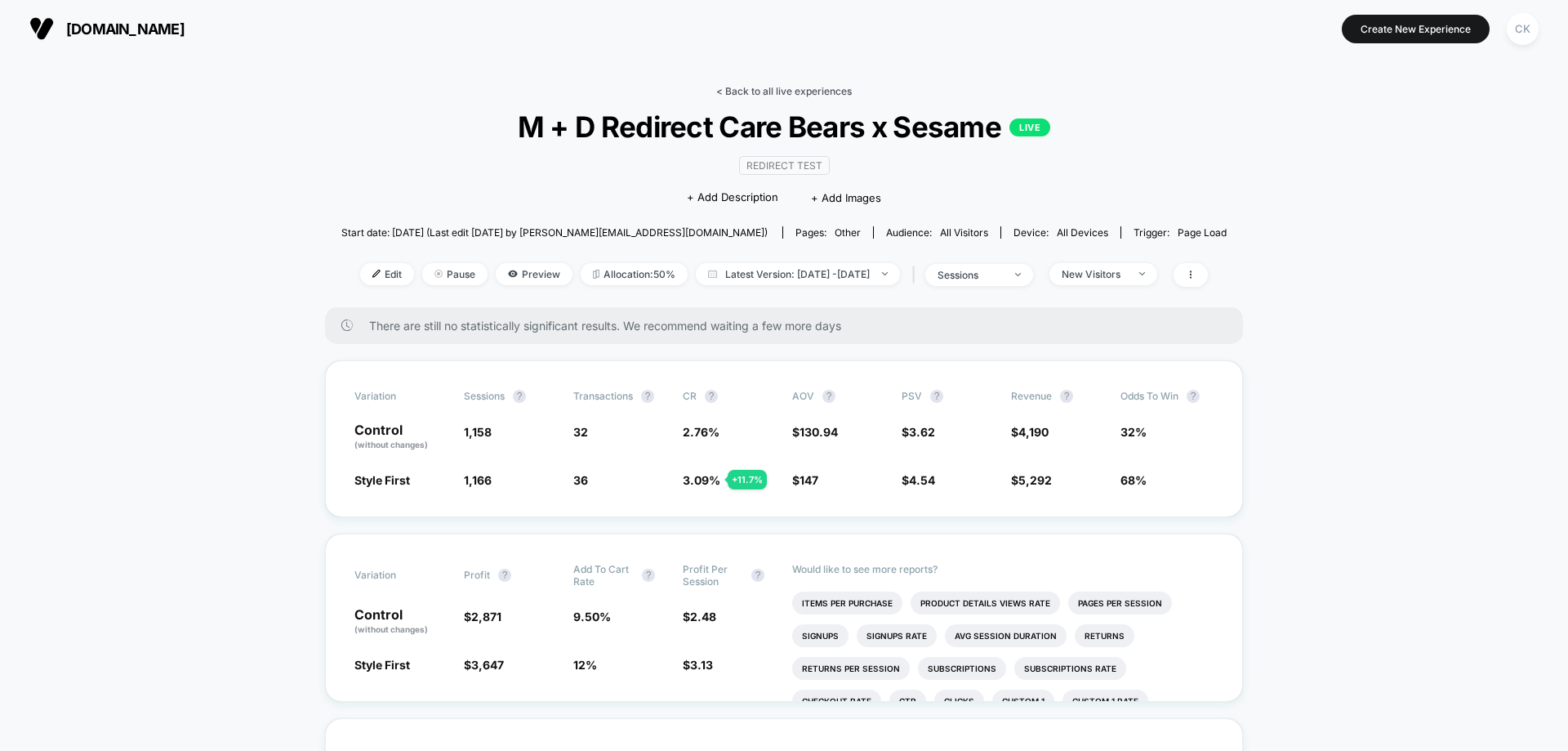 click on "< Back to all live experiences" at bounding box center (784, 91) 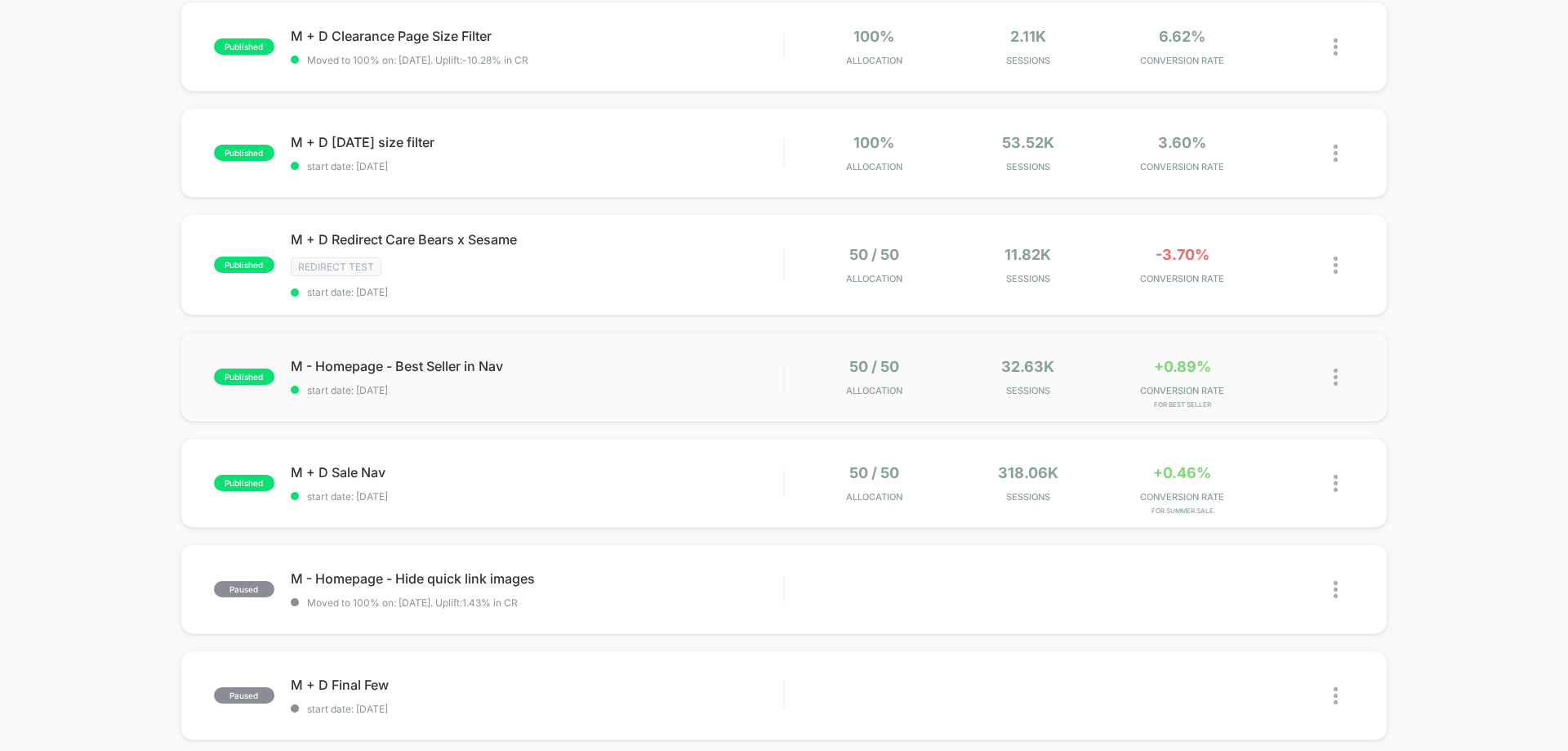 scroll, scrollTop: 245, scrollLeft: 0, axis: vertical 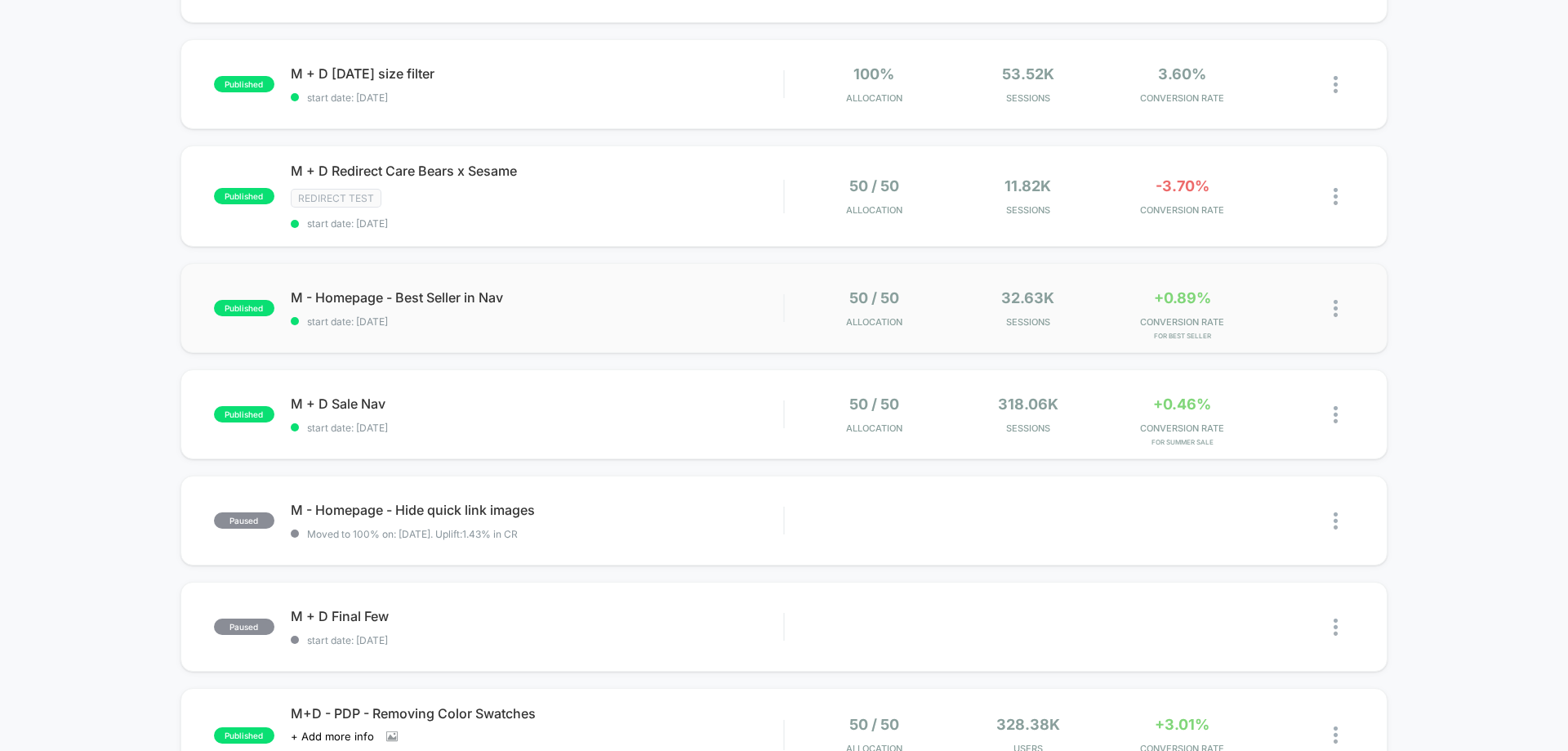 click on "published M - Homepage - Best Seller in Nav start date: [DATE] 50 / 50 Allocation 32.63k Sessions +0.89% CONVERSION RATE for BEST SELLER" at bounding box center (784, 308) 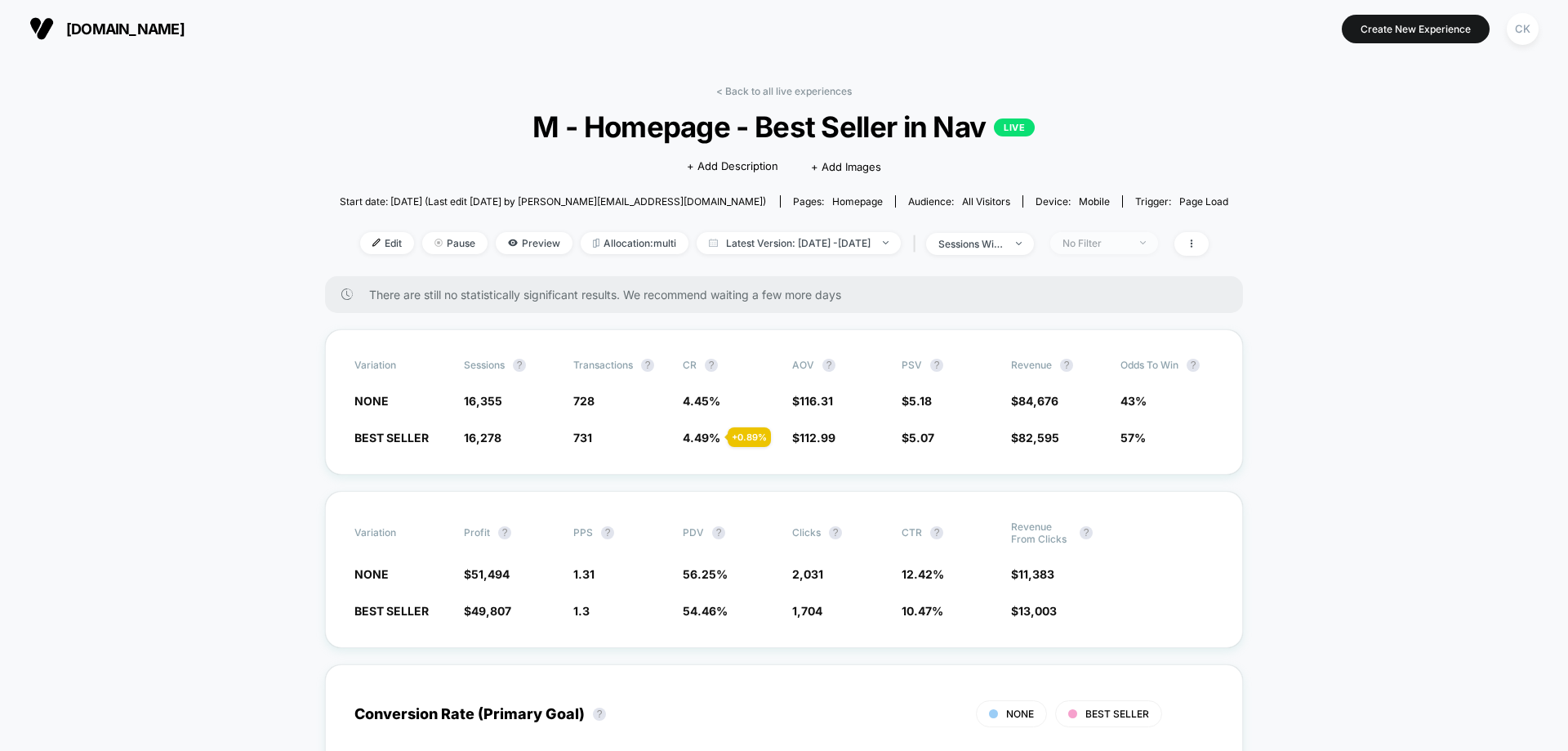 click on "No Filter" at bounding box center [1095, 243] 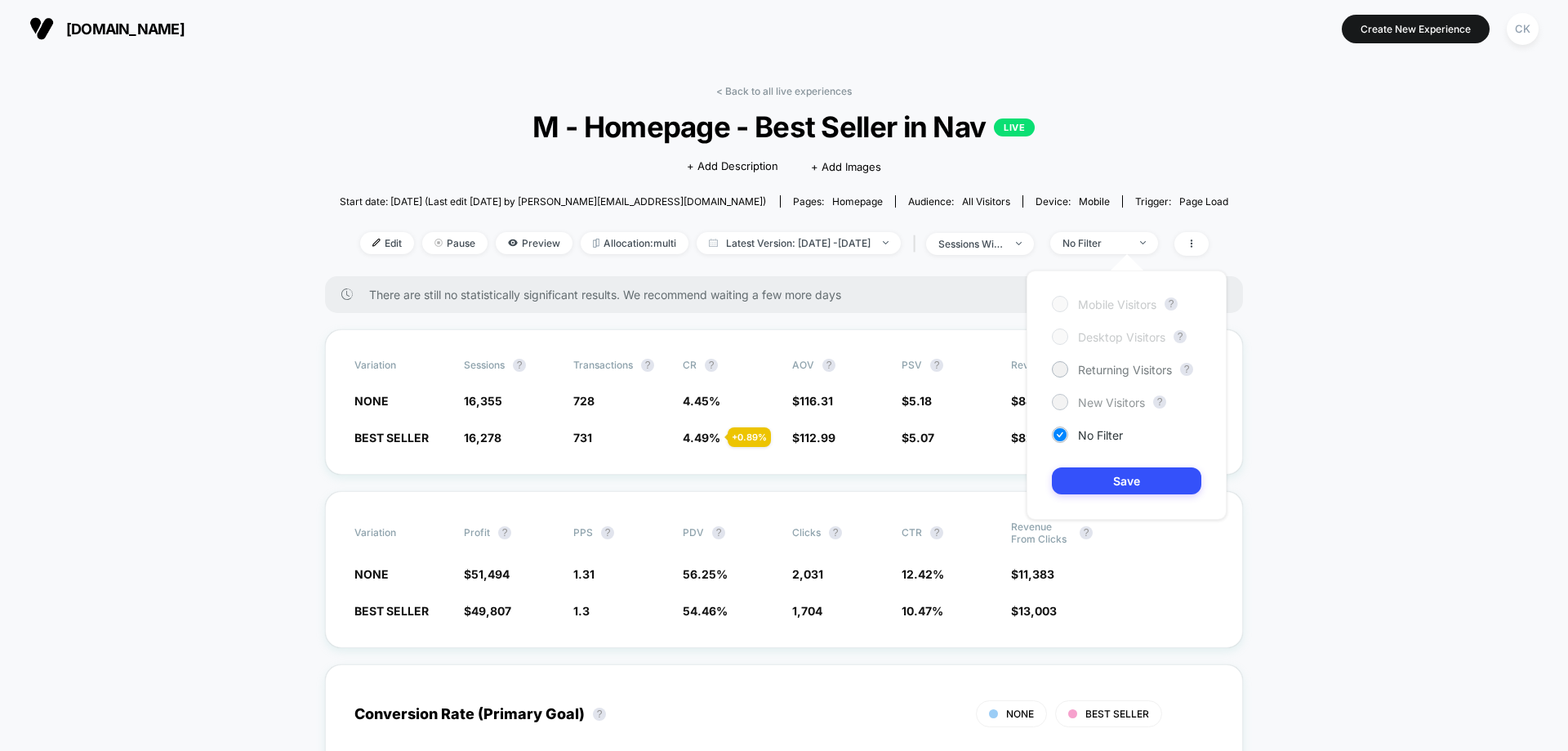click on "New Visitors" at bounding box center [1111, 402] 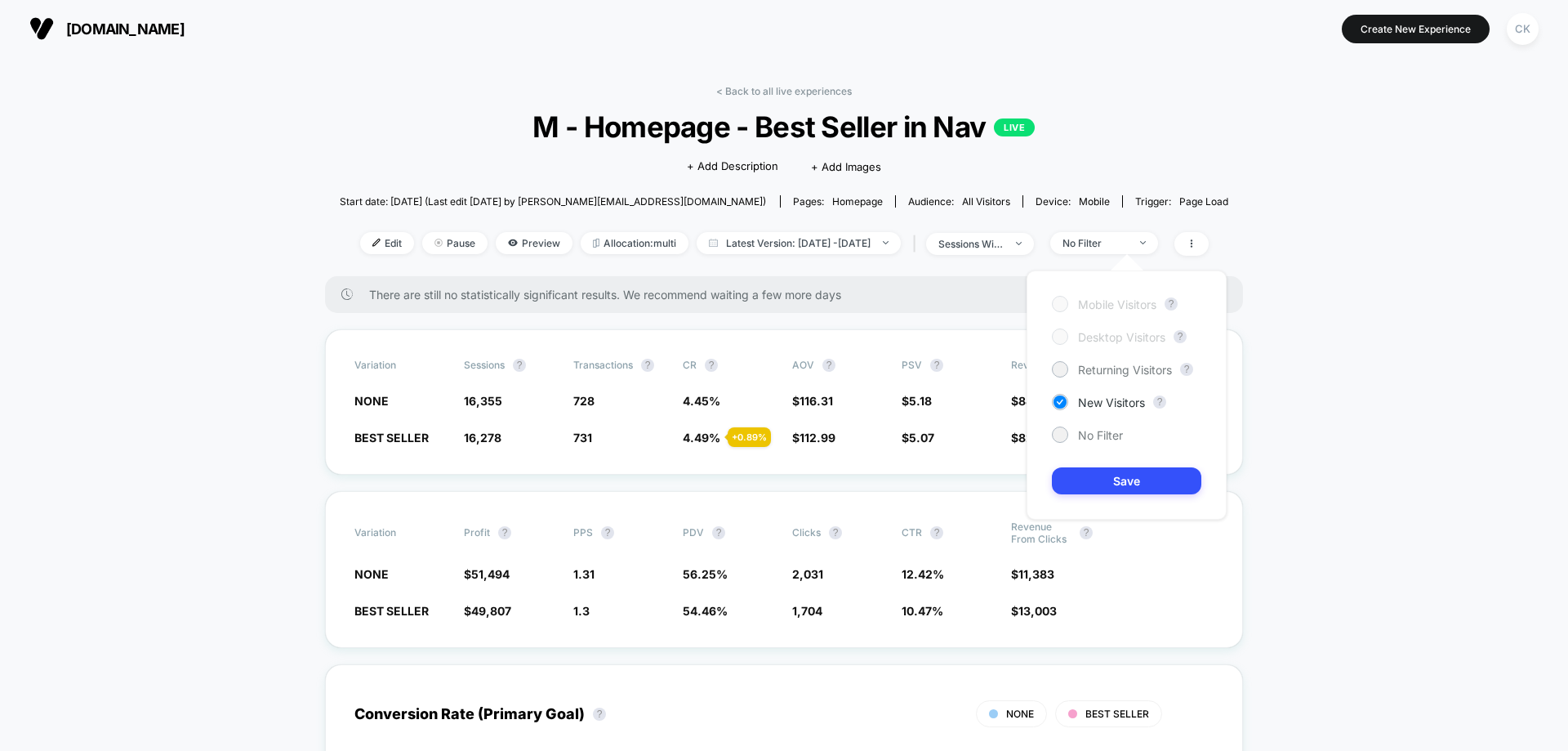 click on "Save" at bounding box center (1126, 481) 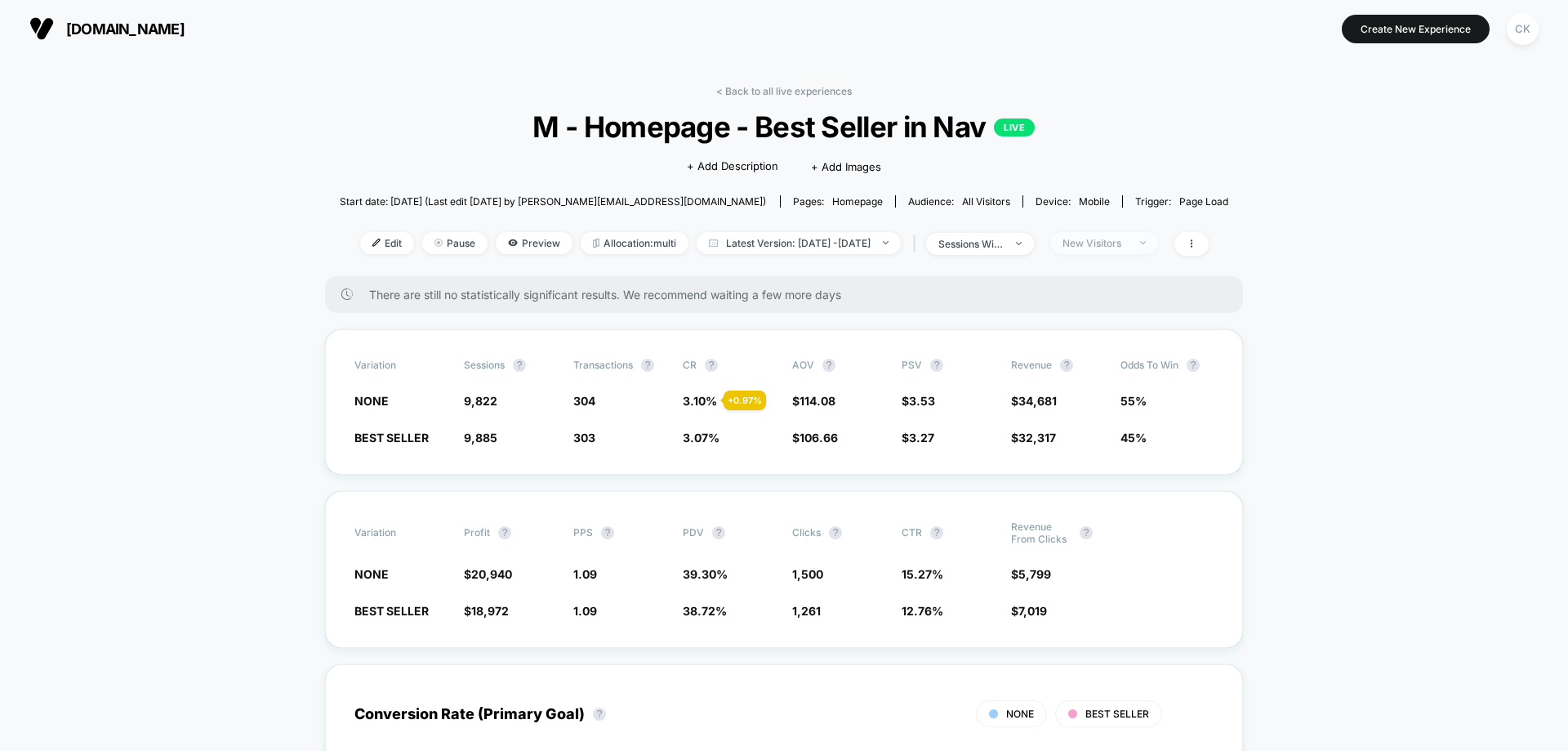 click on "New Visitors" at bounding box center [1095, 243] 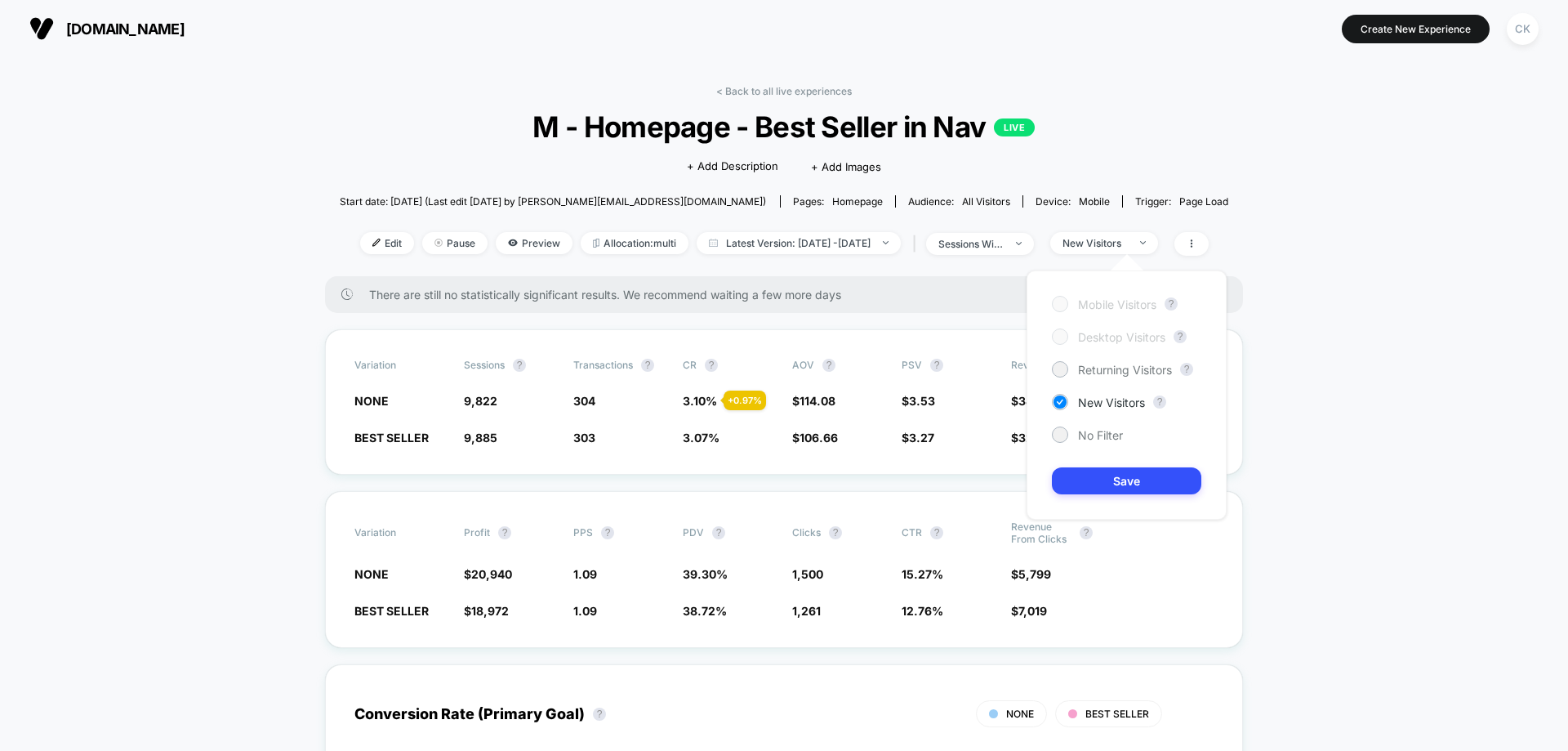 click on "< Back to all live experiences  M - Homepage - Best Seller in Nav LIVE Click to edit experience details + Add Description + Add Images Start date: [DATE] (Last edit [DATE] by [PERSON_NAME][EMAIL_ADDRESS][DOMAIN_NAME]) Pages: homepage Audience: All Visitors Device: mobile Trigger: Page Load Edit Pause  Preview Allocation:  multi Latest Version:     [DATE]    -    [DATE] |   sessions with impression   New Visitors There are still no statistically significant results. We recommend waiting a few more days Variation Sessions ? Transactions ? CR ? AOV ? PSV ? Revenue ? Odds to Win ? NONE 9,822 - 0.64 % 304 + 0.97 % 3.10 % + 0.97 % $ 114.08 + 7 % $ 3.53 + 8 % $ 34,681 + 8 % 55% BEST SELLER 9,885 303 3.07 % $ 106.66 $ 3.27 $ 32,317 45% Variation Profit ? PPS ? PDV ? Clicks ? CTR ? Revenue From Clicks ? NONE $ 20,940 + 11.1 % 1.09 - 0.07 % 39.30 % + 1.5 % 1,500 + 19 % 15.27 % + 19.7 % $ 5,799 - 17.4 % BEST SELLER $ 18,972 1.09 38.72 % 1,261 12.76 % $ 7,019 Conversion Rate (Primary Goal) ? NONE BEST SELLER Hide 0 % ?" at bounding box center (784, 2045) 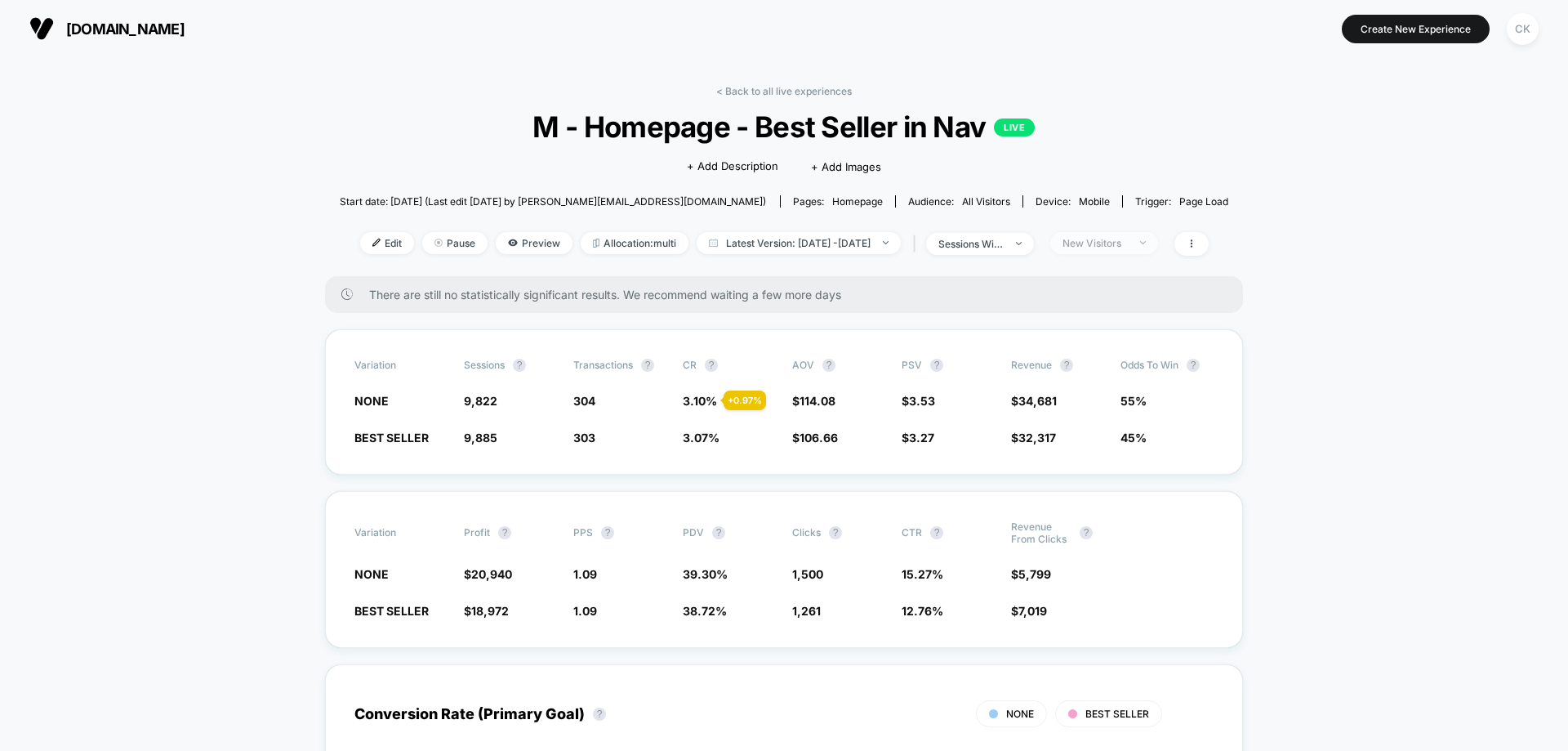 click on "New Visitors" at bounding box center (1104, 243) 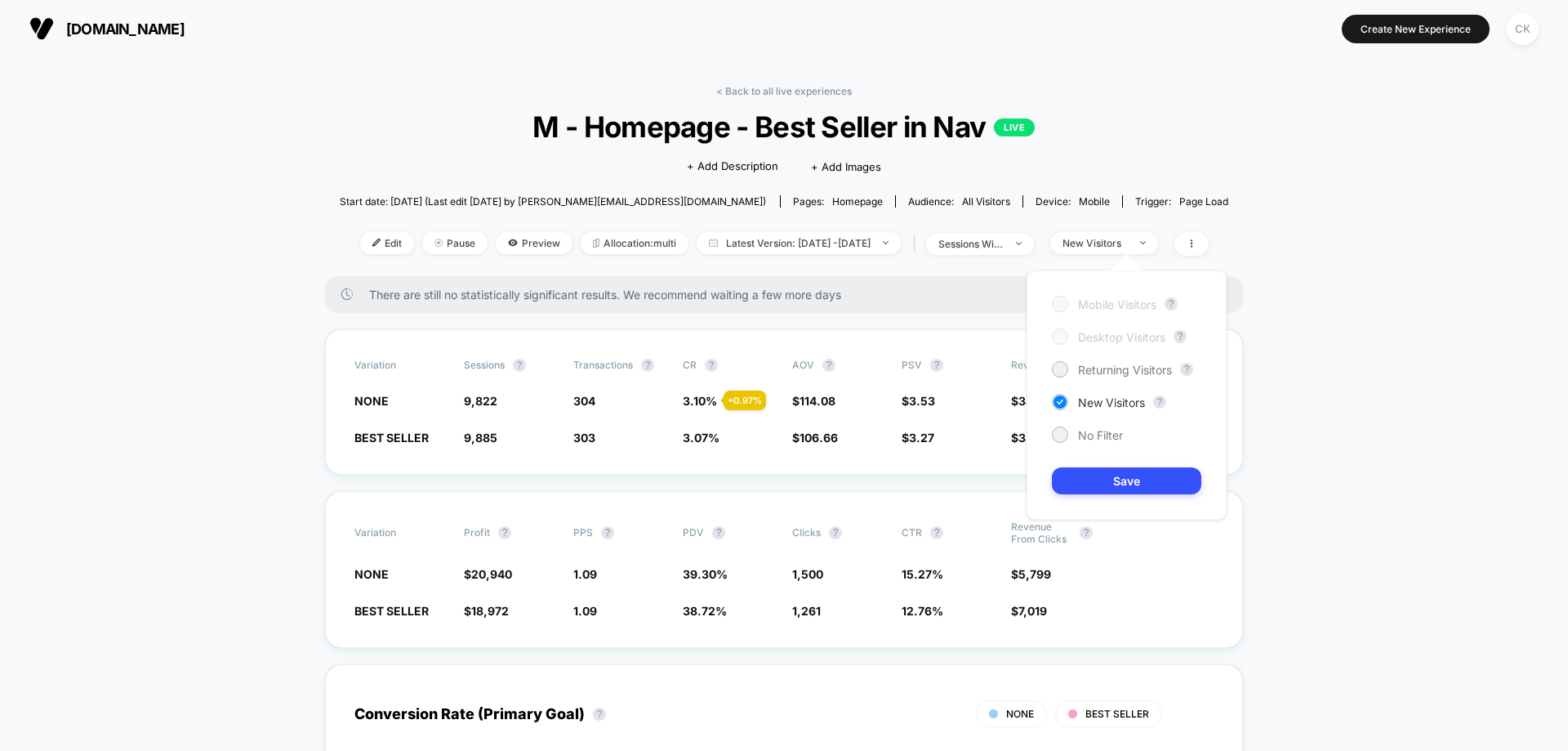 click on "Mobile Visitors ? Desktop Visitors ? Returning Visitors ? New Visitors ? No Filter Save" at bounding box center (1126, 395) 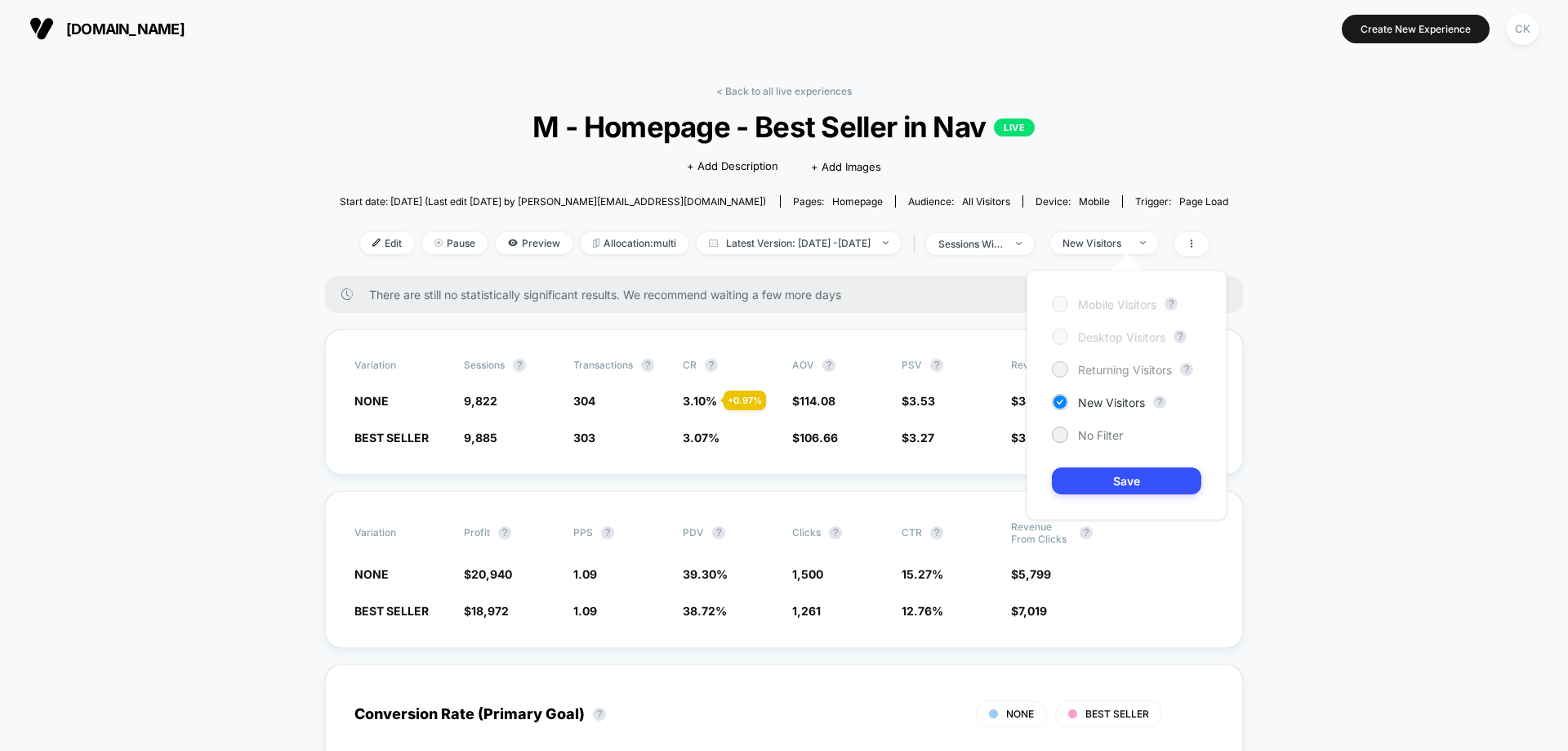 click on "Returning Visitors" at bounding box center [1125, 369] 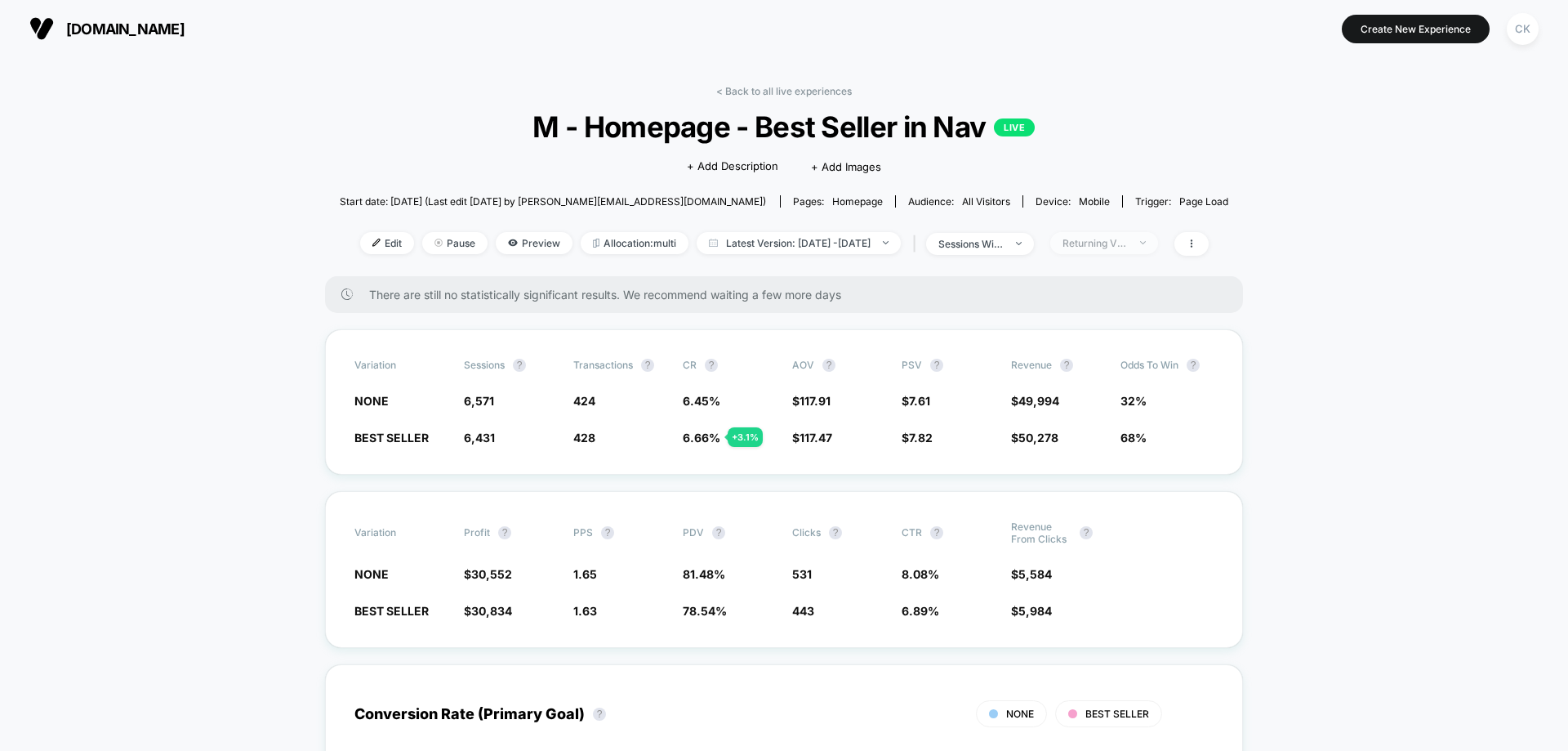 click on "Returning Visitors" at bounding box center [1095, 243] 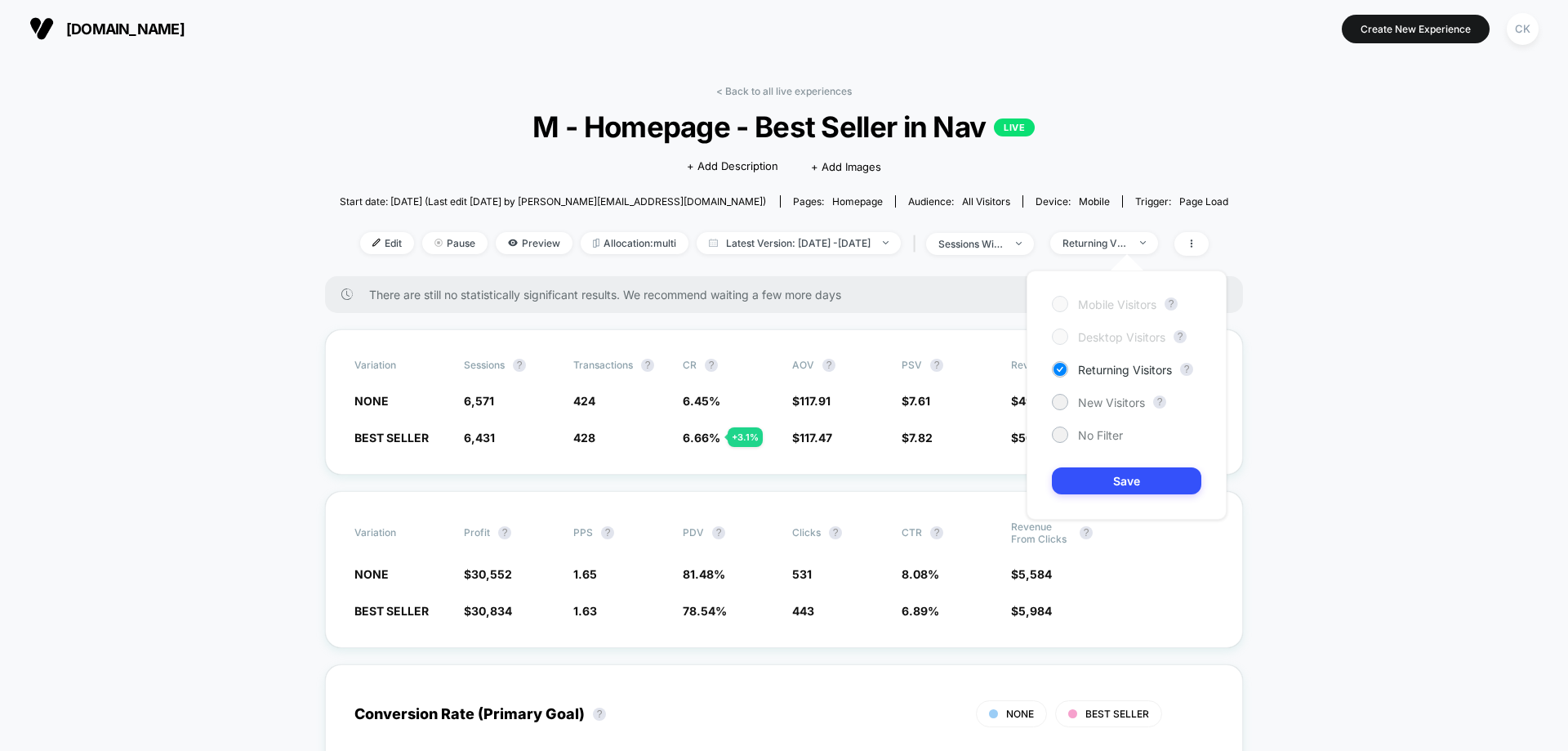 click on "Mobile Visitors" at bounding box center [1117, 304] 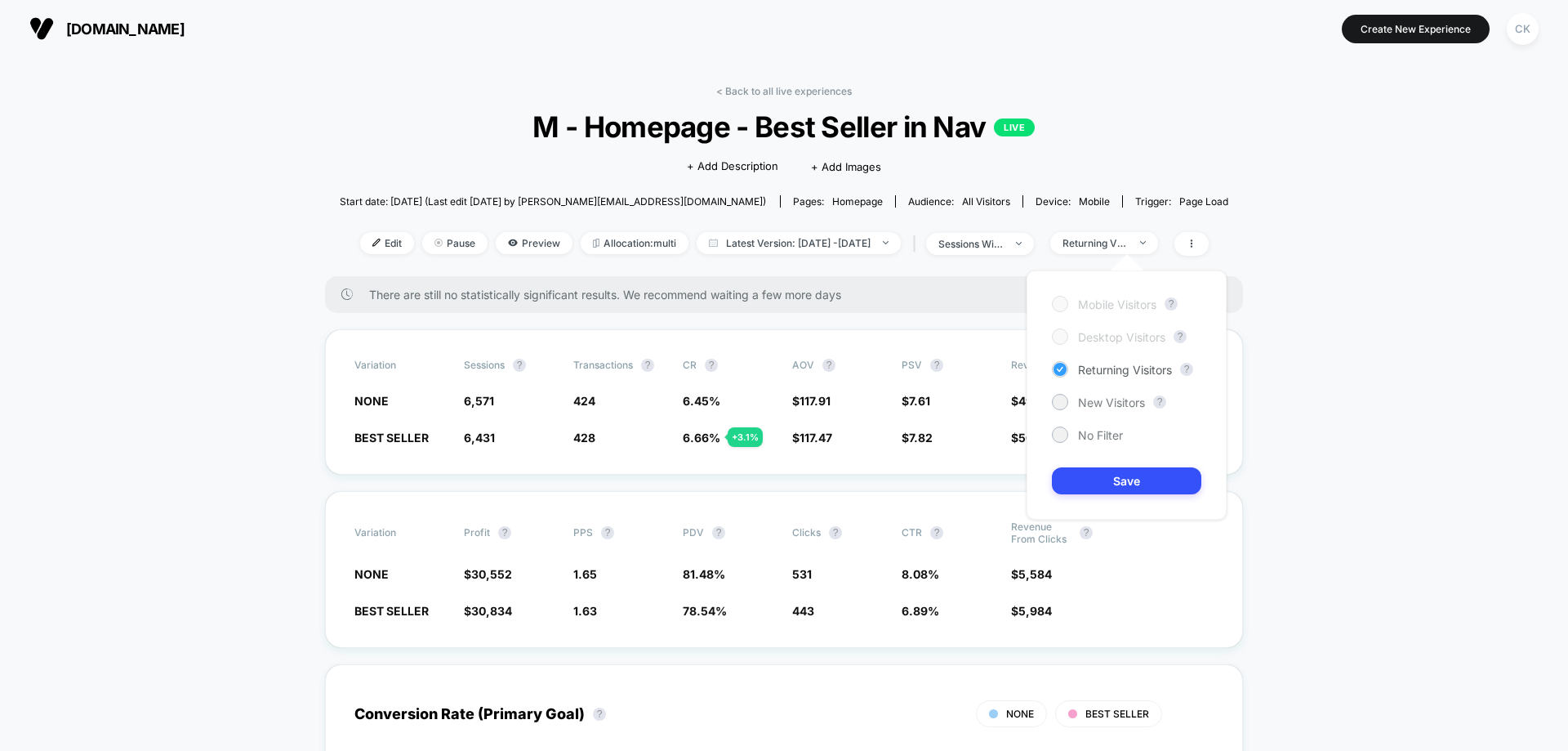 click on "Returning Visitors" at bounding box center (1125, 369) 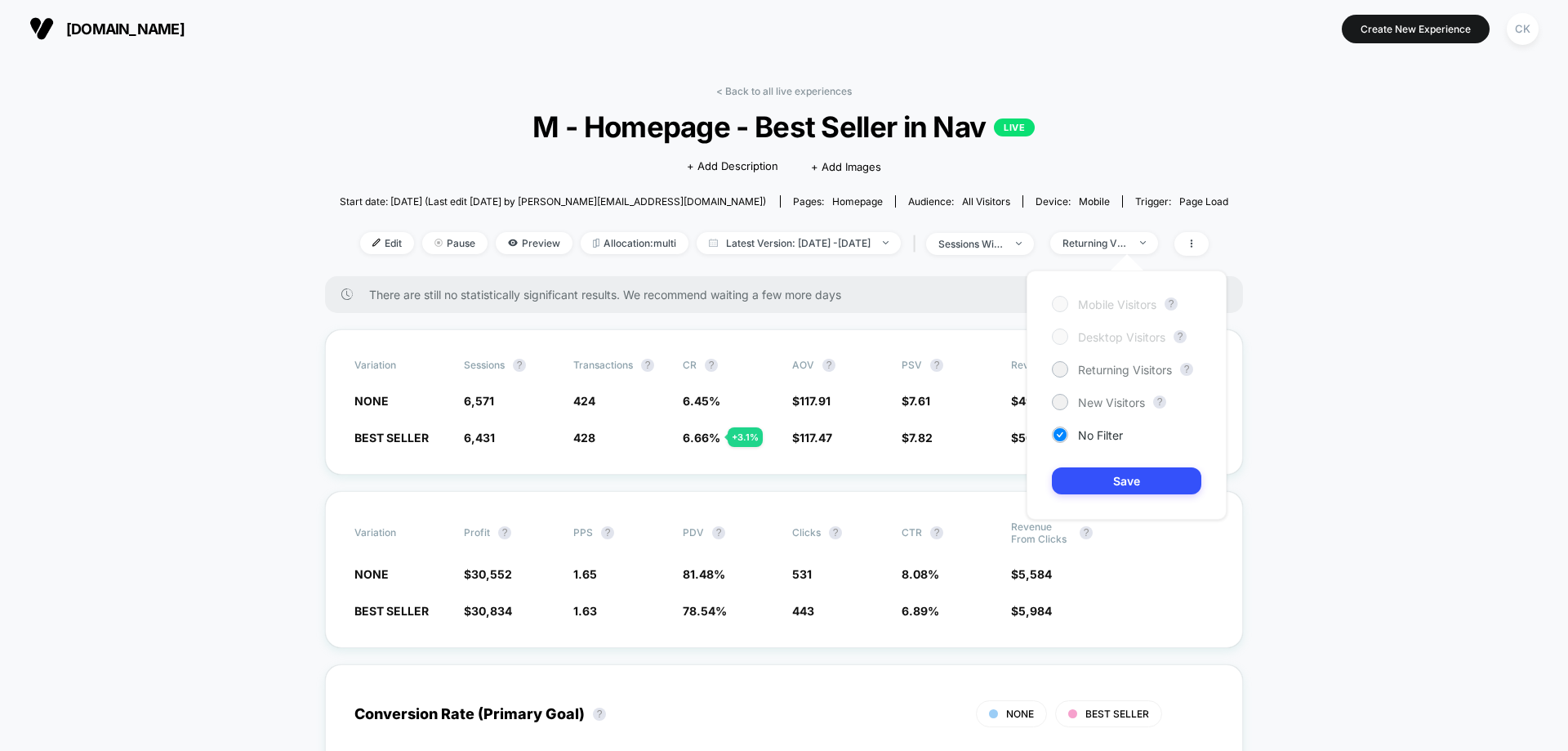 click on "Save" at bounding box center (1126, 481) 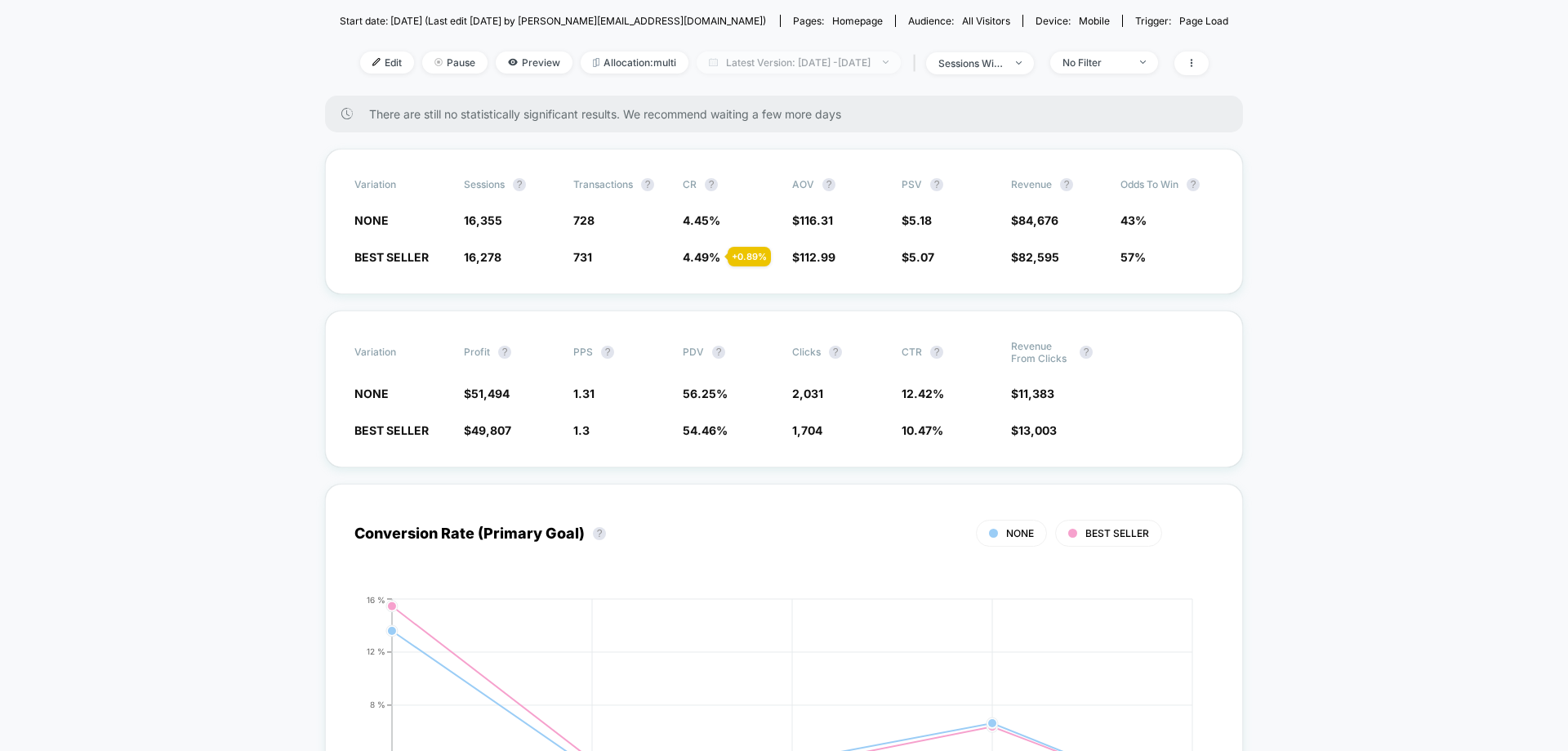 scroll, scrollTop: 0, scrollLeft: 0, axis: both 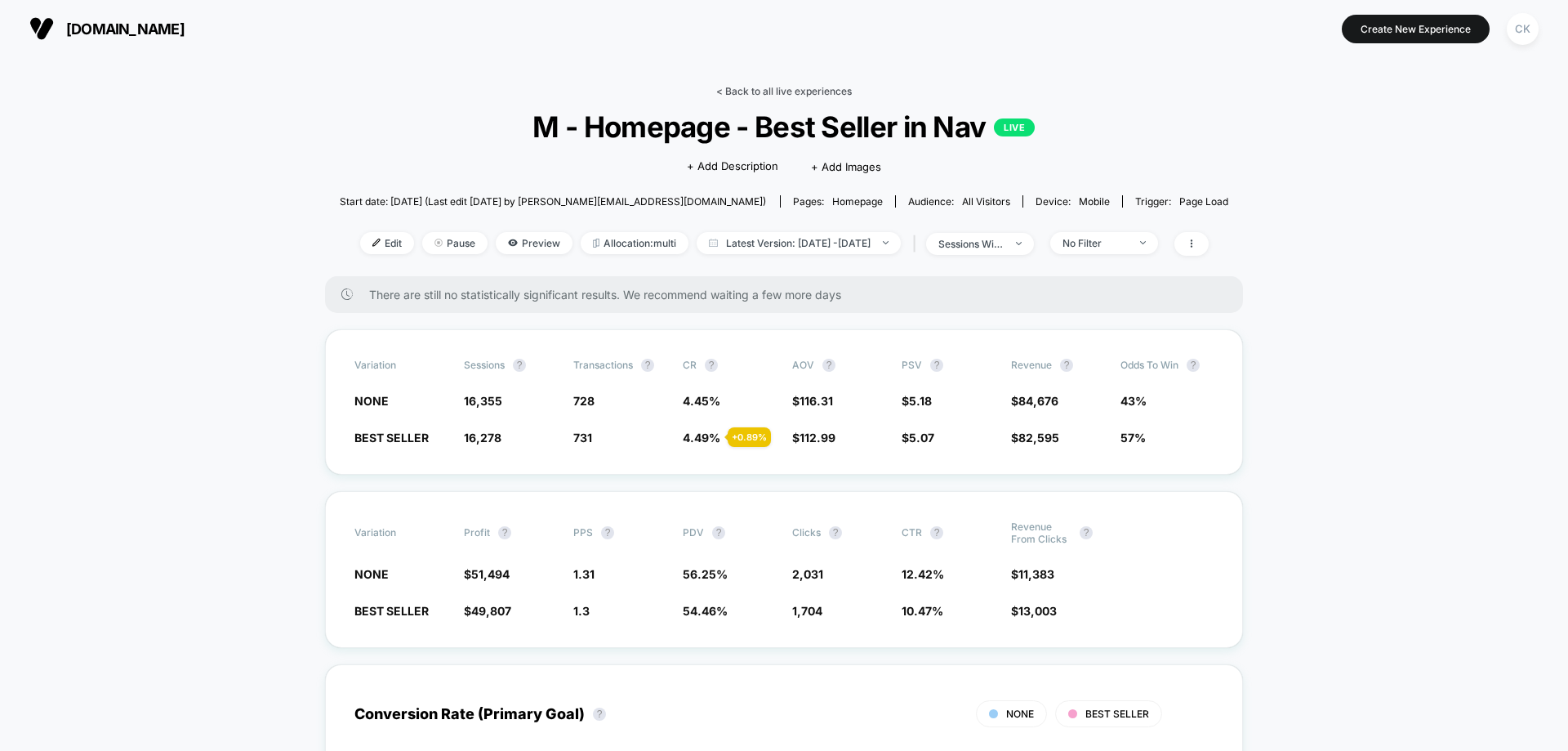 click on "< Back to all live experiences" at bounding box center [784, 91] 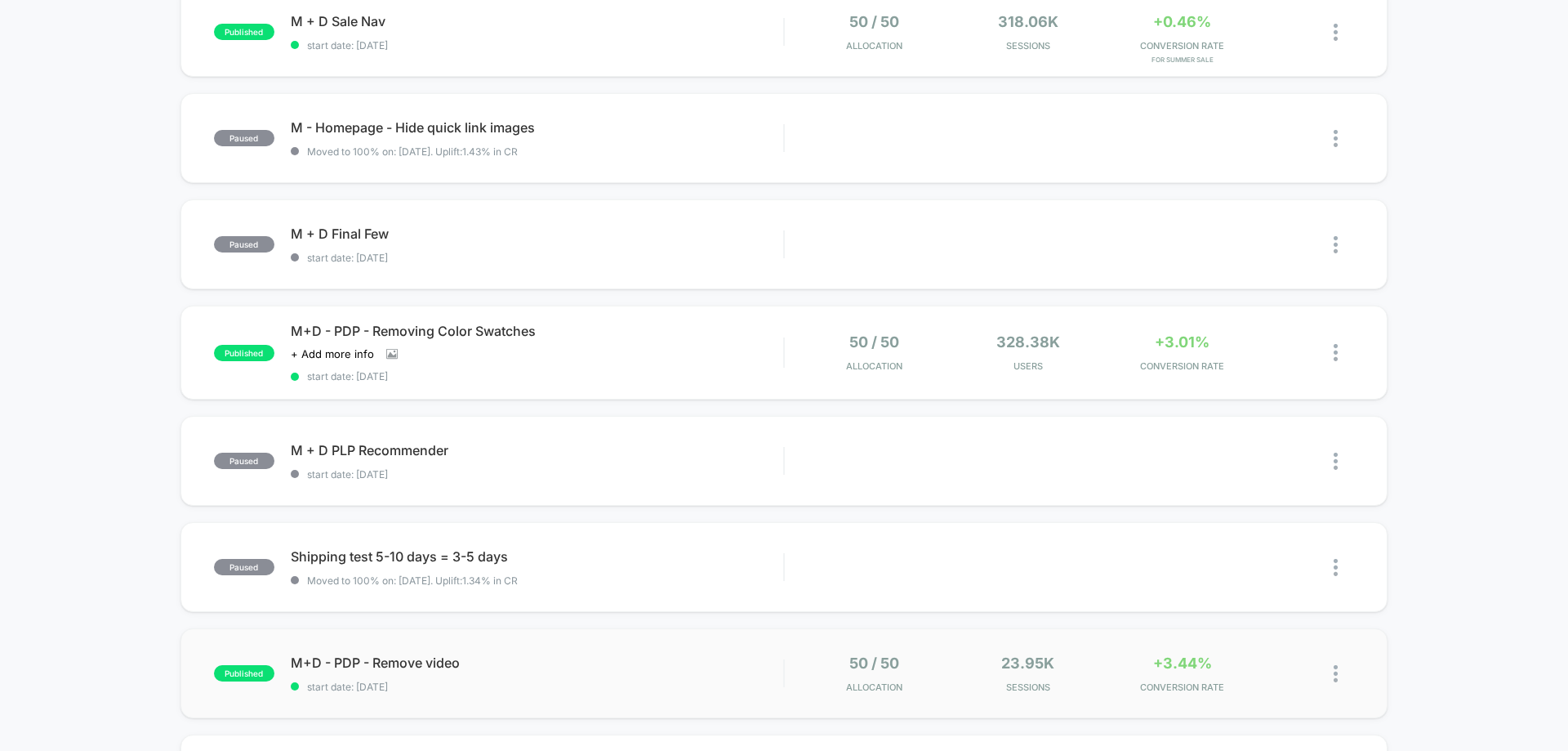 scroll, scrollTop: 981, scrollLeft: 0, axis: vertical 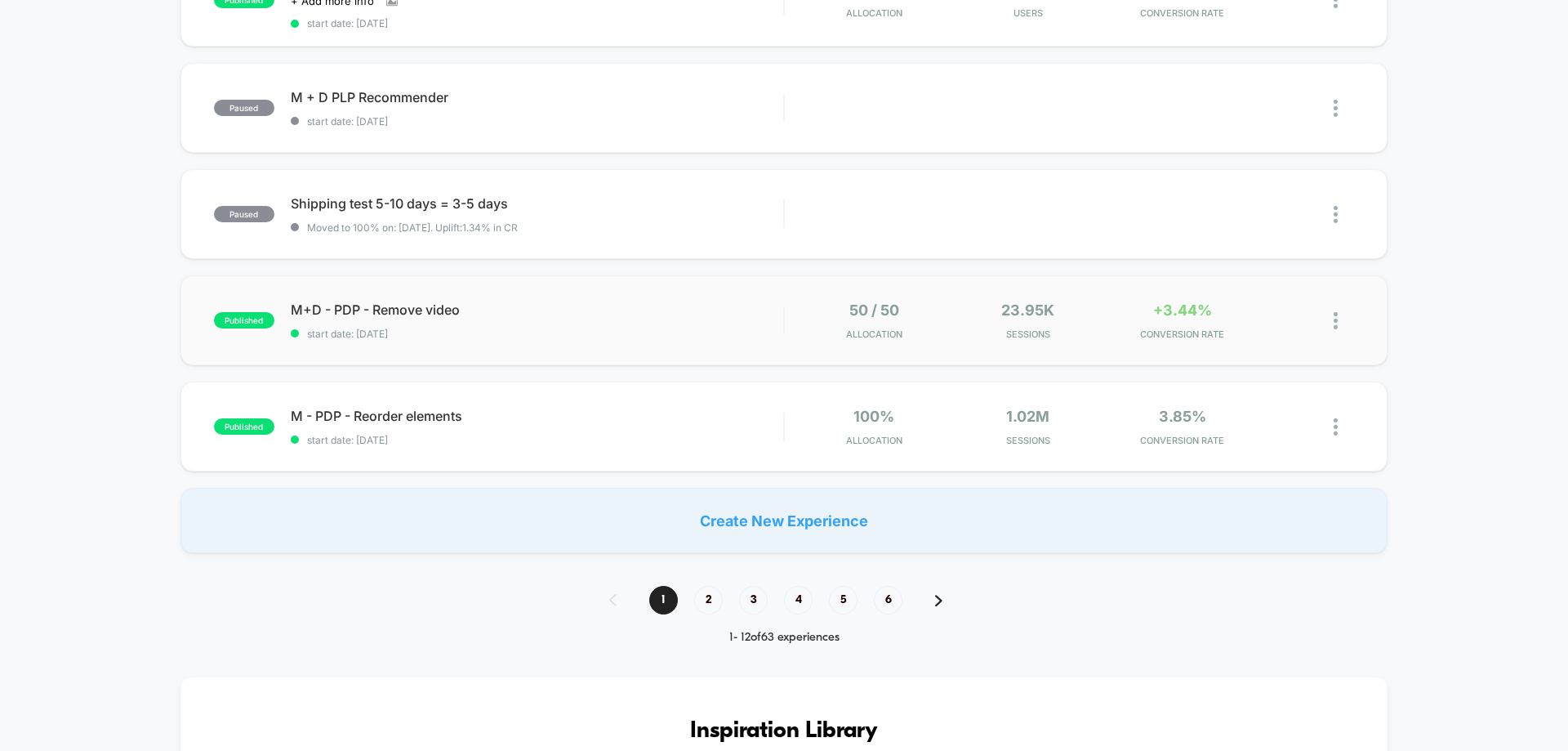 click on "published M+D - PDP - Remove video start date: [DATE] 50 / 50 Allocation 23.95k Sessions +3.44% CONVERSION RATE" at bounding box center [784, 320] 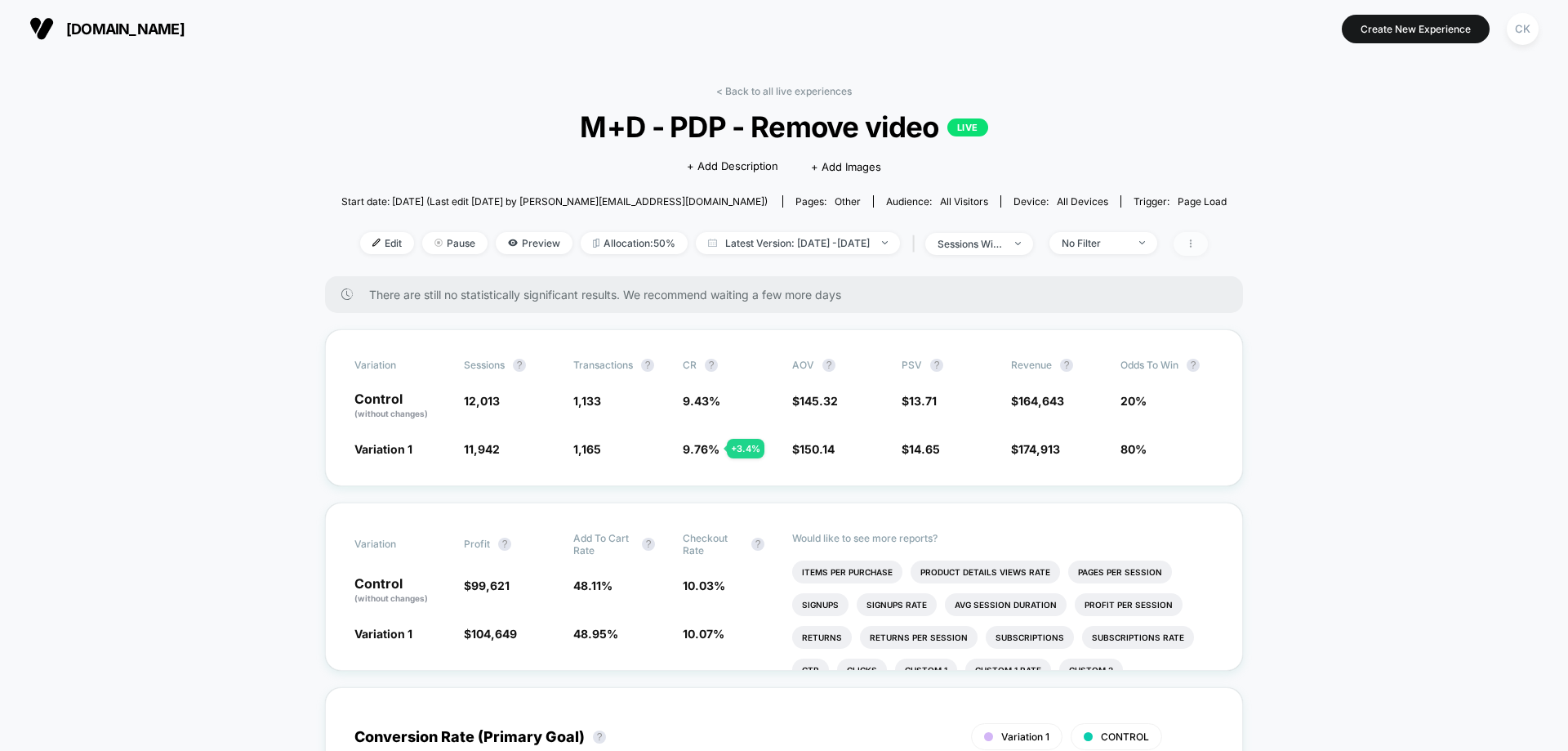 click 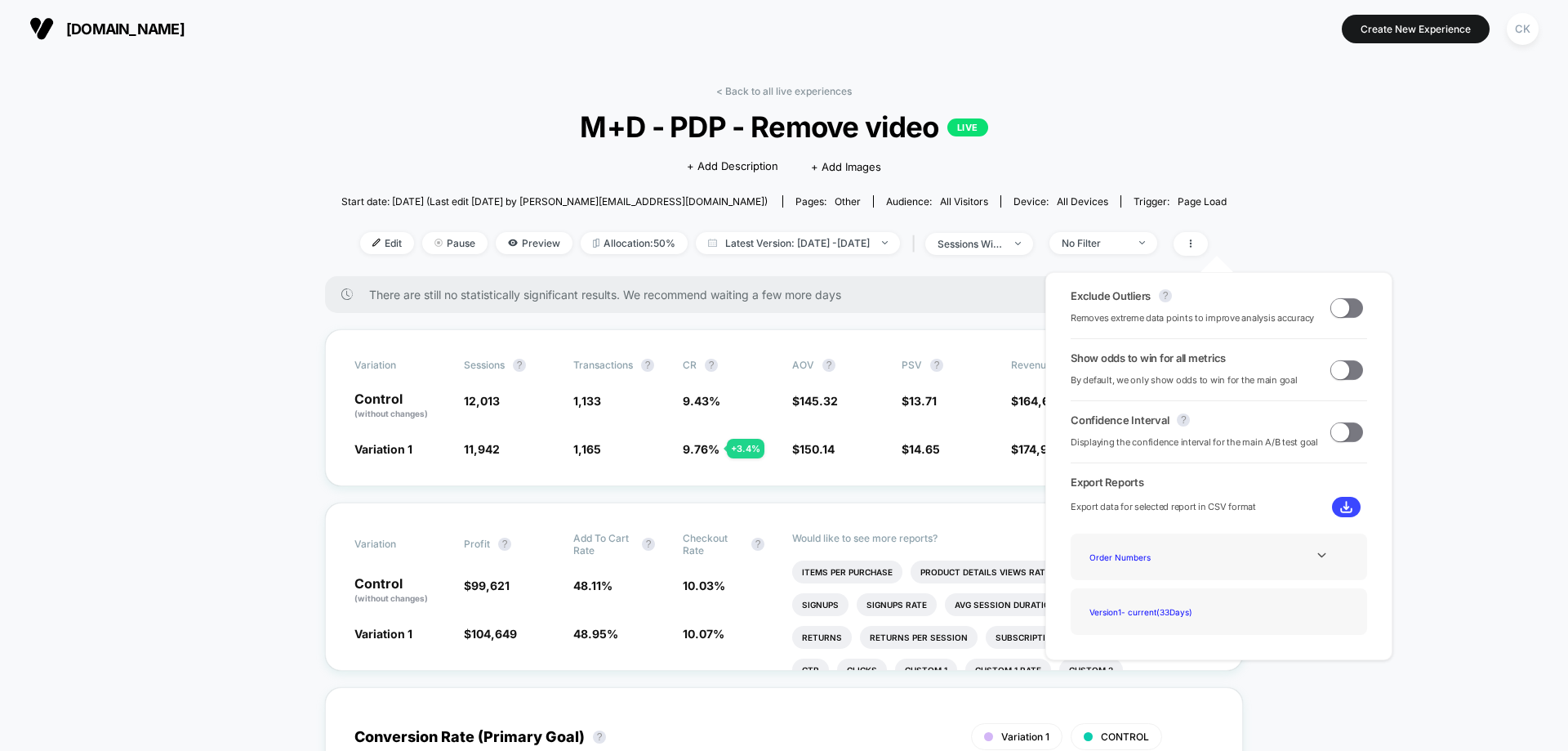 click on "< Back to all live experiences  M+D - PDP - Remove video LIVE Click to edit experience details + Add Description + Add Images Start date: [DATE] (Last edit [DATE] by [PERSON_NAME][EMAIL_ADDRESS][DOMAIN_NAME]) Pages: other Audience: All Visitors Device: all devices Trigger: Page Load Edit Pause  Preview Allocation:  50% Latest Version:     [DATE]    -    [DATE] |   sessions with impression   No Filter There are still no statistically significant results. We recommend waiting a few more days Variation Sessions ? Transactions ? CR ? AOV ? PSV ? Revenue ? Odds to Win ? Control (without changes) 12,013 1,133 9.43 % $ 145.32 $ 13.71 $ 164,643 20% Variation 1 11,942 - 0.59 % 1,165 + 3.4 % 9.76 % + 3.4 % $ 150.14 + 3.3 % $ 14.65 + 6.9 % $ 174,913 + 6.9 % 80% Variation Profit ? Add To Cart Rate ? Checkout Rate ? Control (without changes) $ 99,621 48.11 % 10.03 % Variation 1 $ 104,649 + 5.7 % 48.95 % + 1.7 % 10.07 % + 0.43 % Would like to see more reports? Items Per Purchase Product Details Views Rate Pages Per Session" at bounding box center [784, 2056] 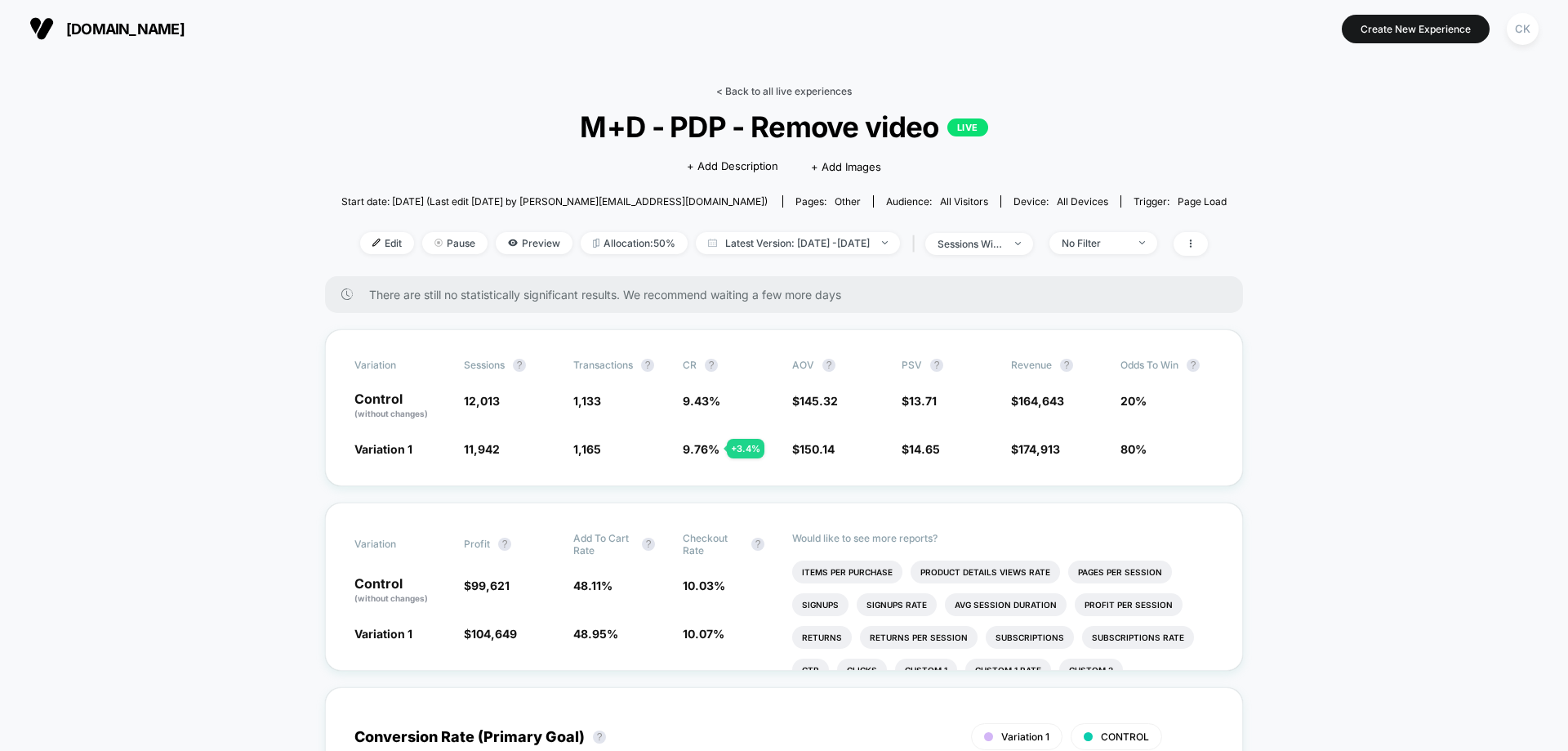 click on "< Back to all live experiences" at bounding box center [784, 91] 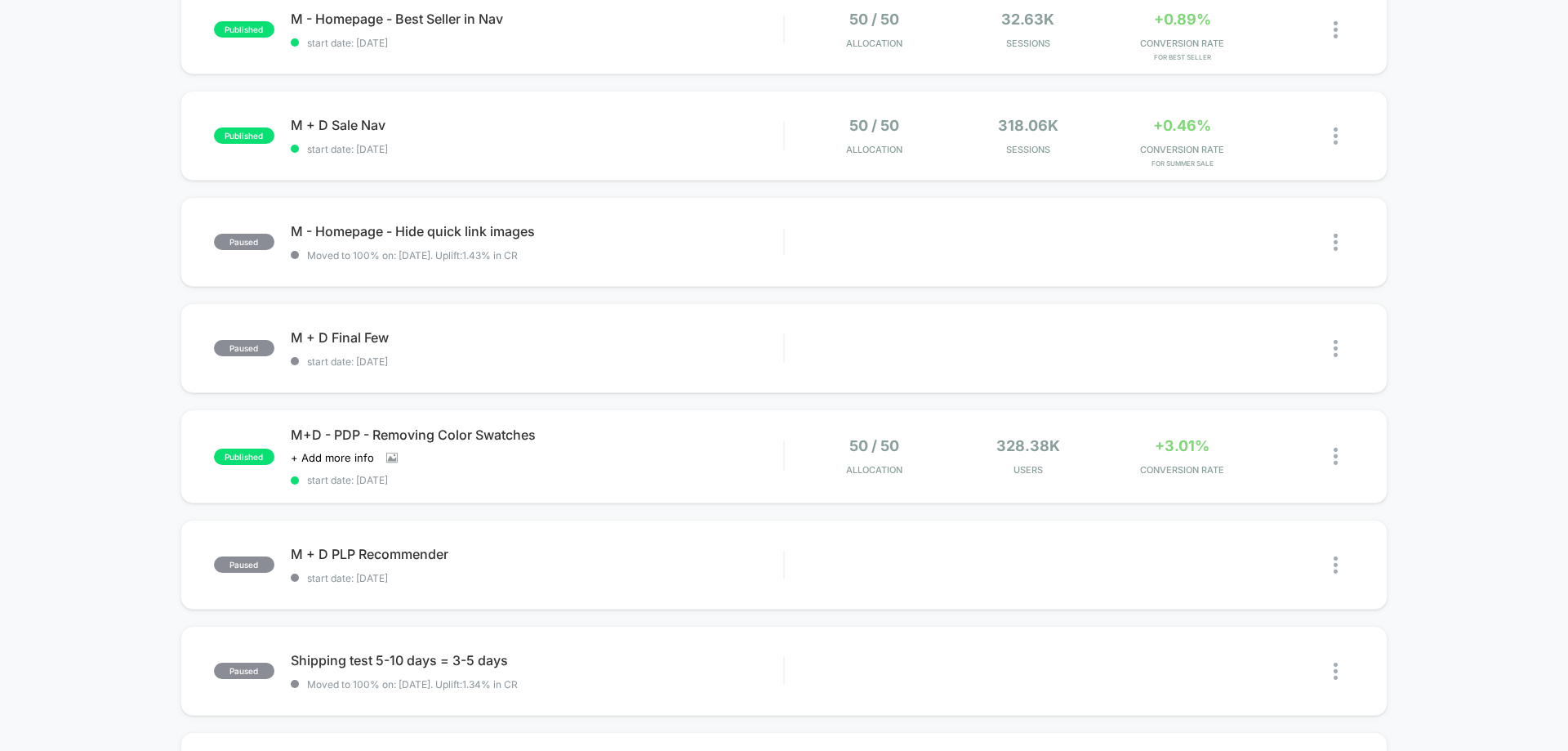 scroll, scrollTop: 817, scrollLeft: 0, axis: vertical 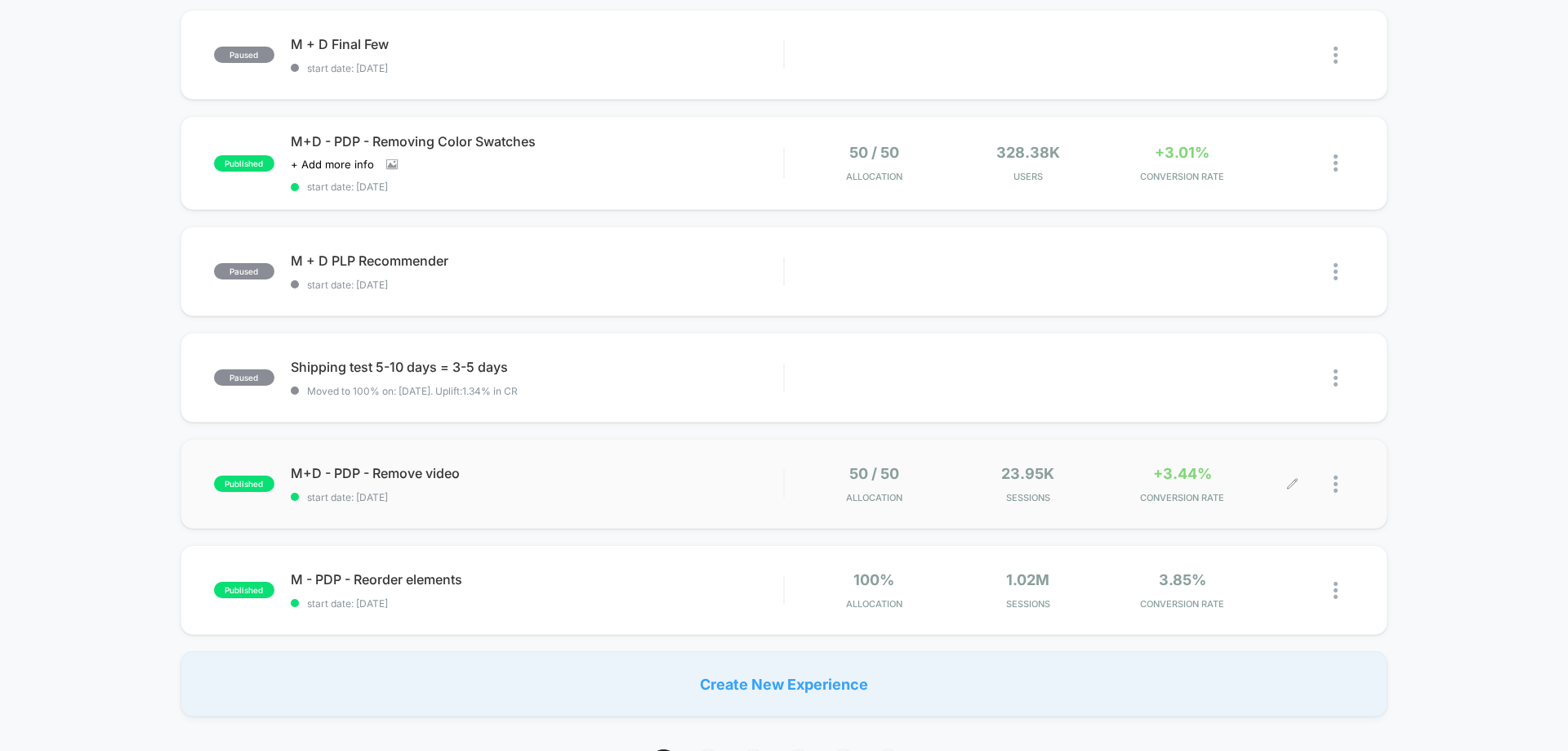 click at bounding box center [1343, 484] 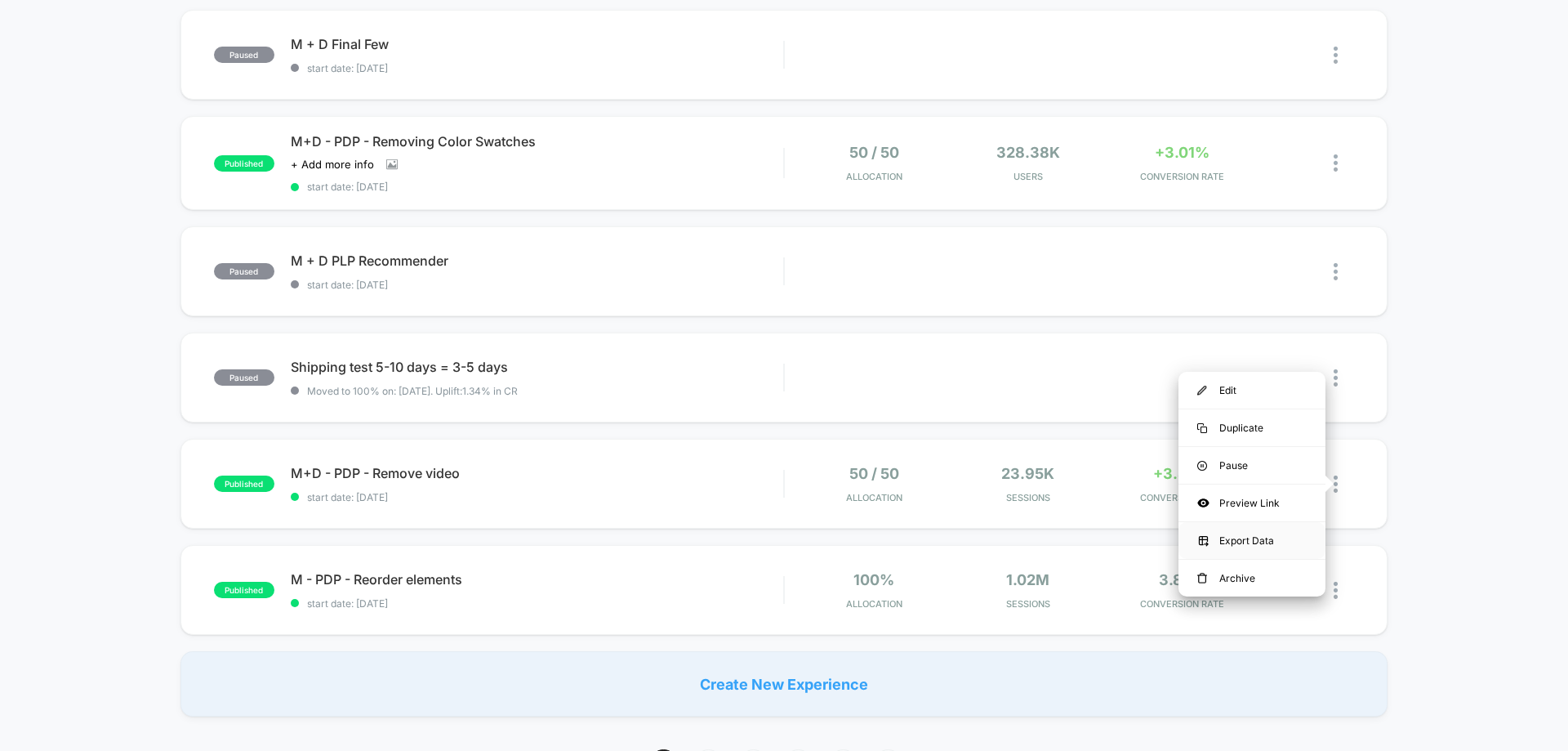 click on "Export Data" at bounding box center (1252, 540) 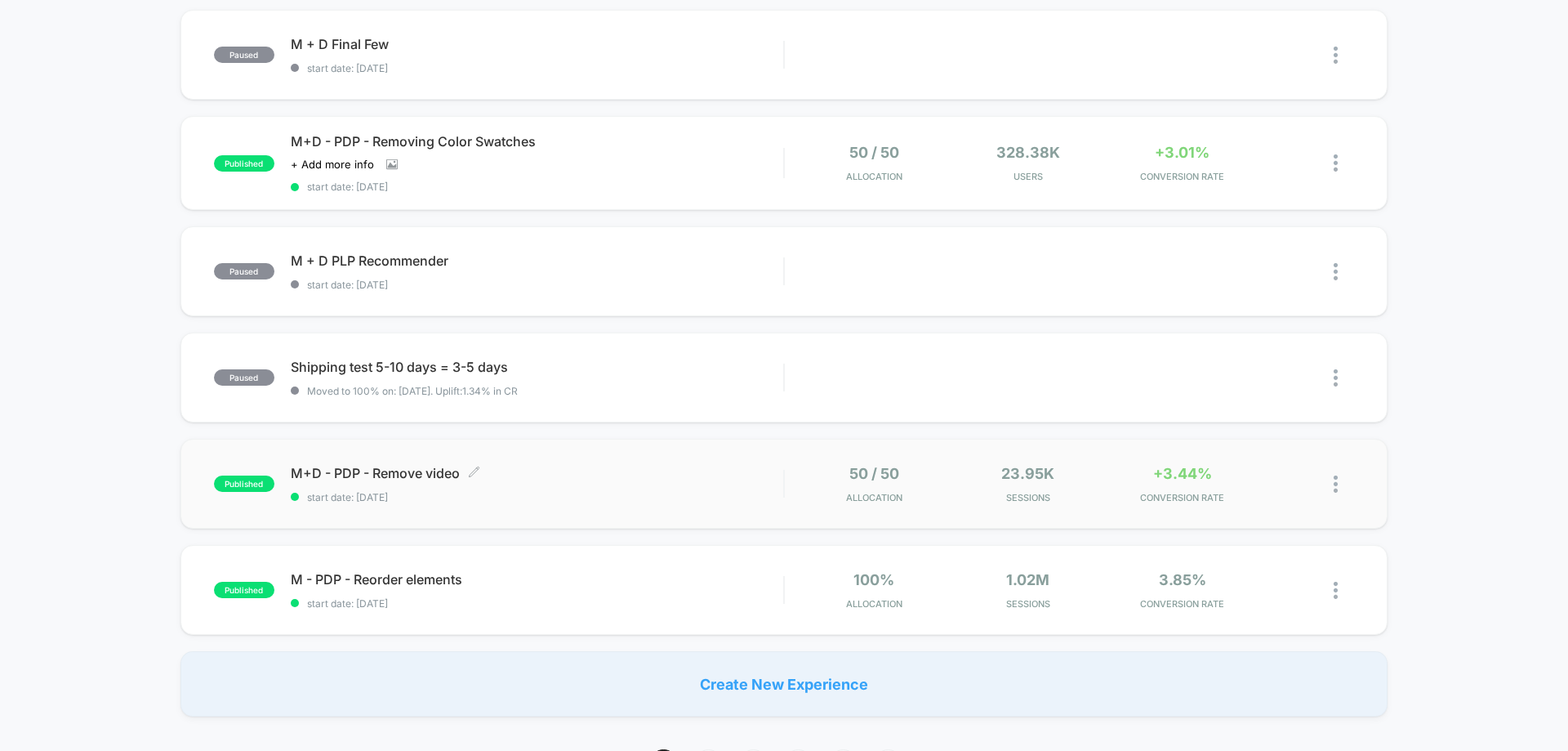 click on "M+D - PDP - Remove video Click to edit experience details" at bounding box center (537, 473) 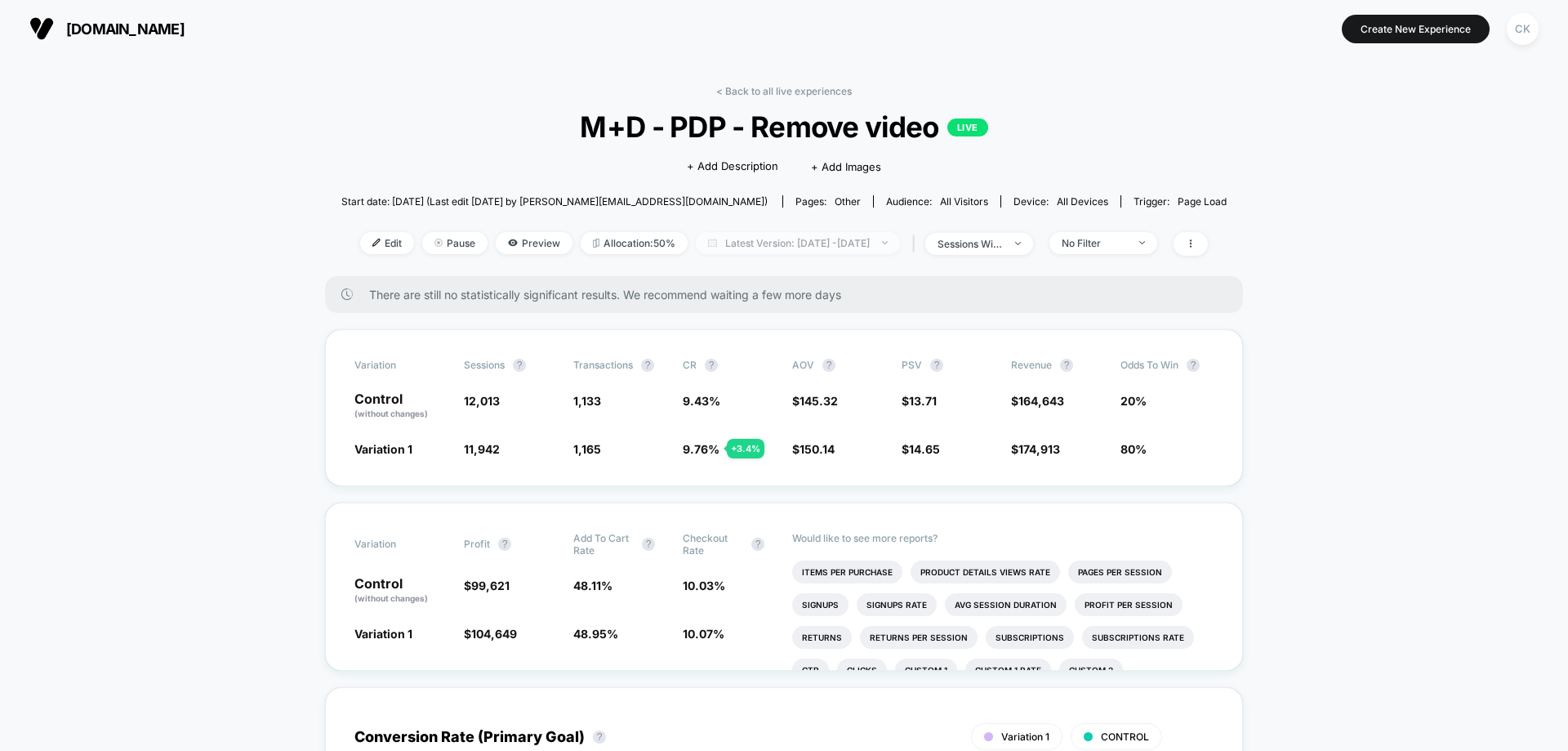 click on "Latest Version:     [DATE]    -    [DATE]" at bounding box center [798, 243] 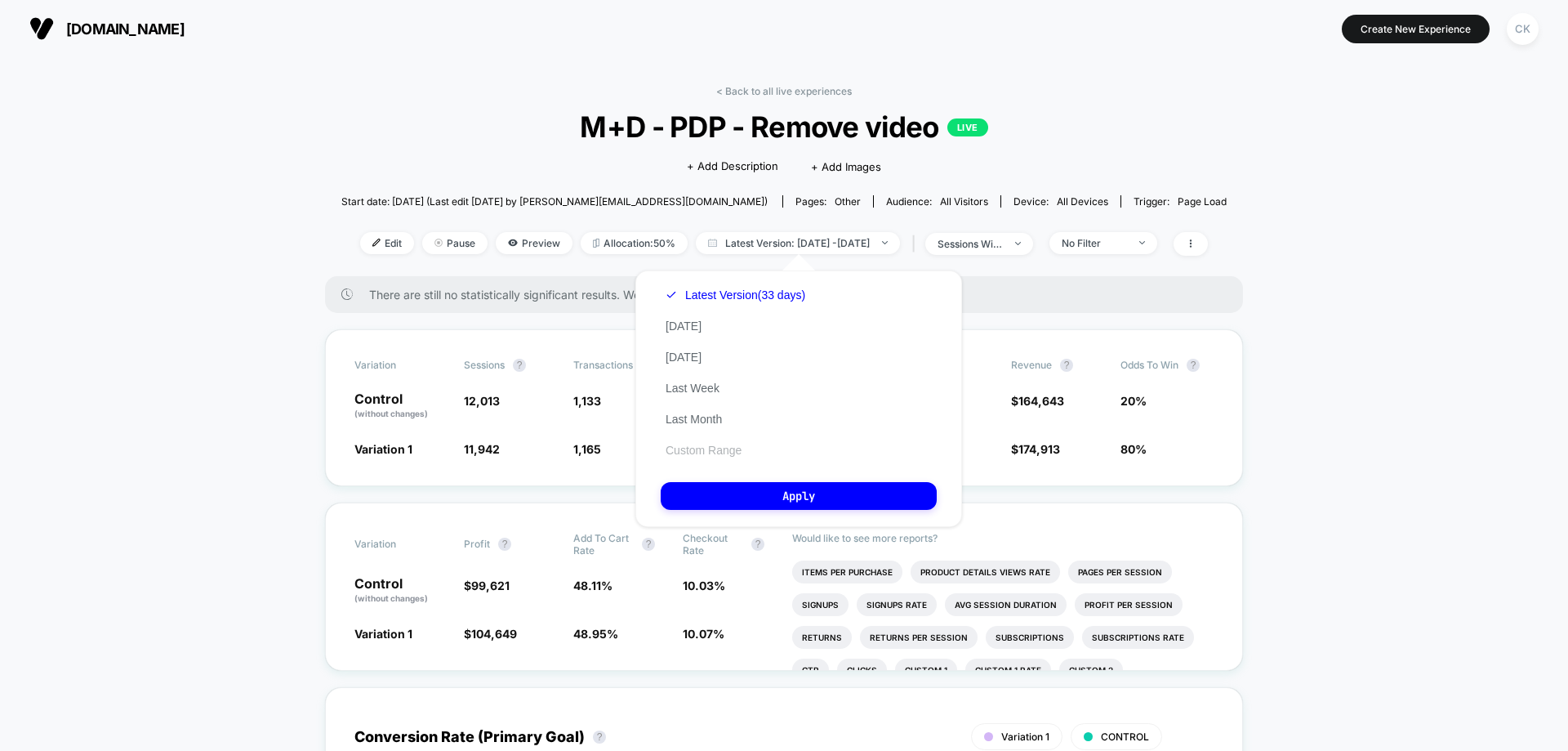 click on "Custom Range" at bounding box center [703, 450] 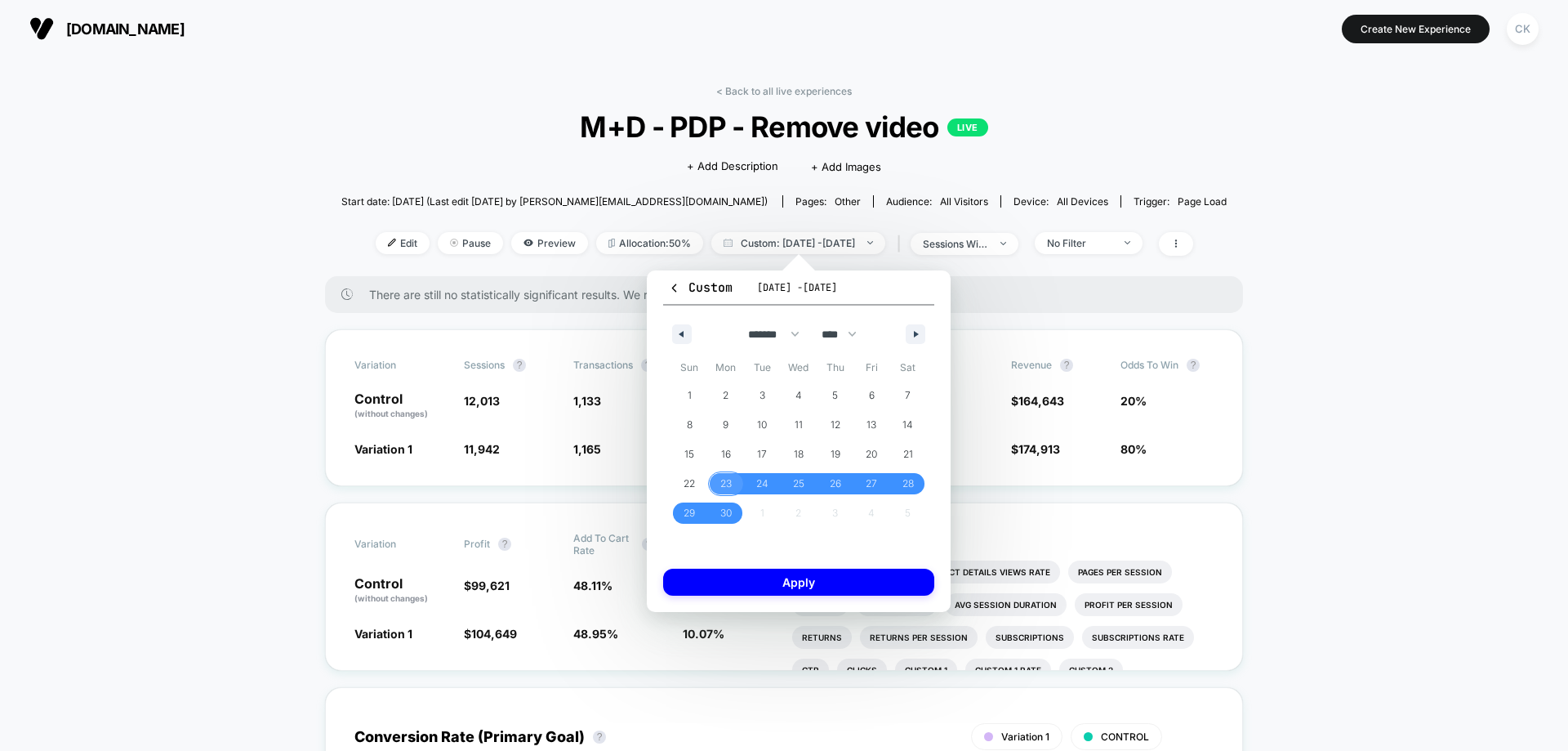 click on "23" at bounding box center (726, 484) 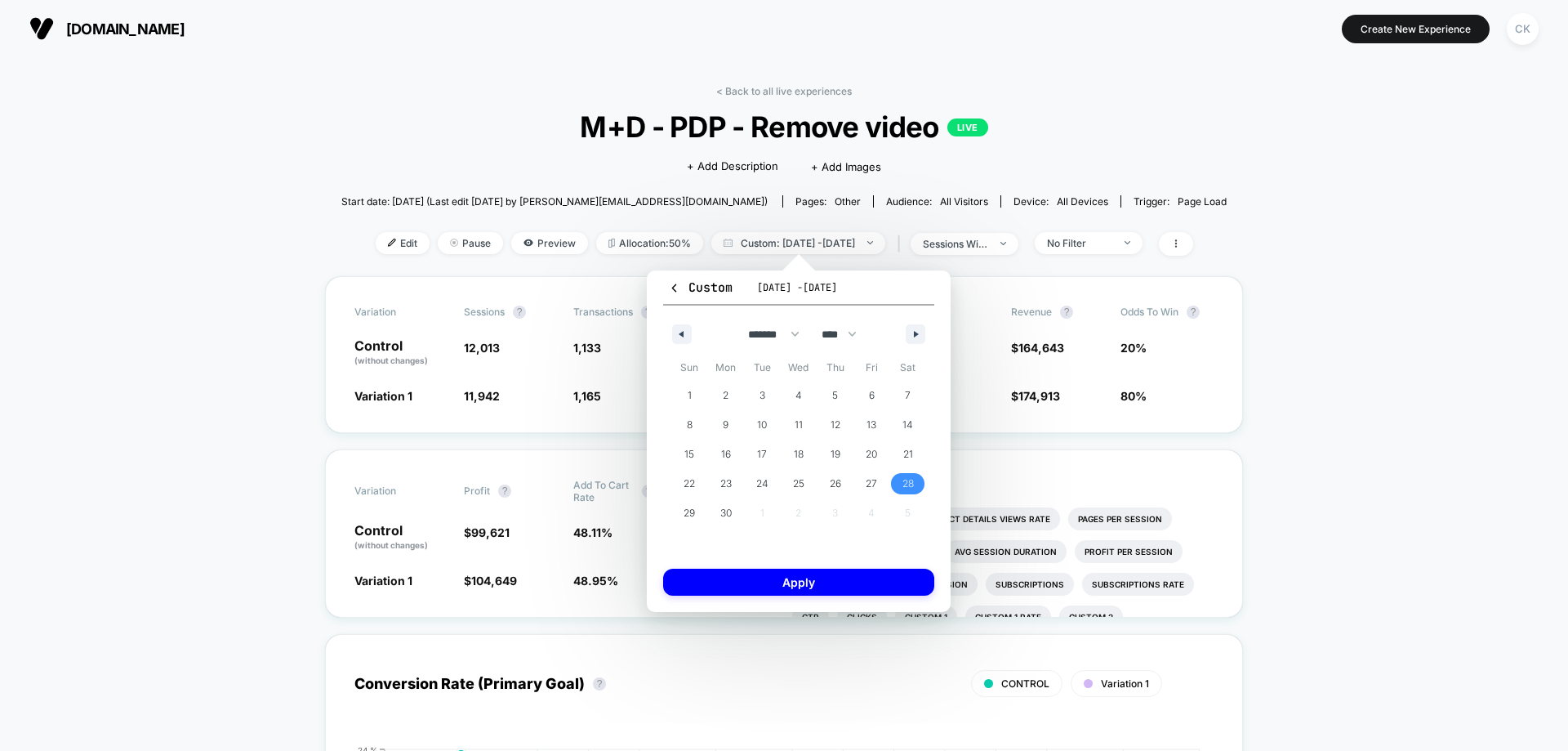click on "28" at bounding box center [908, 484] 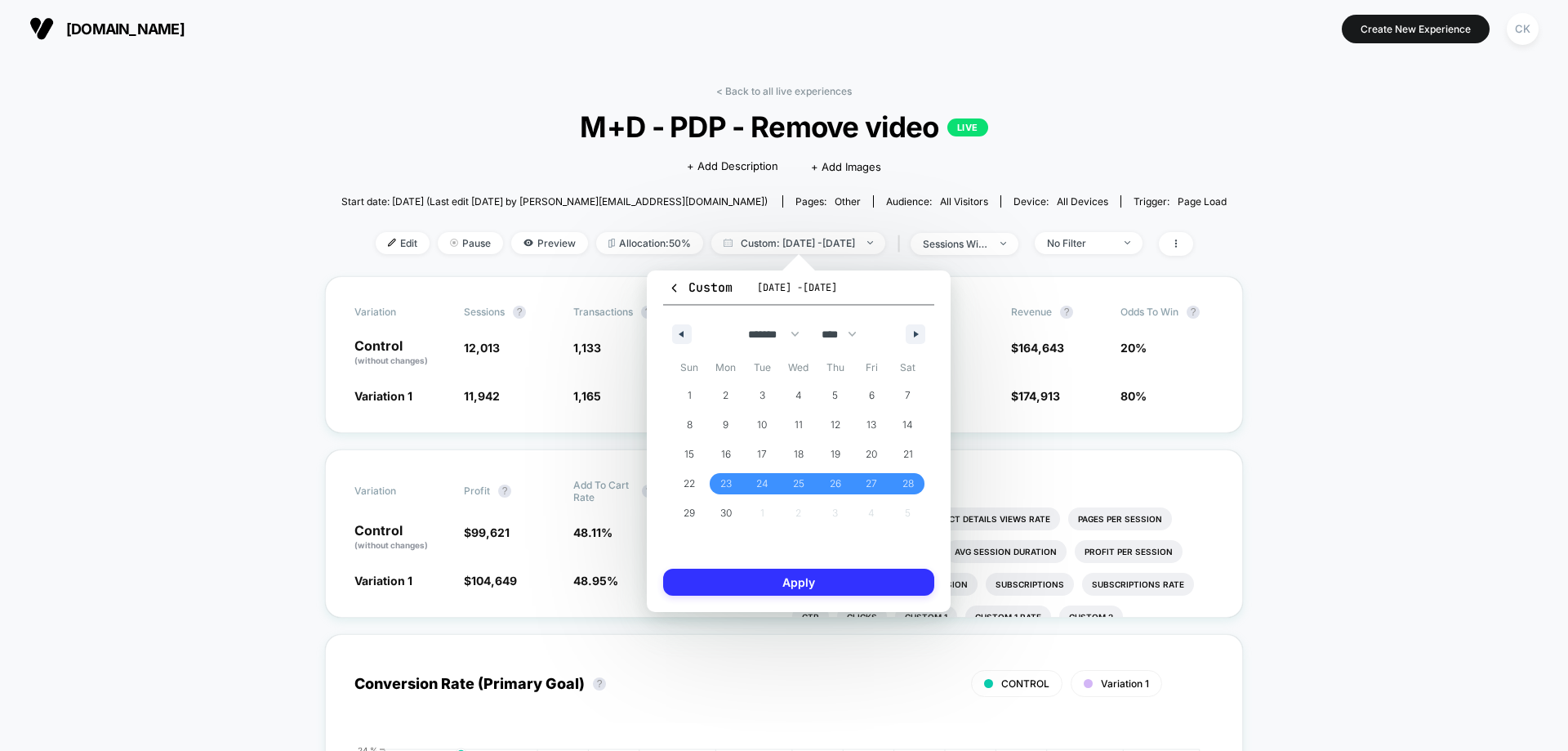click on "Apply" at bounding box center (799, 582) 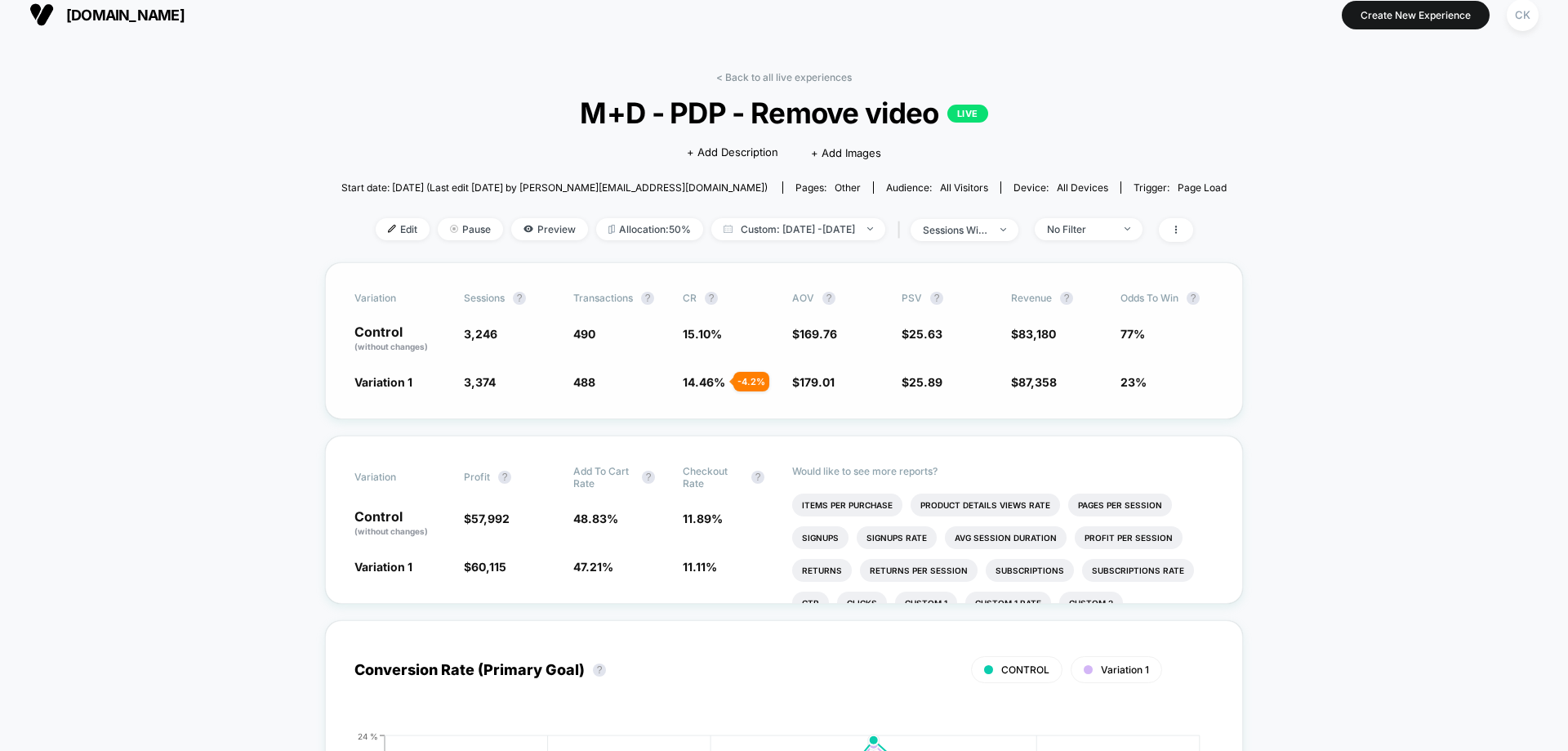 scroll, scrollTop: 0, scrollLeft: 0, axis: both 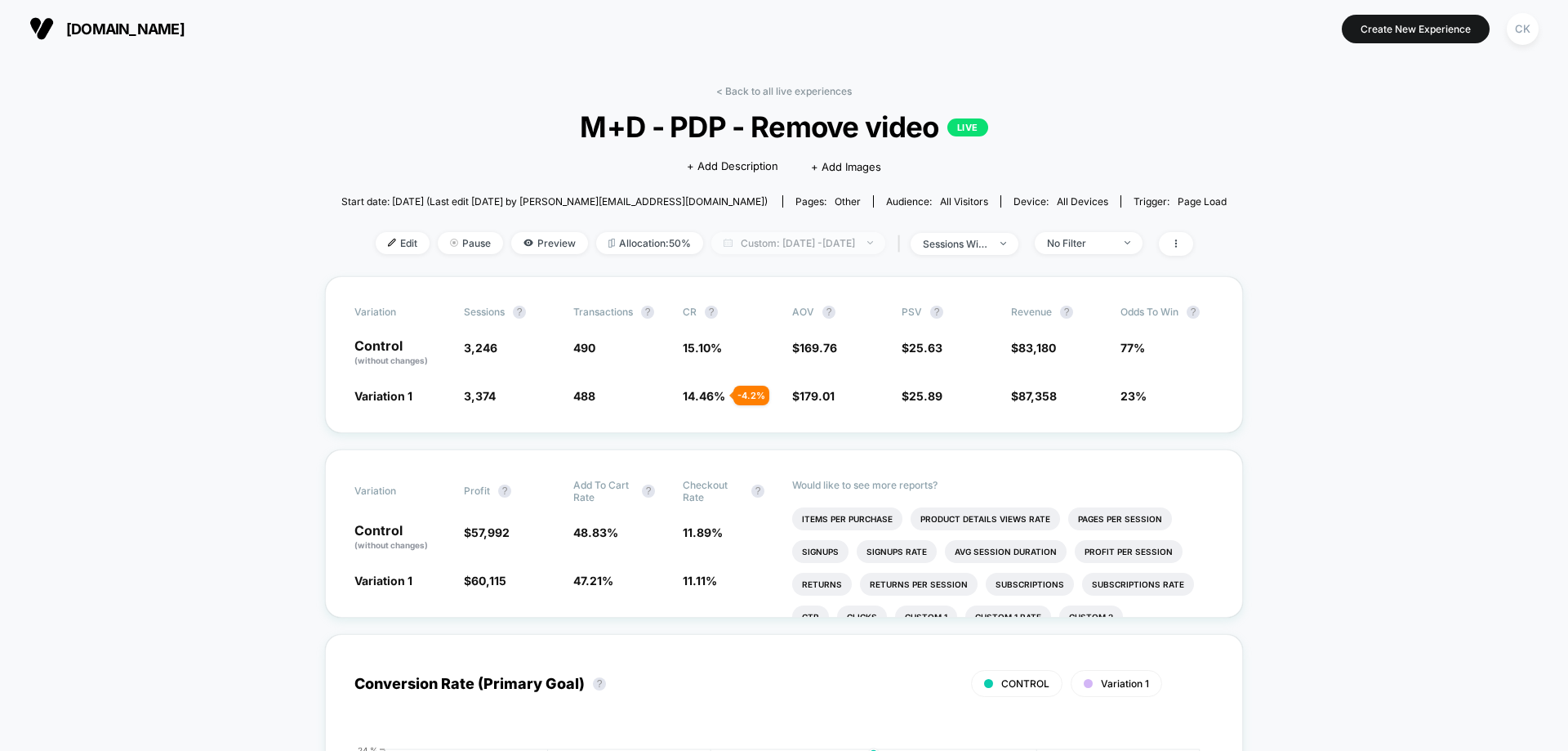 click on "Custom:     [DATE]    -    [DATE]" at bounding box center (798, 243) 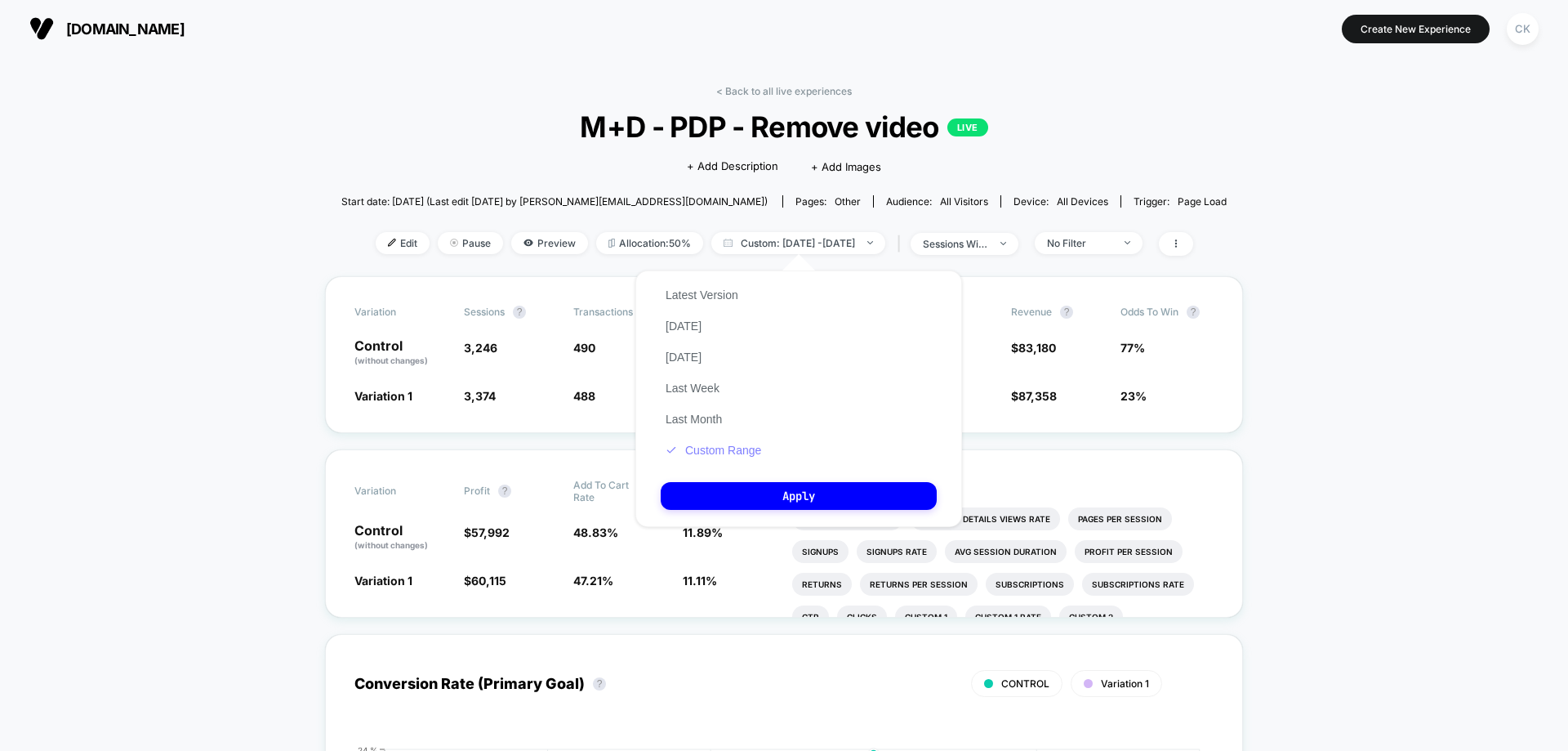click on "Custom Range" at bounding box center (713, 450) 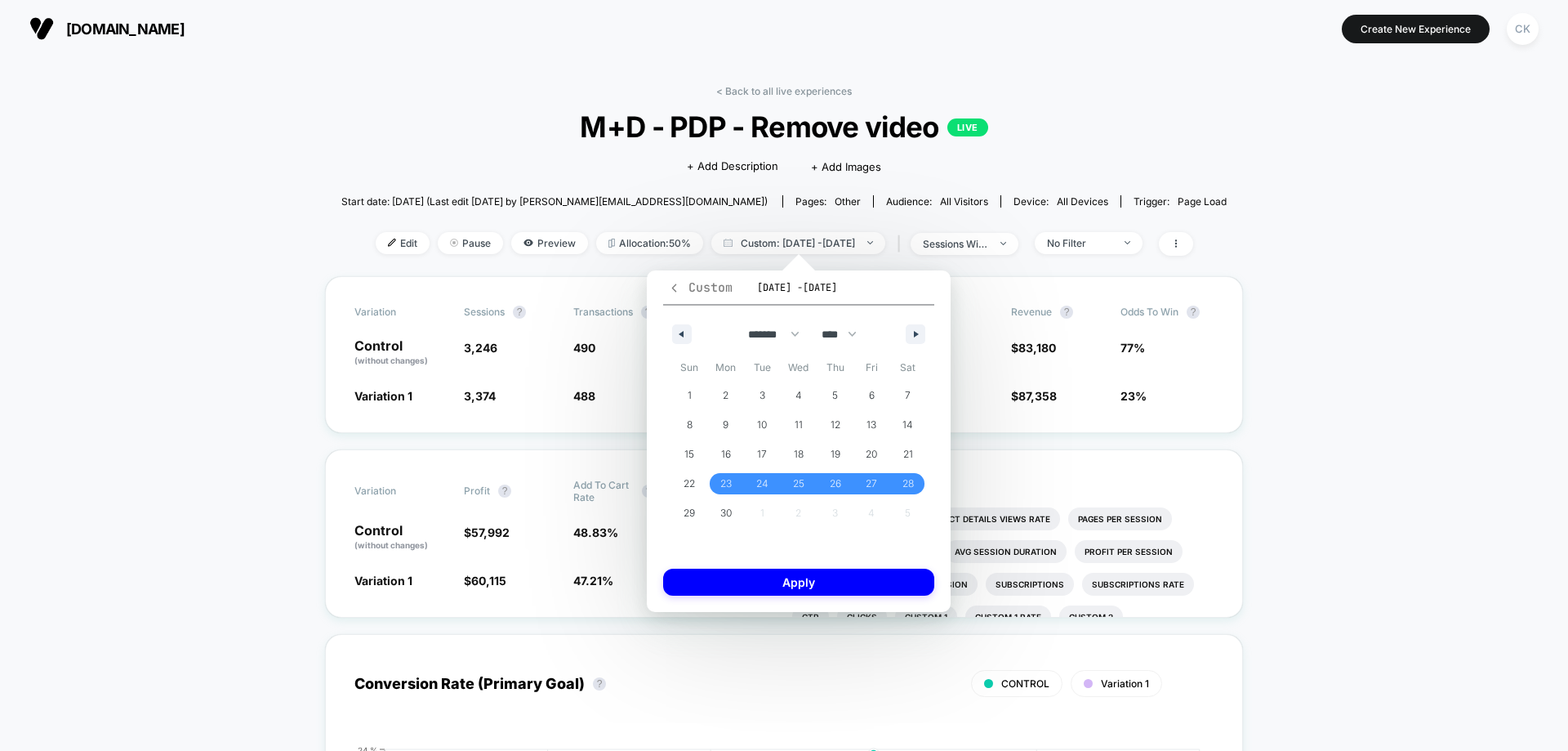 click 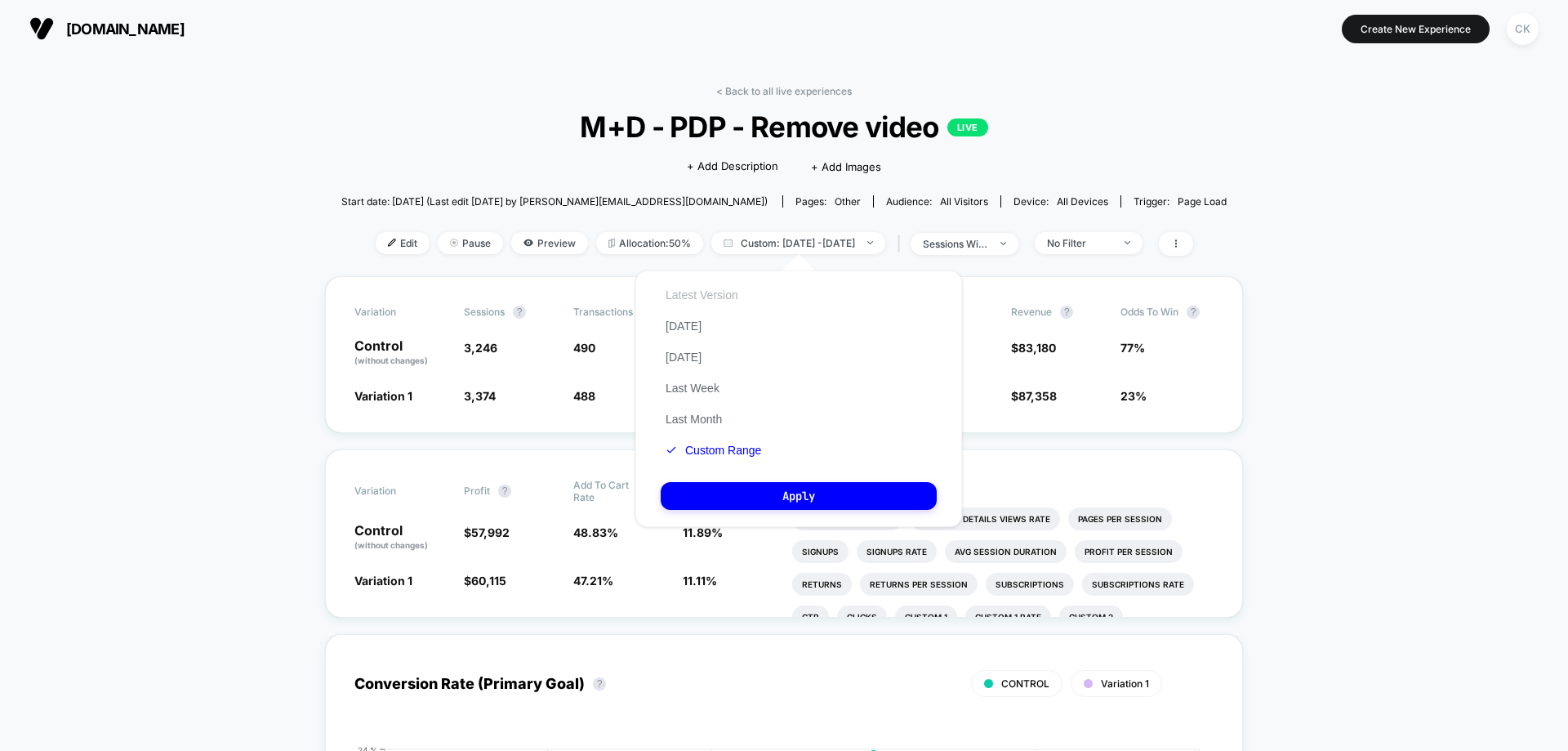 click on "Latest Version" at bounding box center (702, 295) 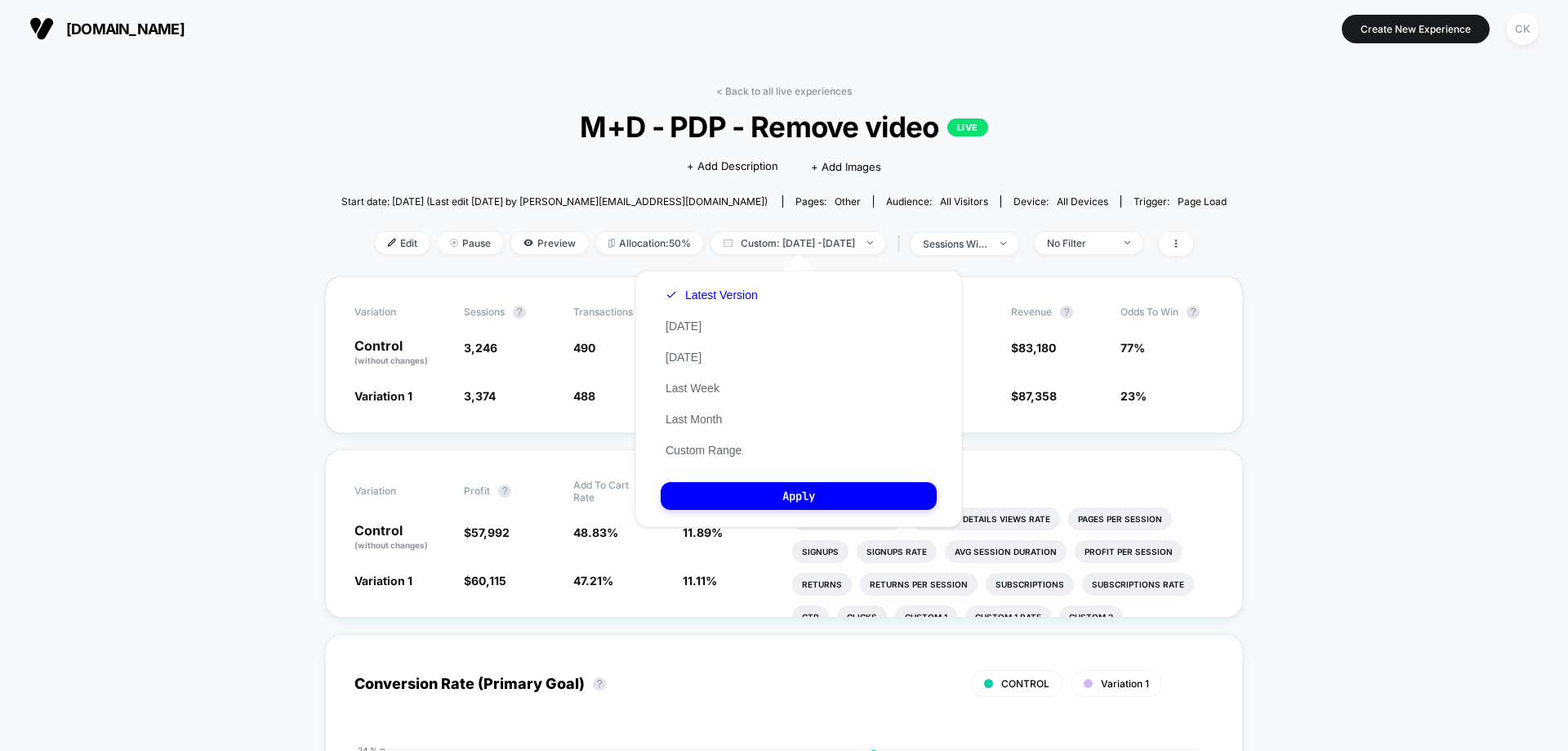 drag, startPoint x: 807, startPoint y: 496, endPoint x: 823, endPoint y: 494, distance: 16.12452 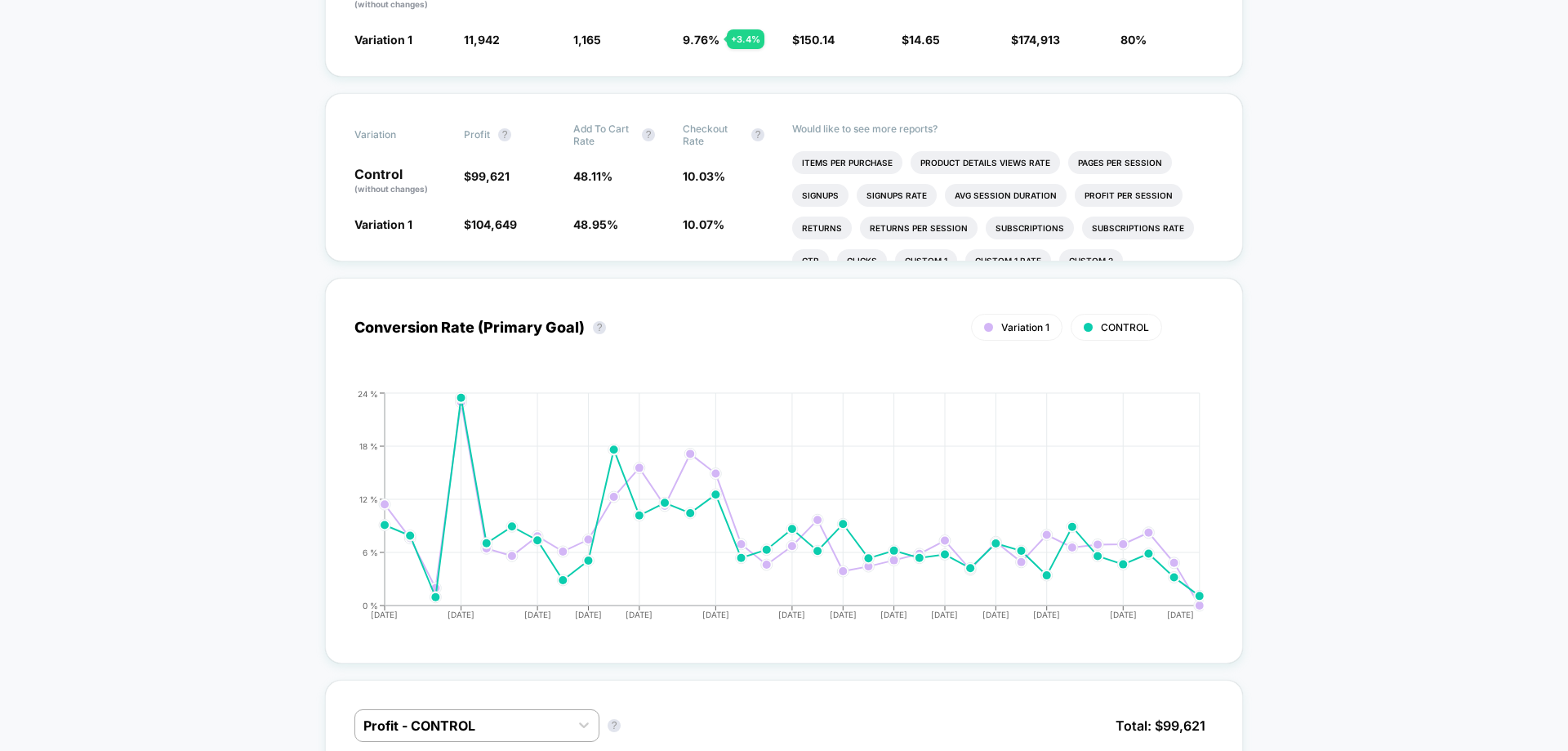scroll, scrollTop: 82, scrollLeft: 0, axis: vertical 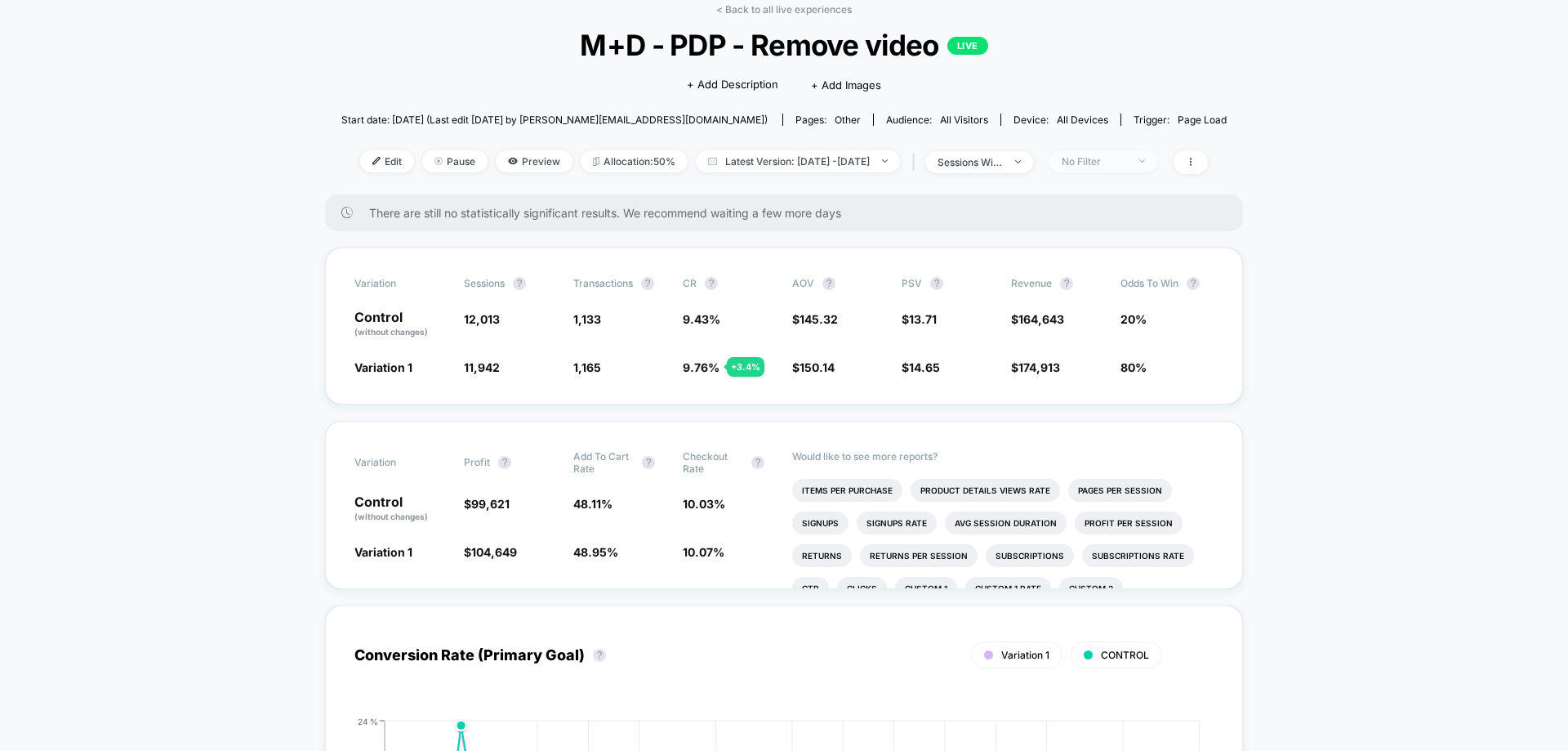 click on "No Filter" at bounding box center [1103, 161] 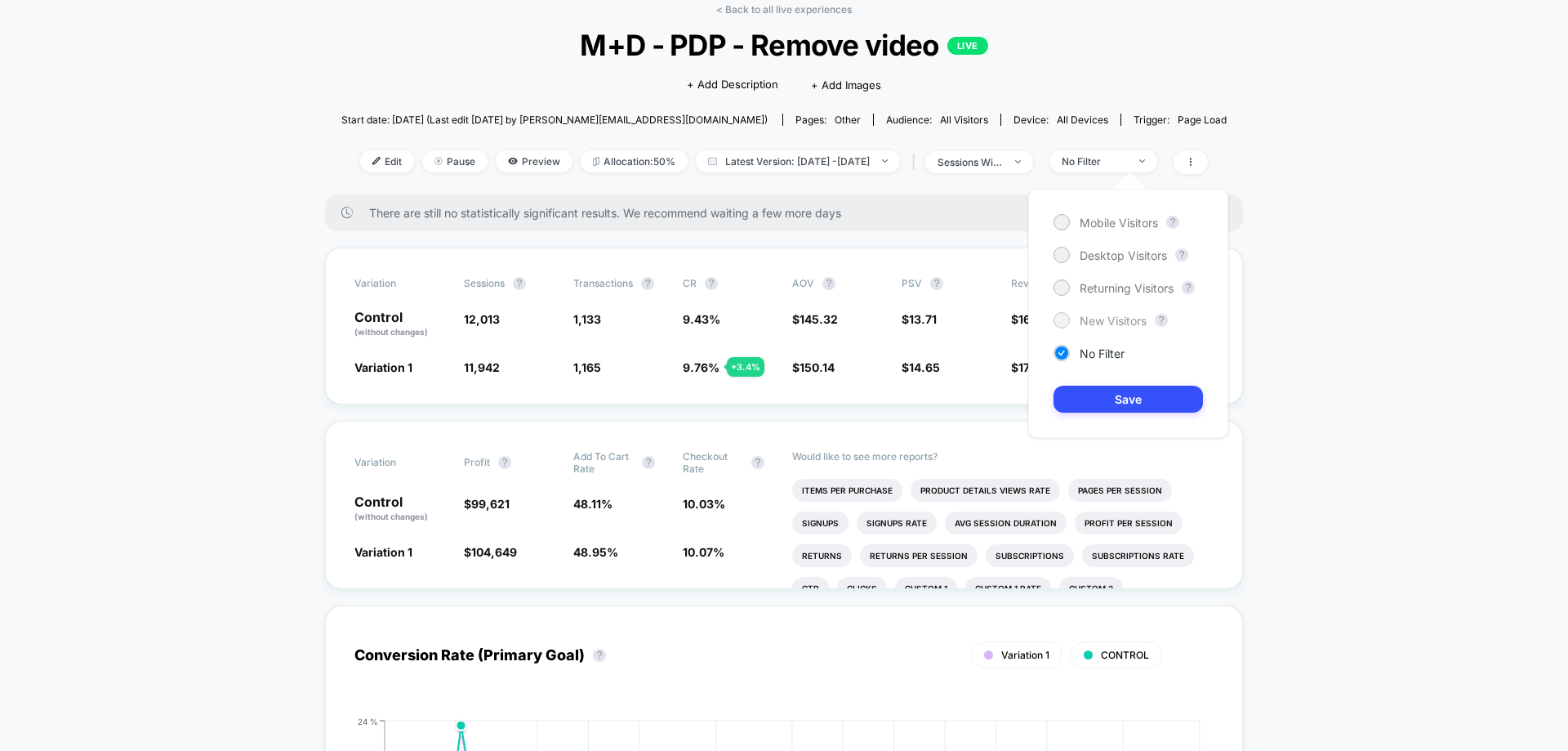 click on "New Visitors" at bounding box center (1113, 320) 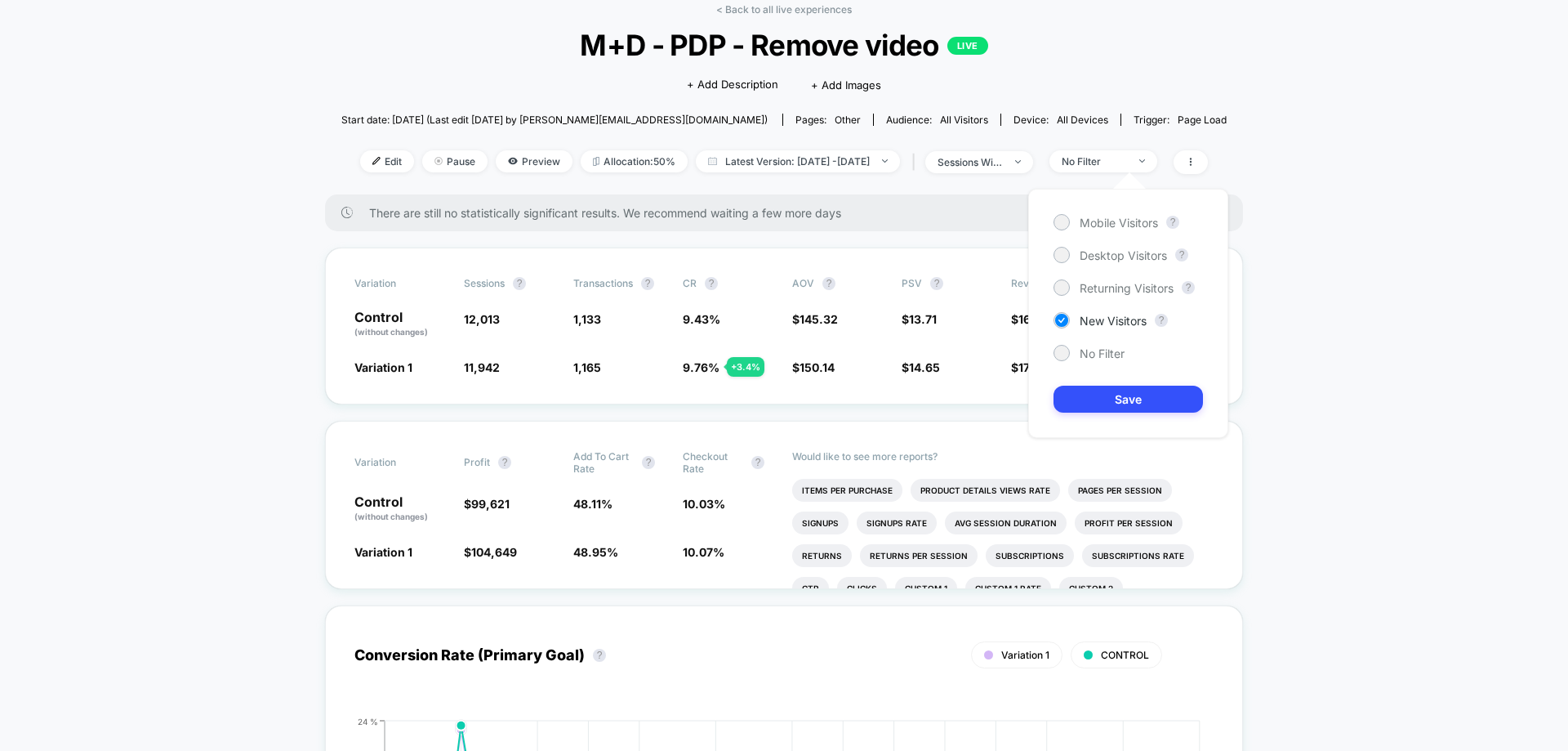 click on "Mobile Visitors ? Desktop Visitors ? Returning Visitors ? New Visitors ? No Filter Save" at bounding box center (1128, 313) 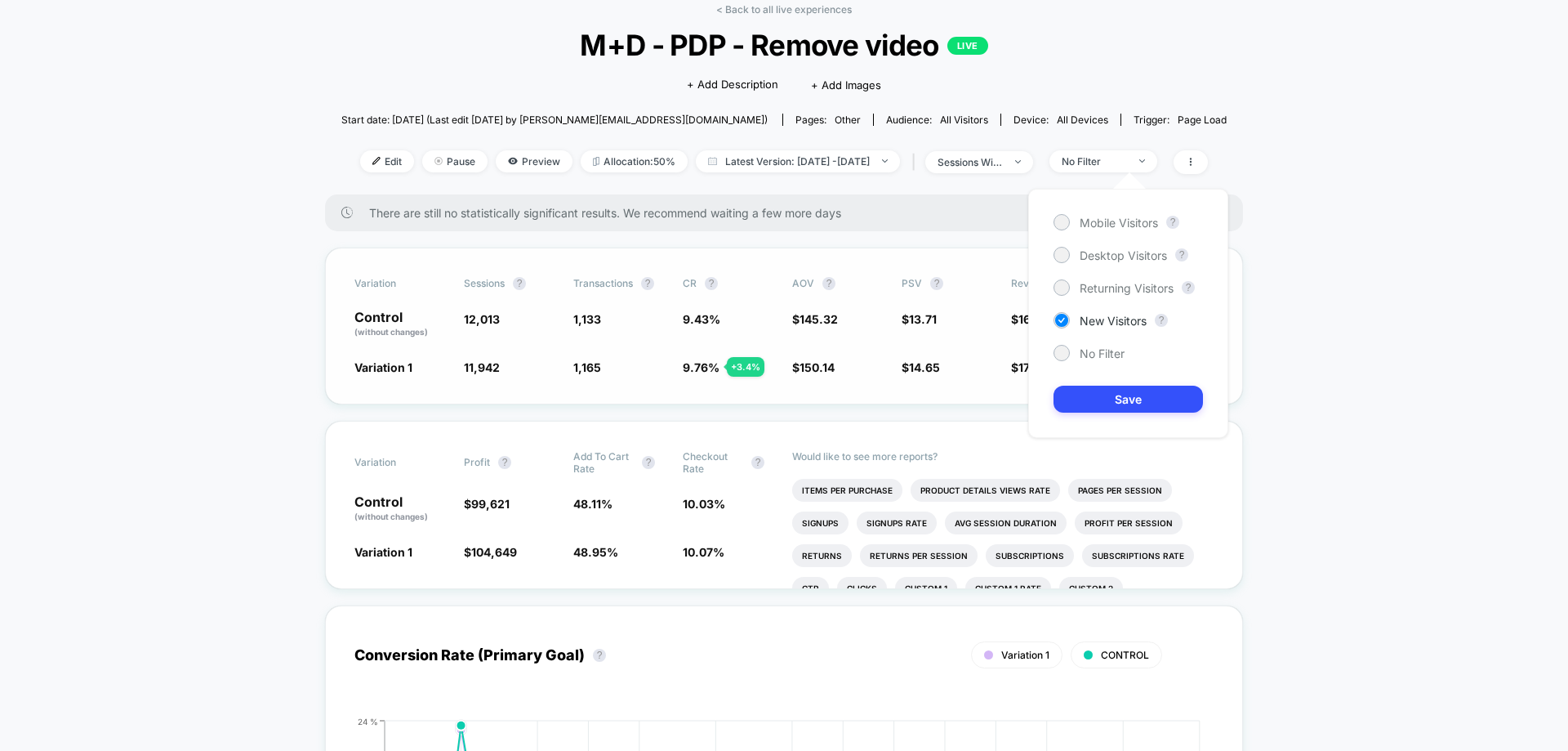 click on "Save" at bounding box center (1128, 399) 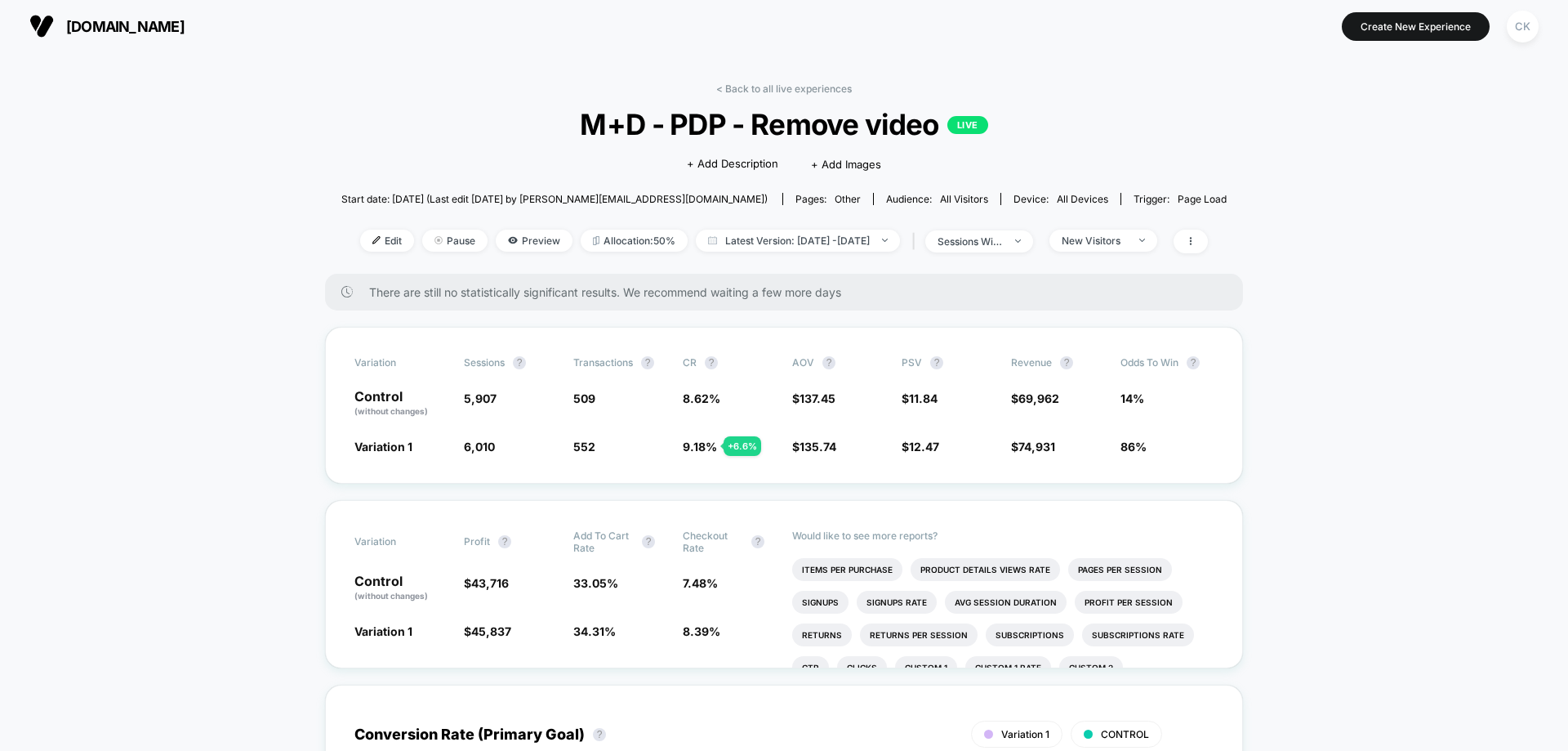 scroll, scrollTop: 0, scrollLeft: 0, axis: both 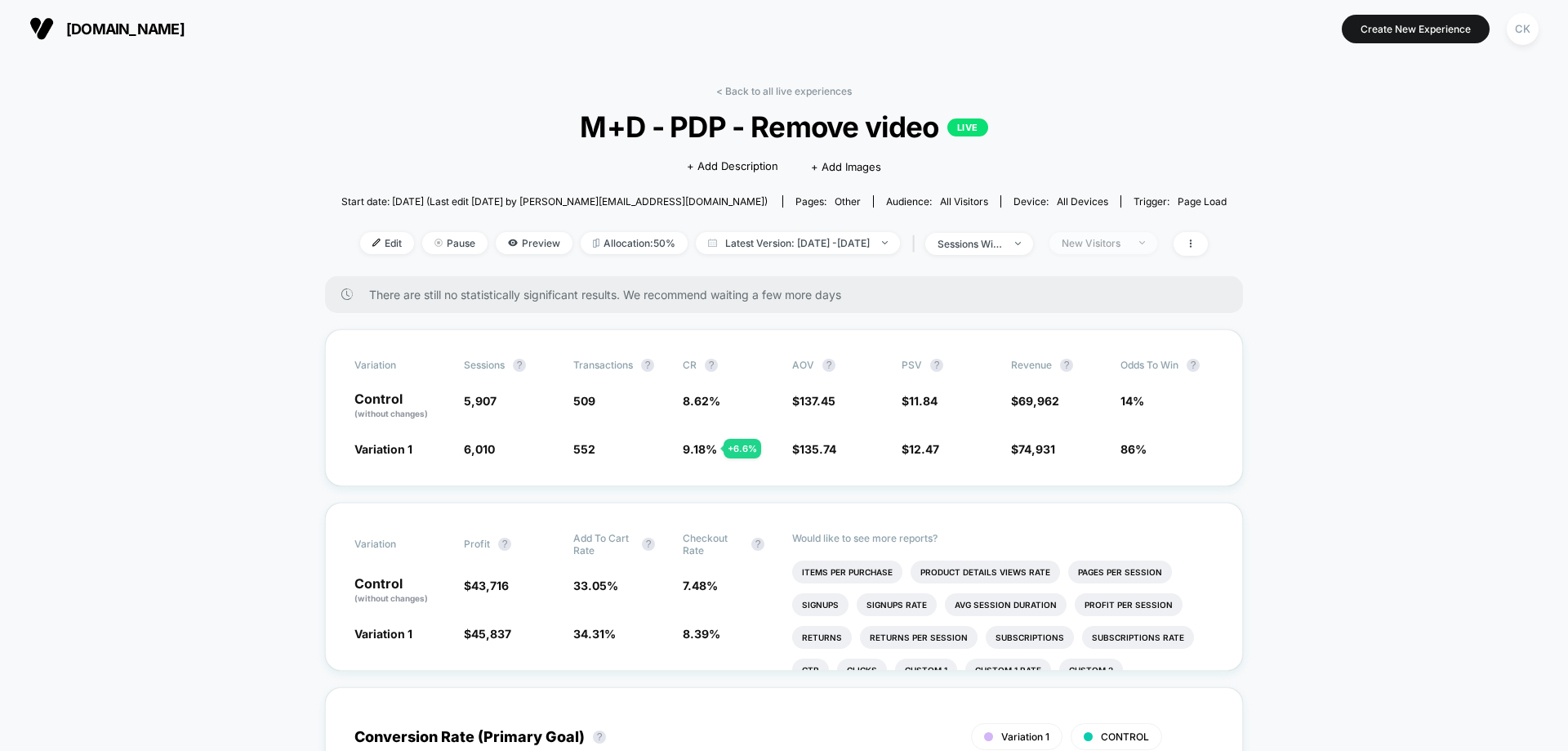 click on "New Visitors" at bounding box center [1103, 243] 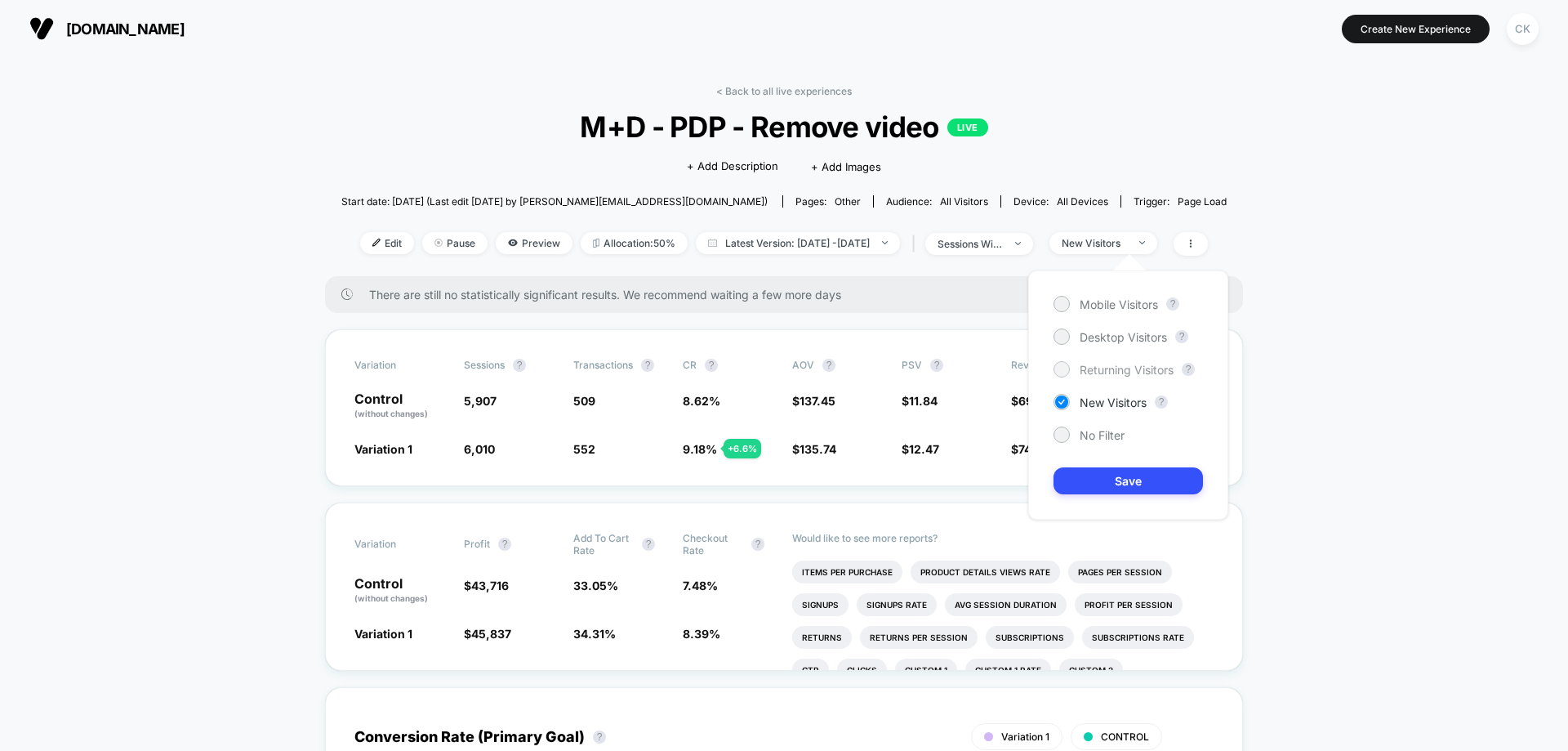 click on "Returning Visitors" at bounding box center (1126, 369) 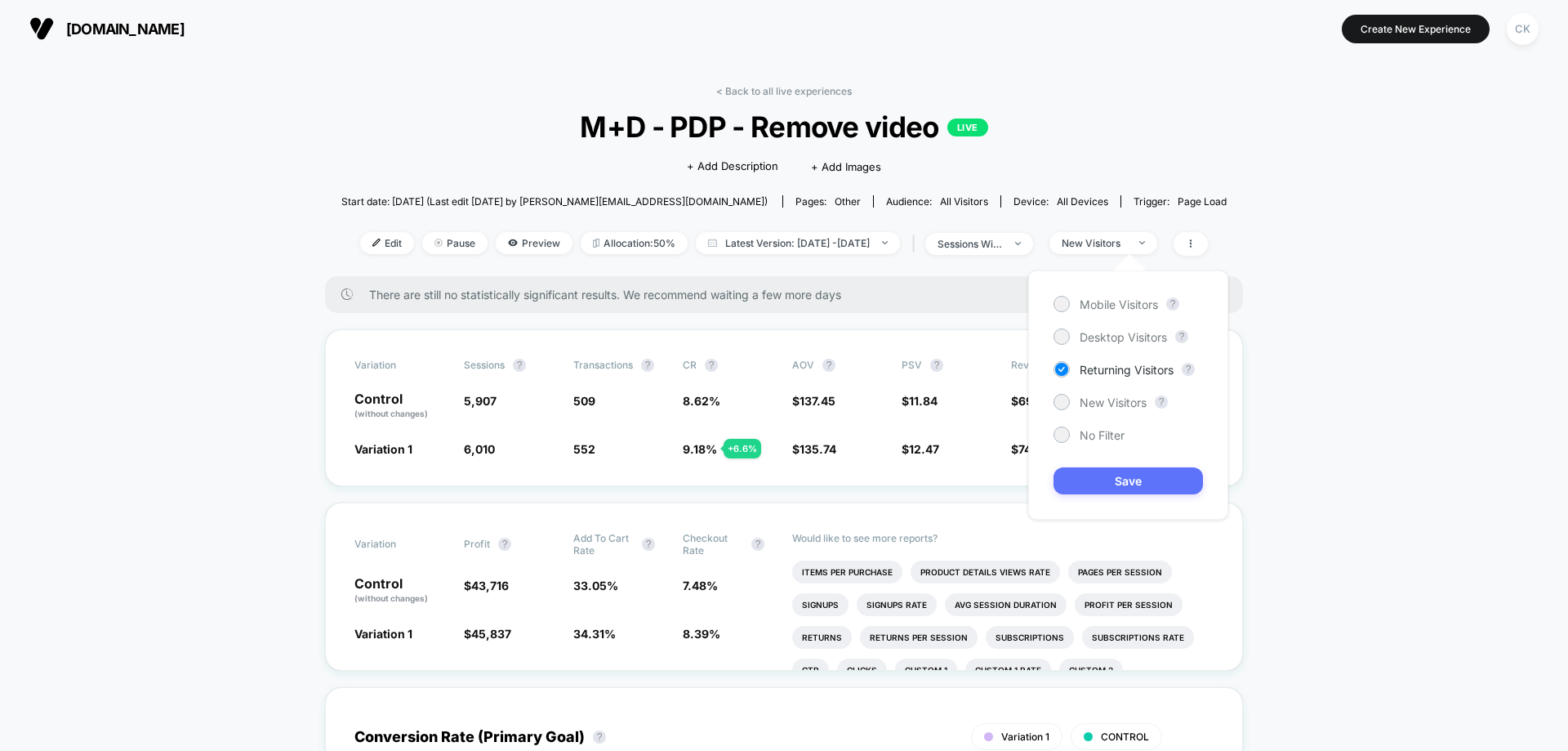 click on "Save" at bounding box center [1128, 481] 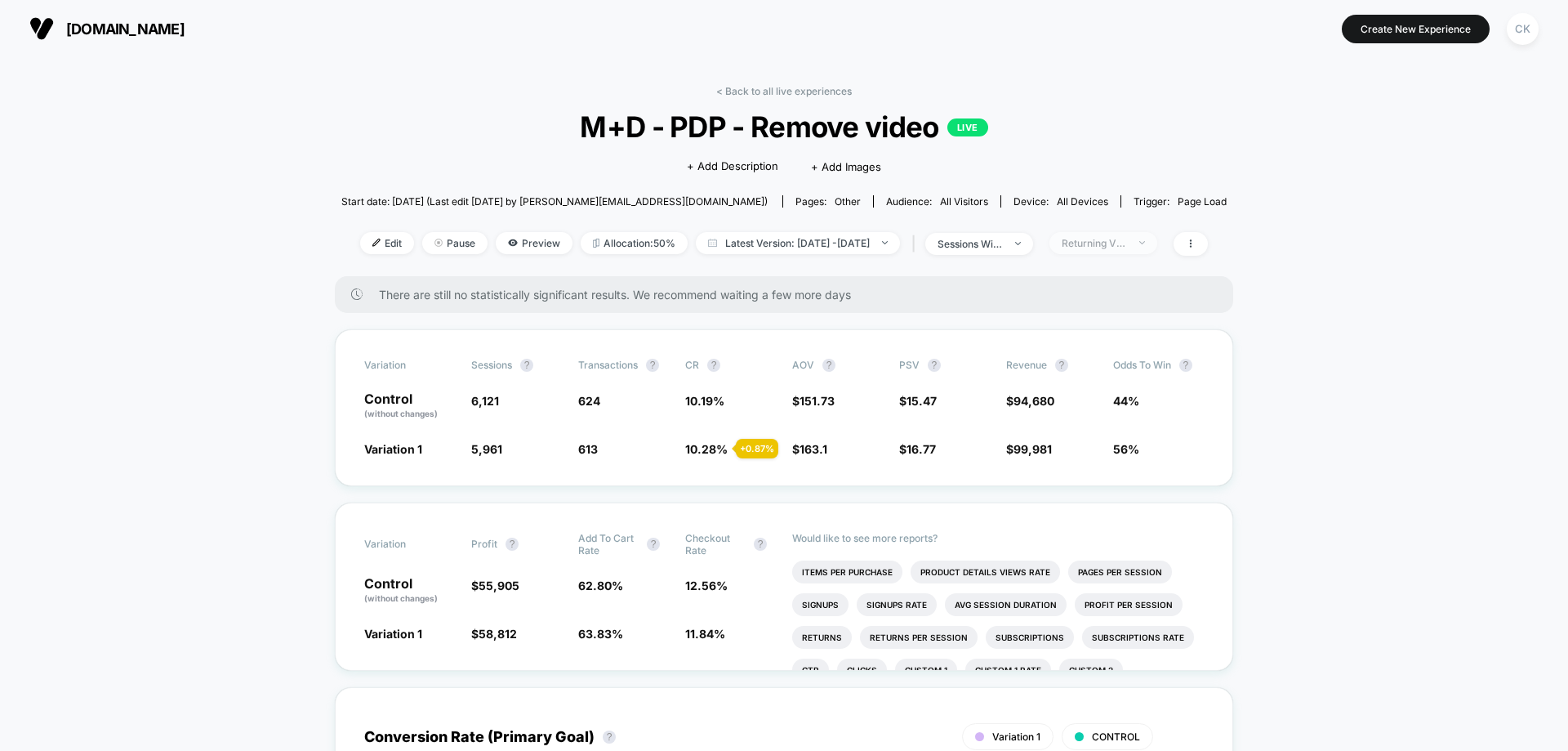click on "Returning Visitors" at bounding box center (1094, 243) 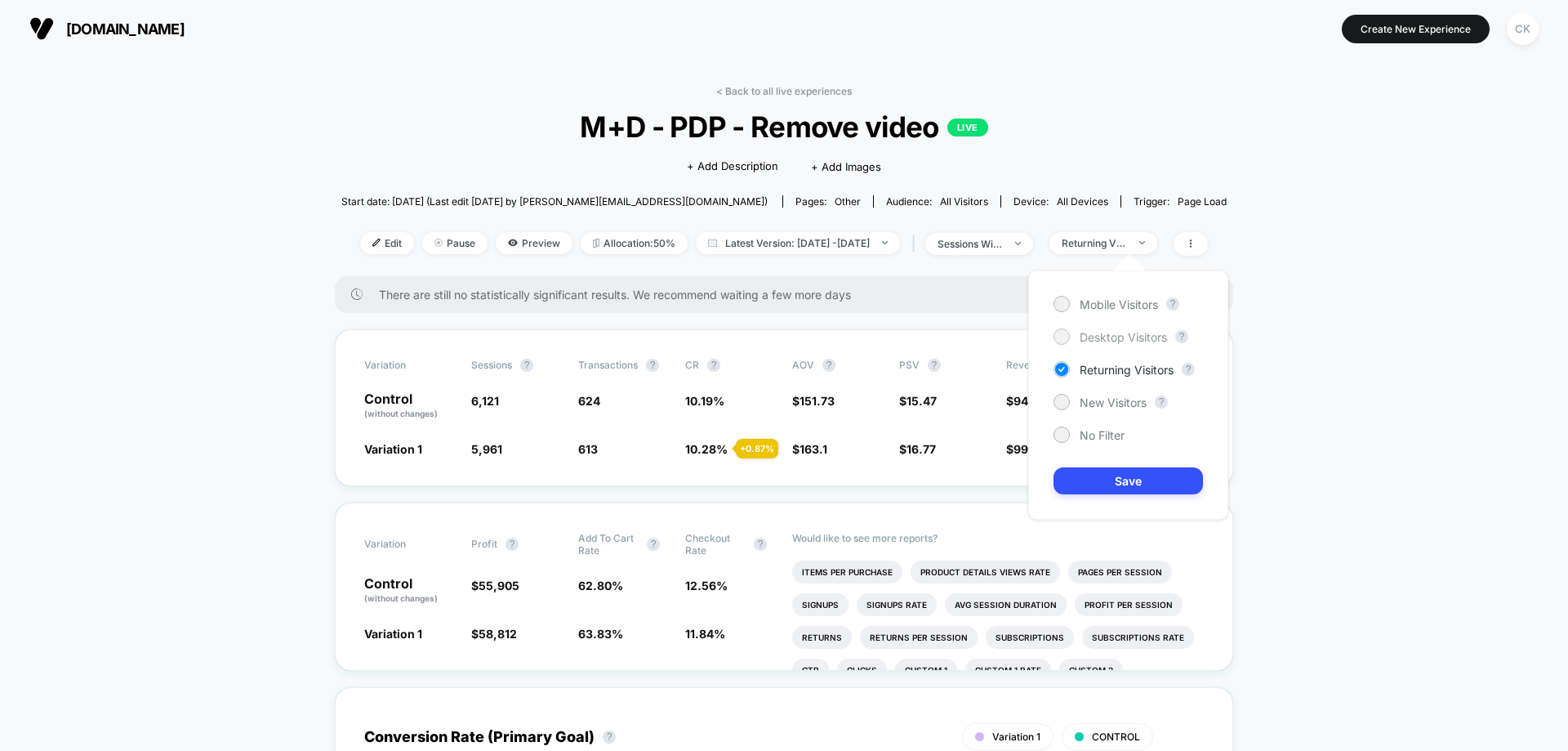 click on "Desktop Visitors" at bounding box center [1123, 337] 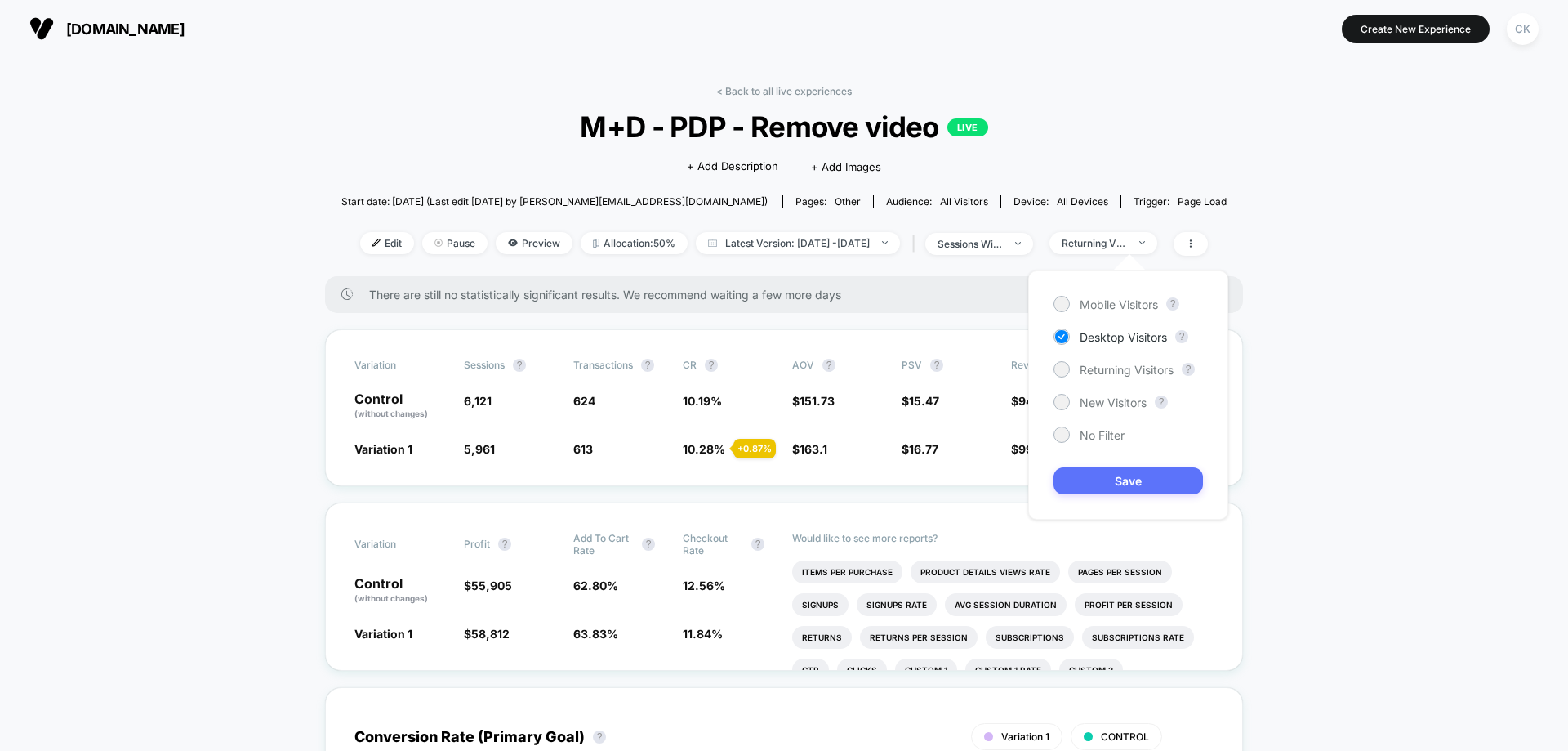 click on "Save" at bounding box center (1128, 481) 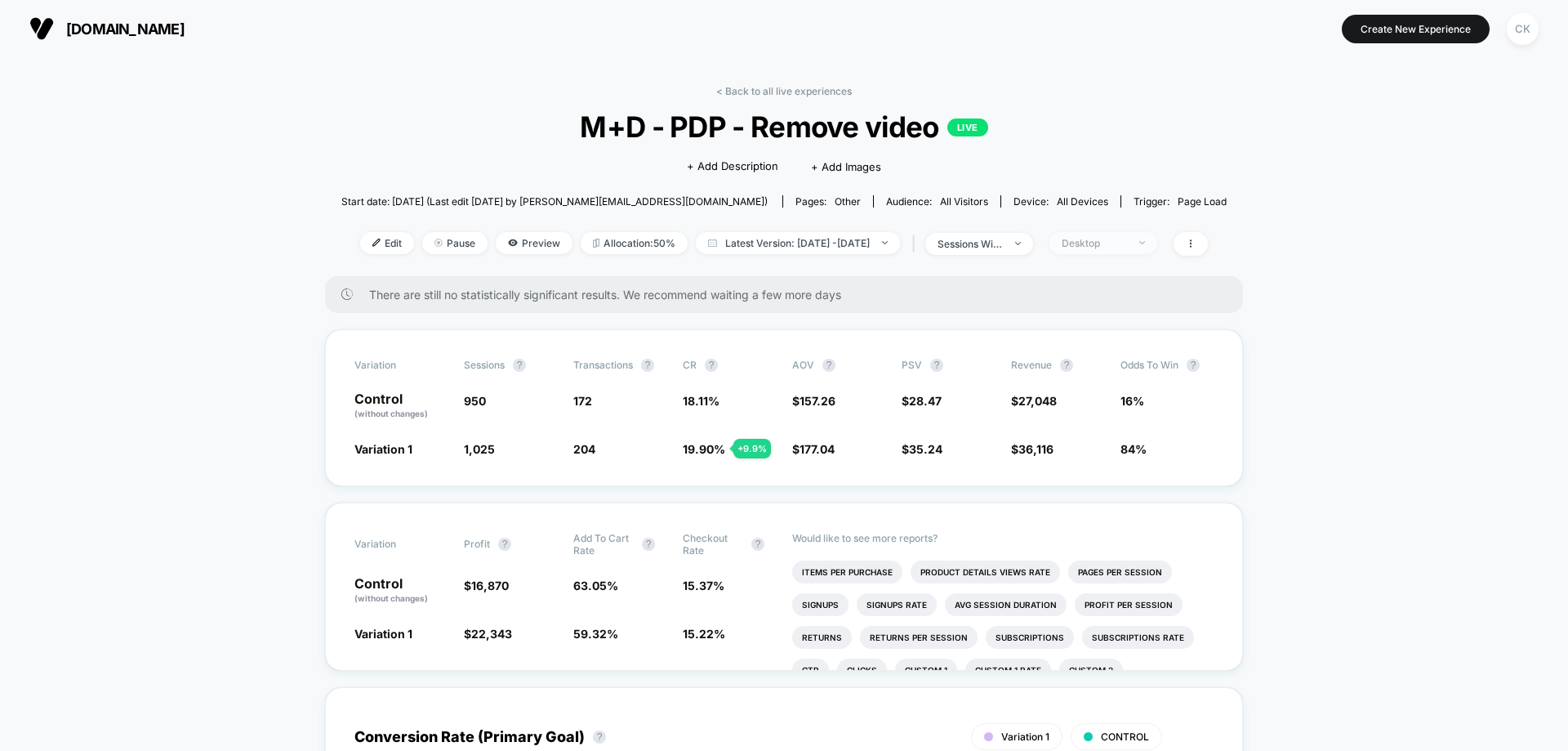 click on "Desktop" at bounding box center (1094, 243) 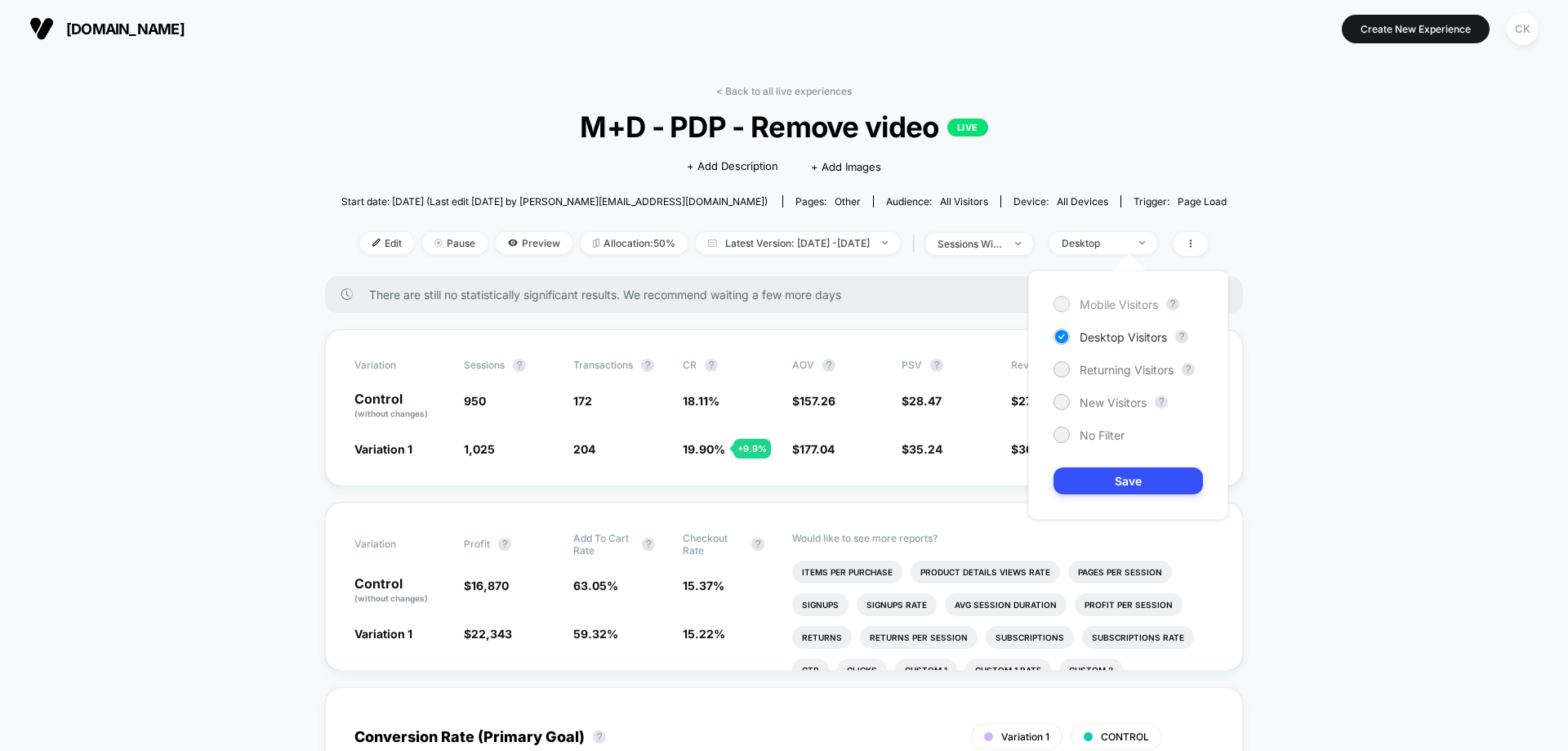 click on "Mobile Visitors" at bounding box center (1119, 304) 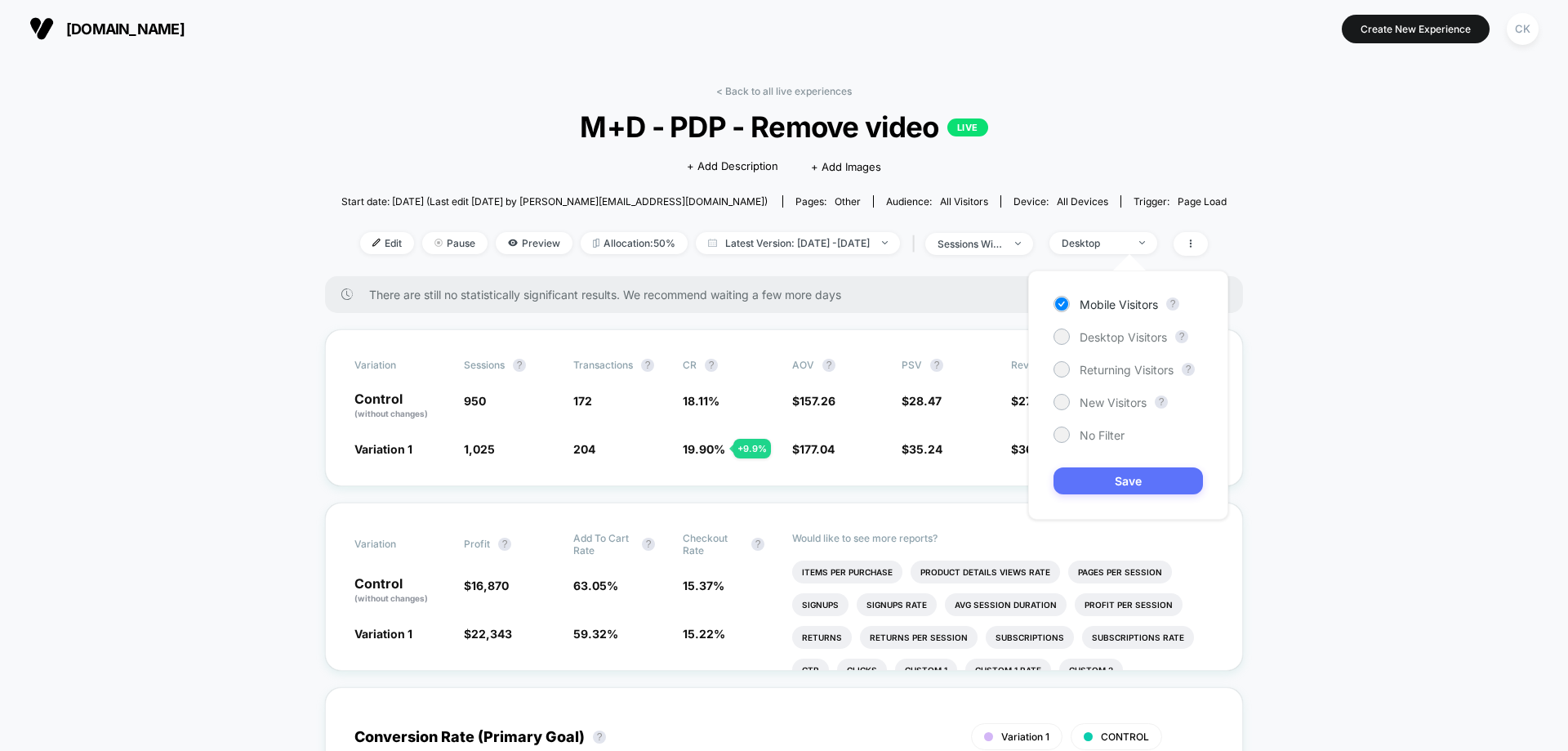click on "Save" at bounding box center (1128, 481) 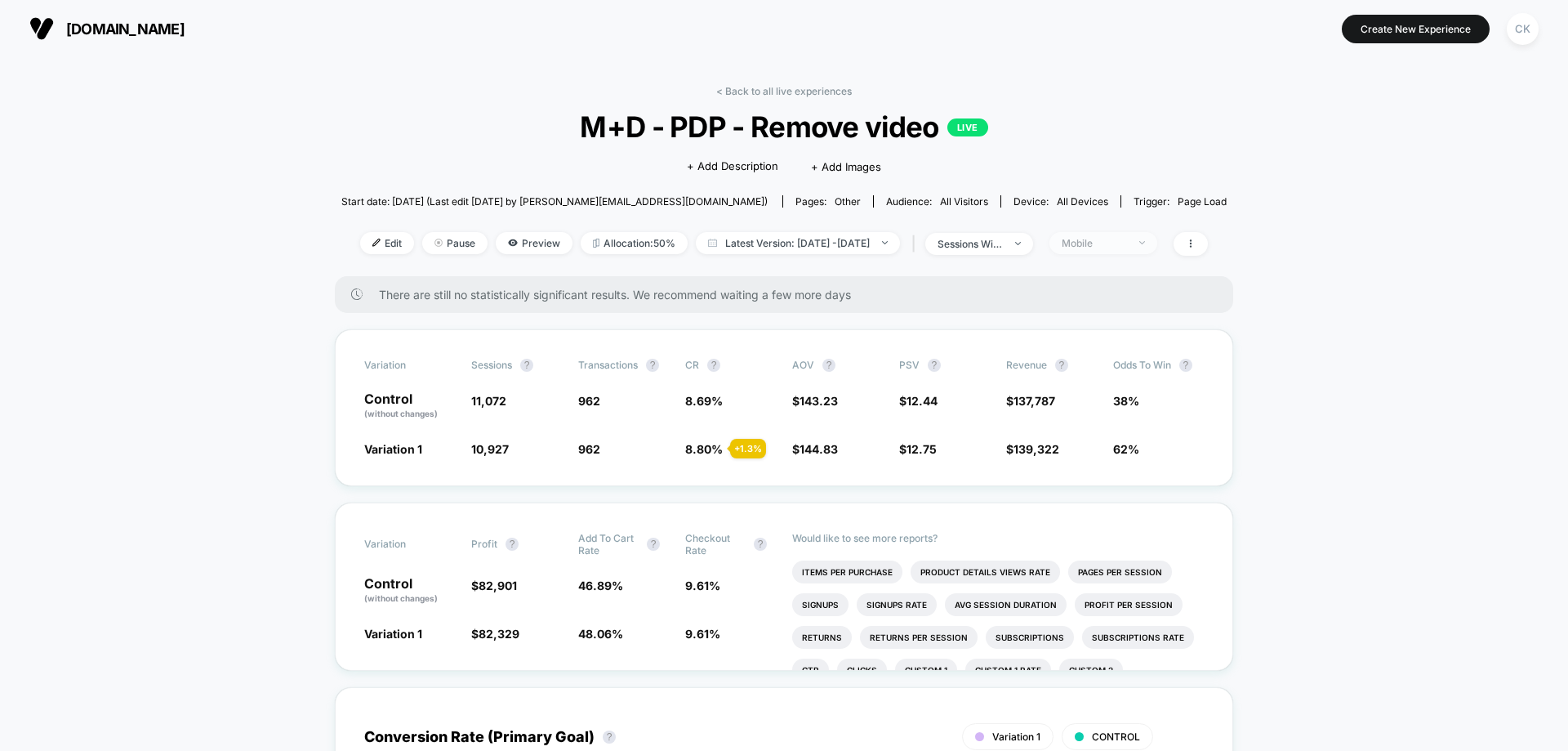click on "Mobile" at bounding box center [1103, 243] 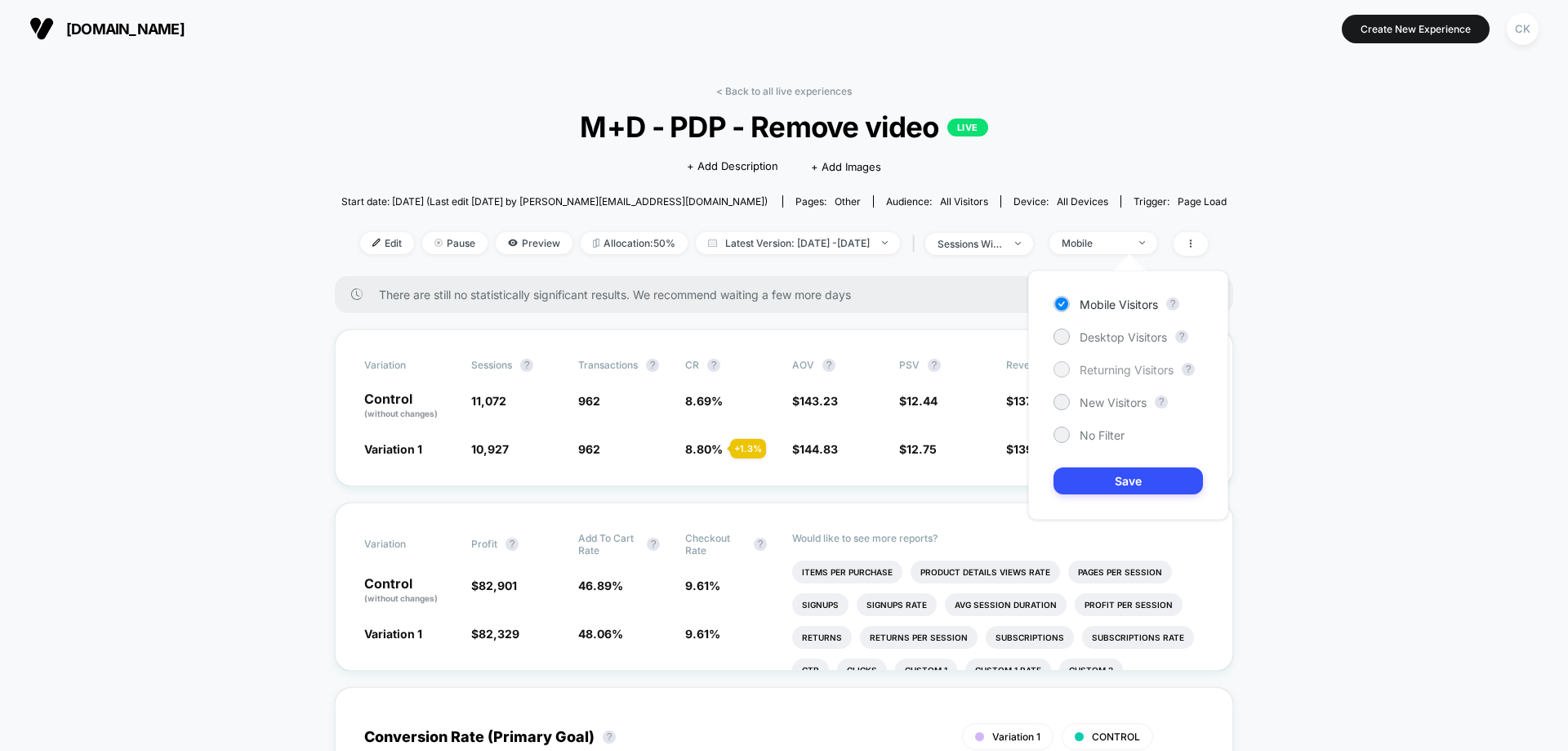 click on "Returning Visitors" at bounding box center [1126, 369] 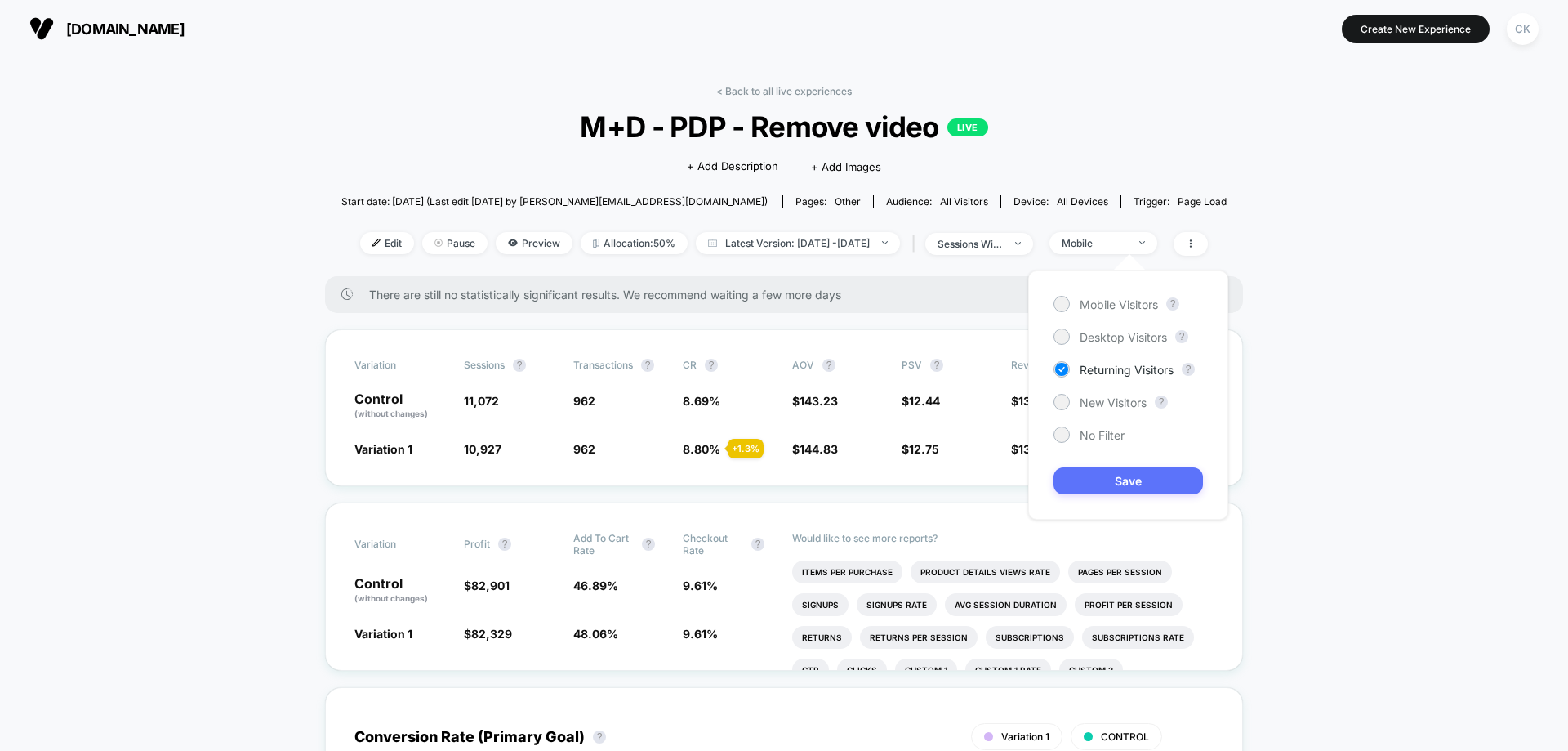 click on "Save" at bounding box center (1128, 481) 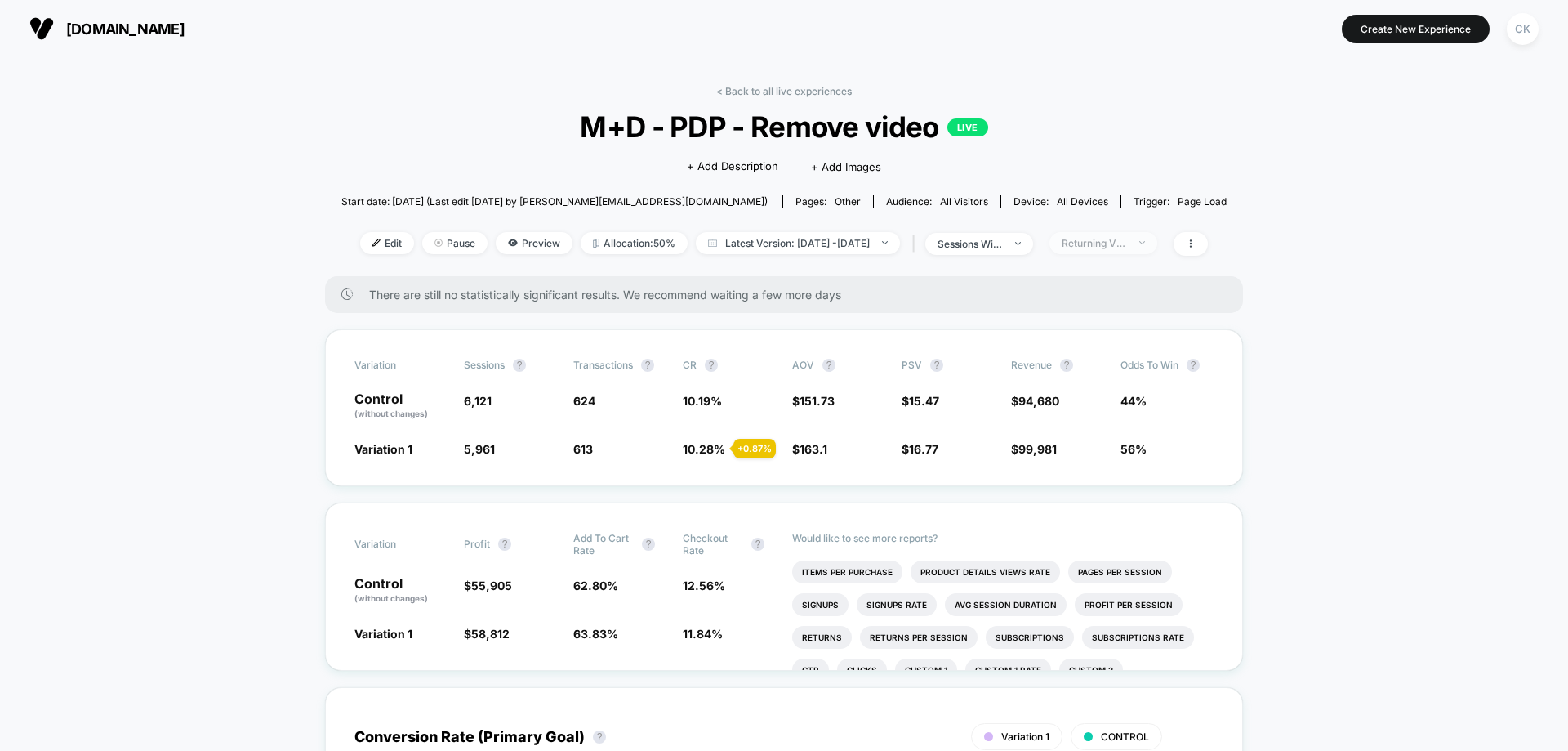 click on "Returning Visitors" at bounding box center (1094, 243) 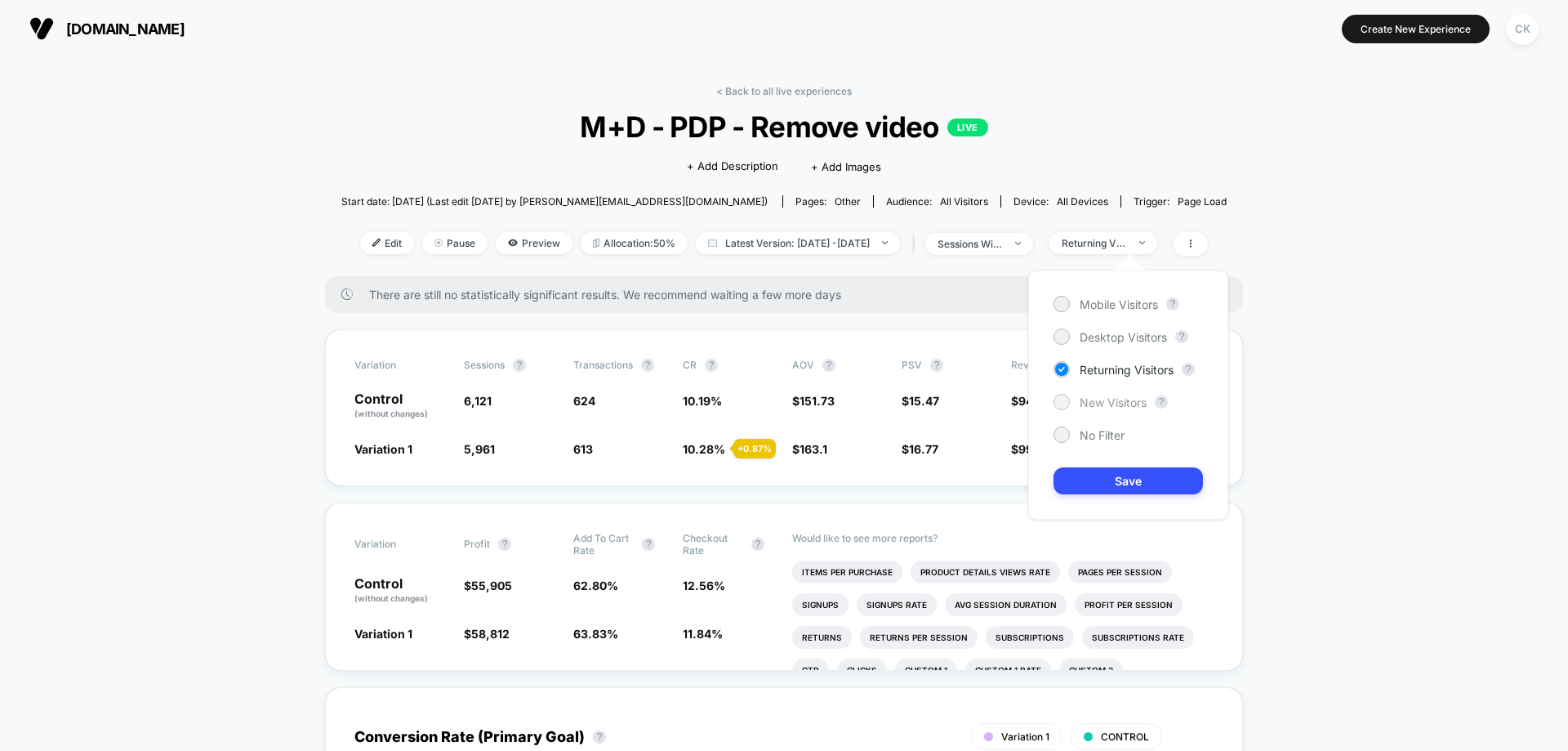 click on "New Visitors" at bounding box center (1113, 402) 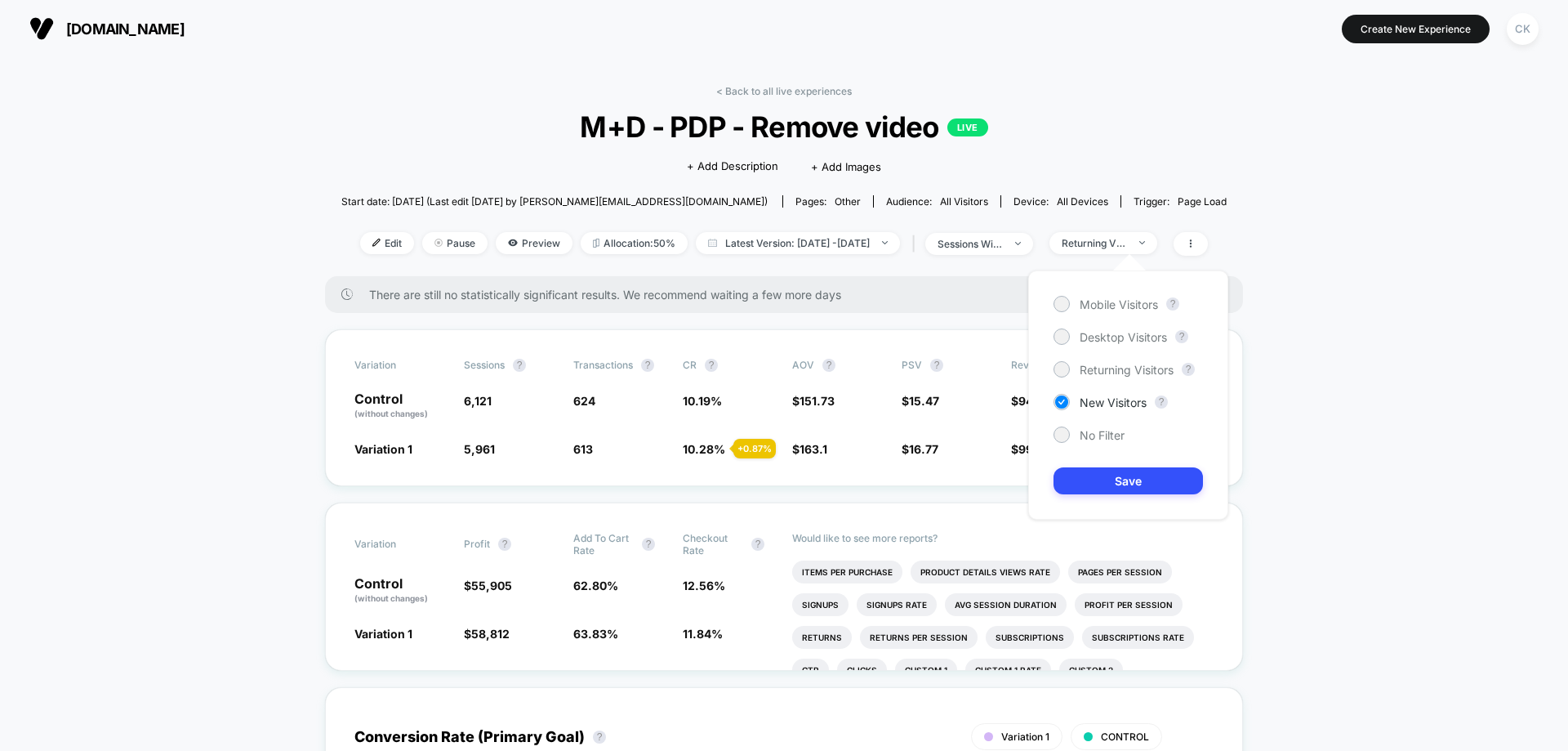 click on "Mobile Visitors ? Desktop Visitors ? Returning Visitors ? New Visitors ? No Filter Save" at bounding box center (1128, 395) 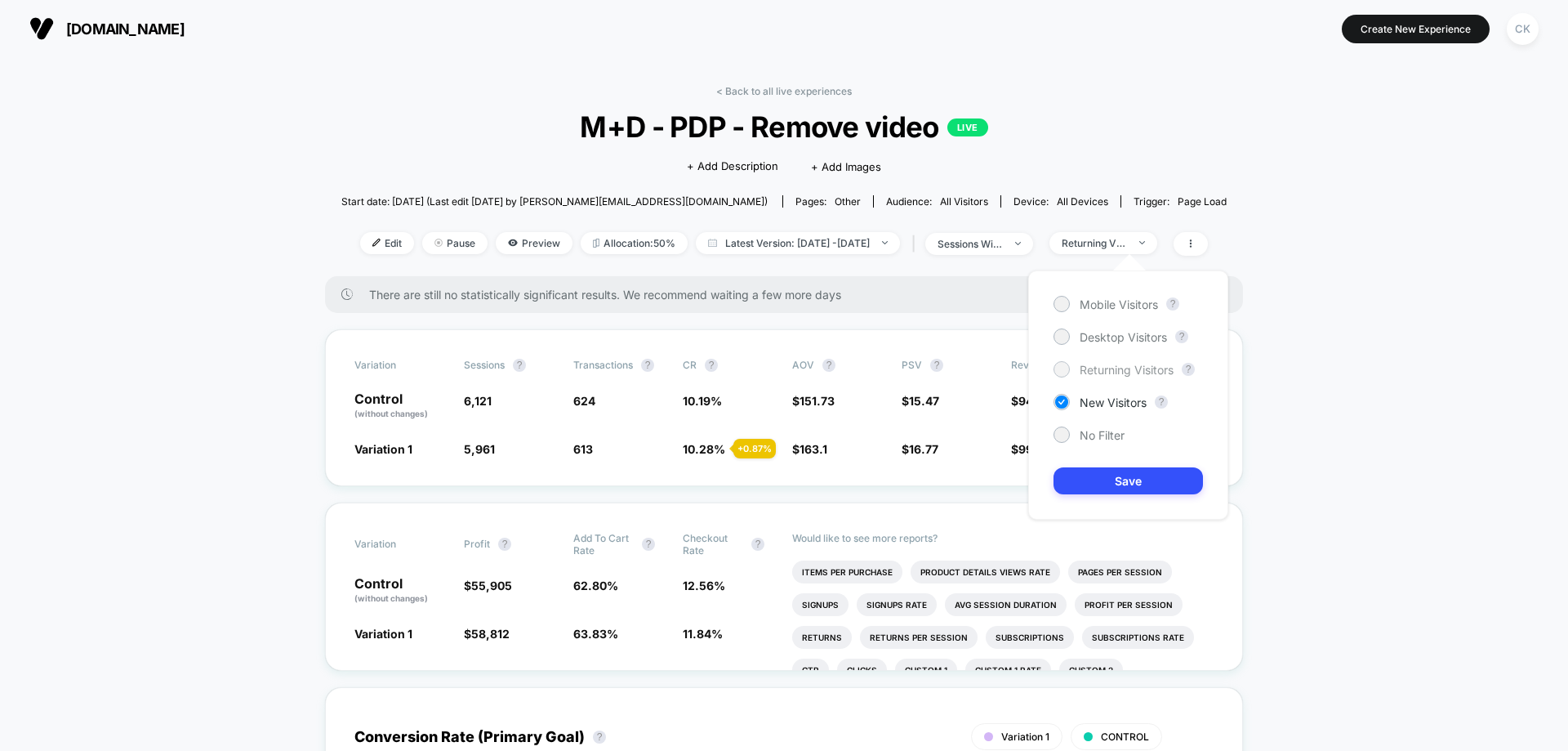 drag, startPoint x: 1131, startPoint y: 369, endPoint x: 1133, endPoint y: 437, distance: 68.0294 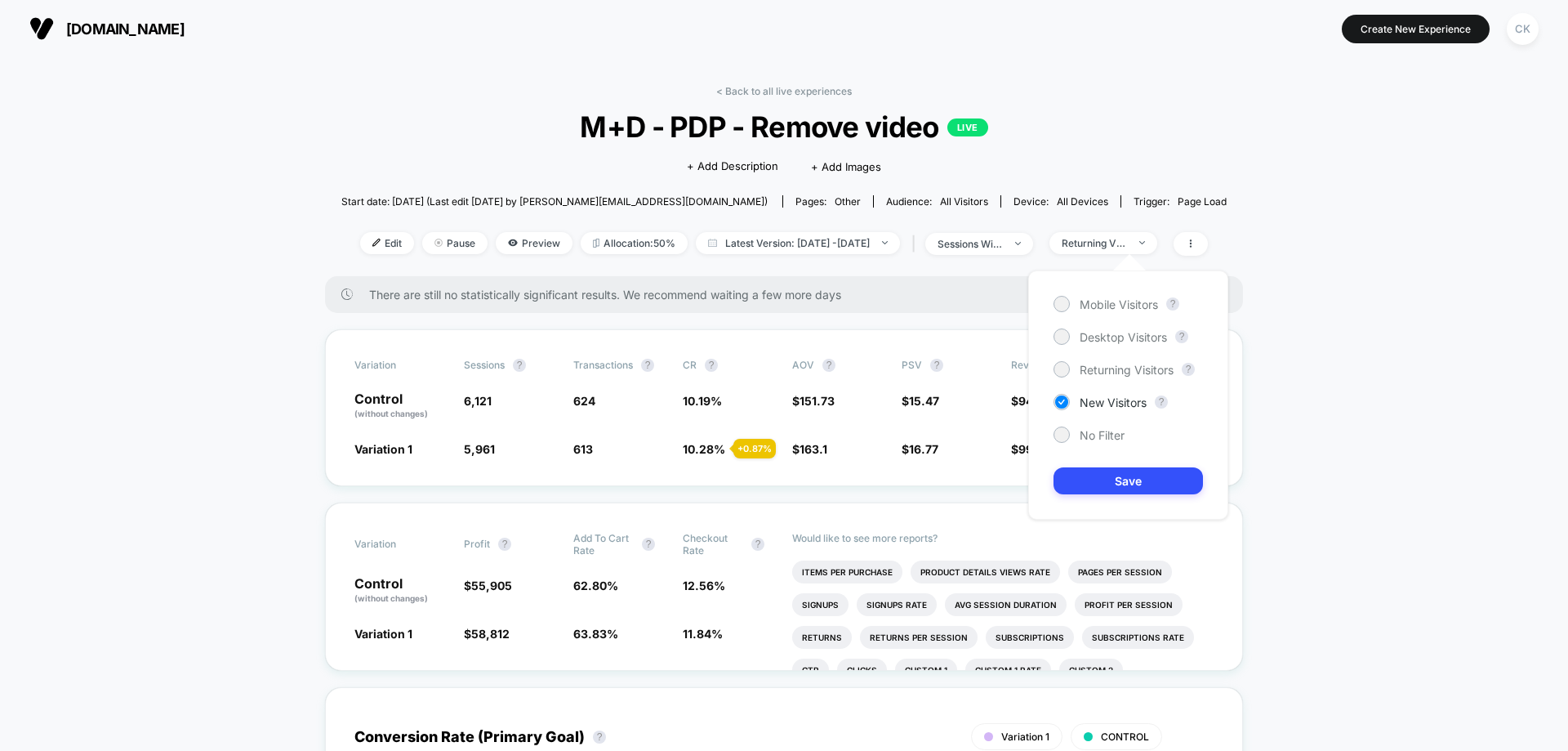 click on "Returning Visitors" at bounding box center [1126, 369] 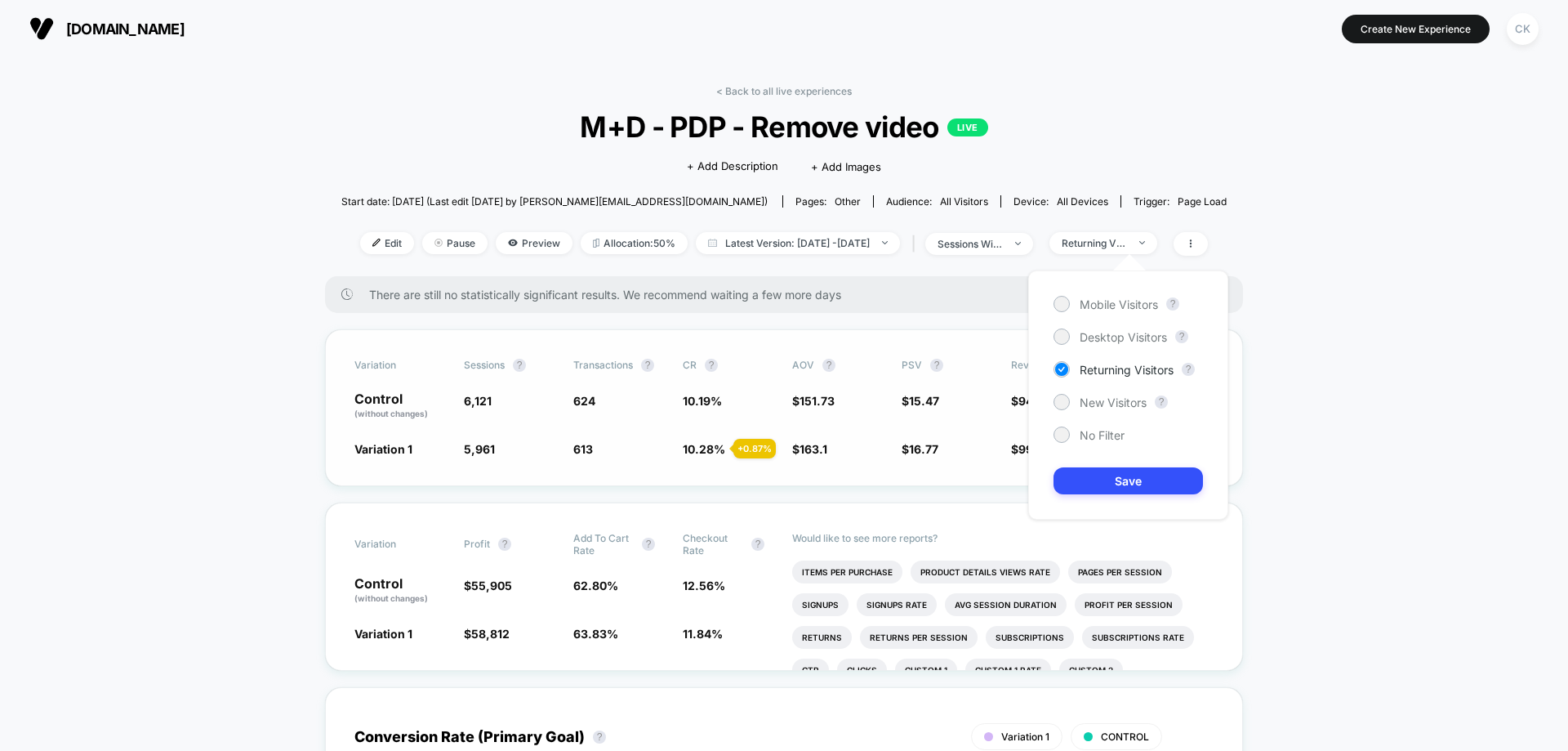 click on "Save" at bounding box center (1128, 481) 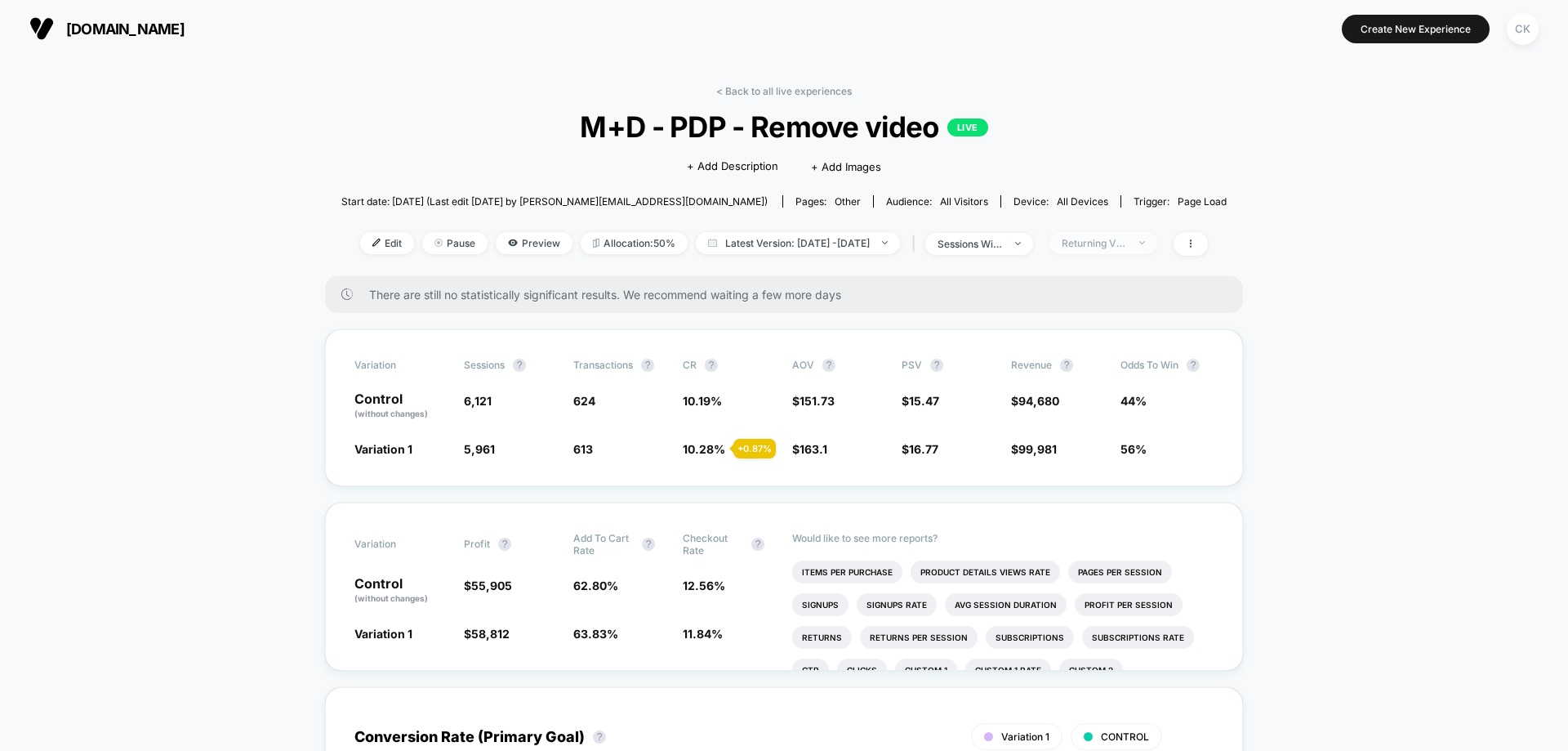click on "Returning Visitors" at bounding box center [1103, 243] 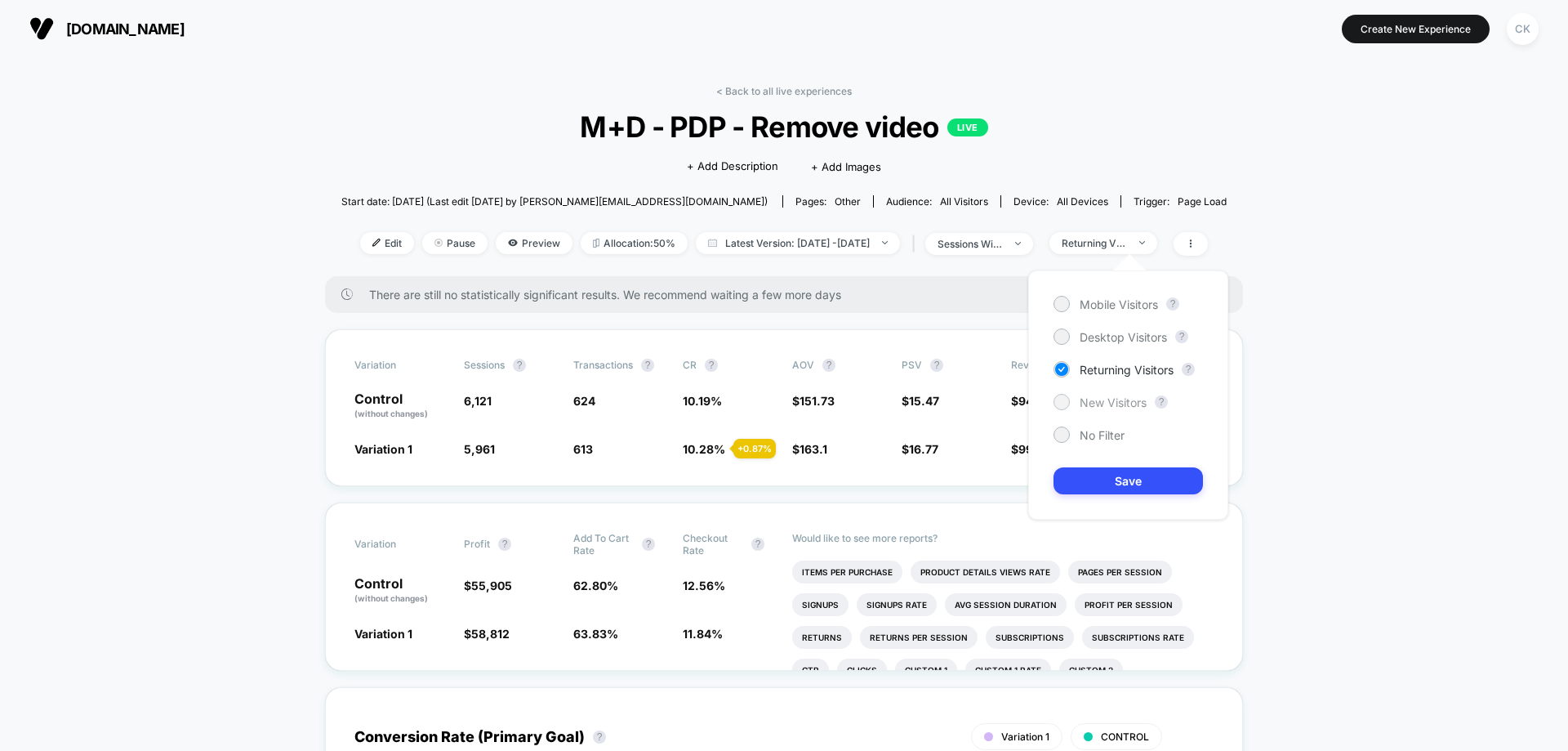 click on "New Visitors" at bounding box center (1113, 402) 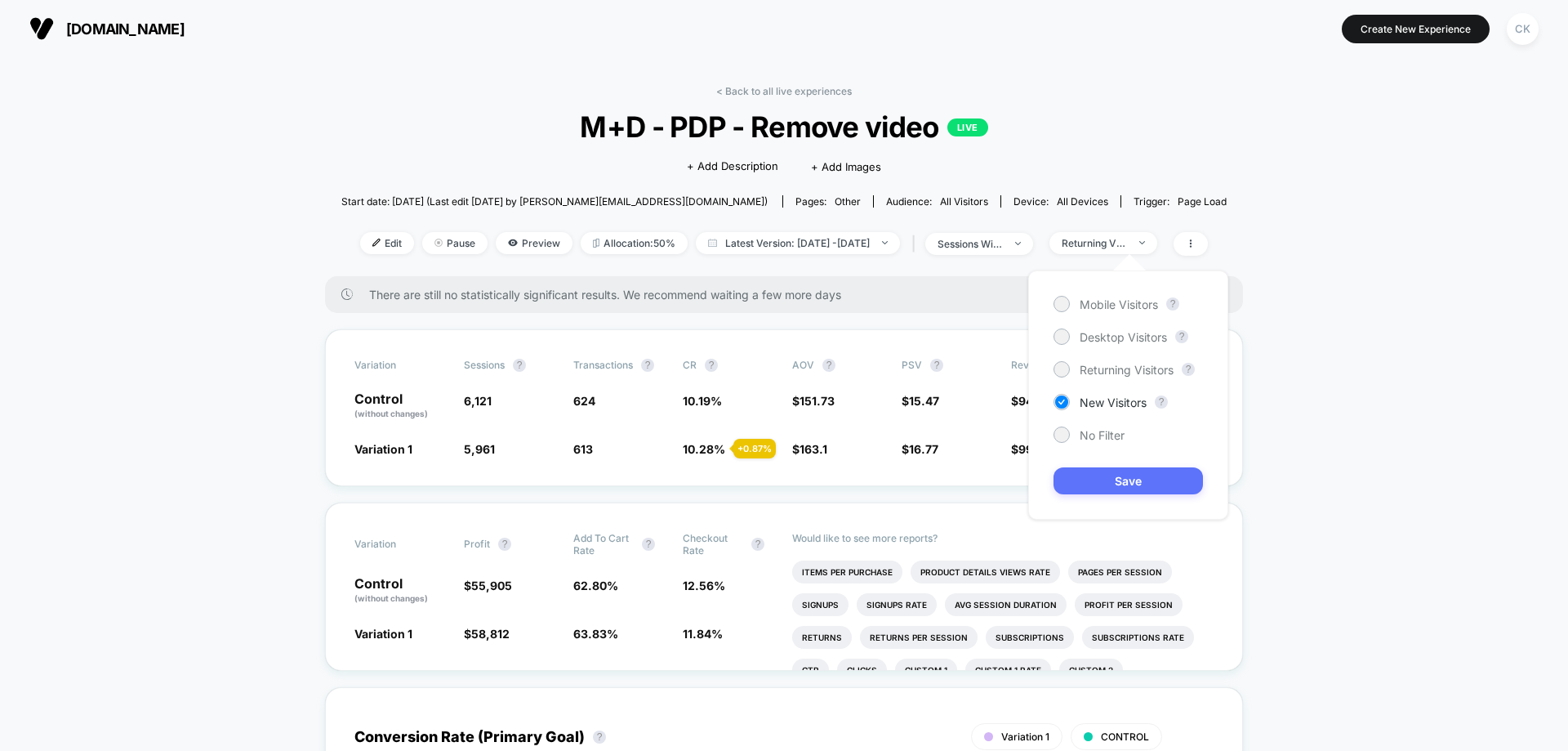 click on "Save" at bounding box center [1128, 481] 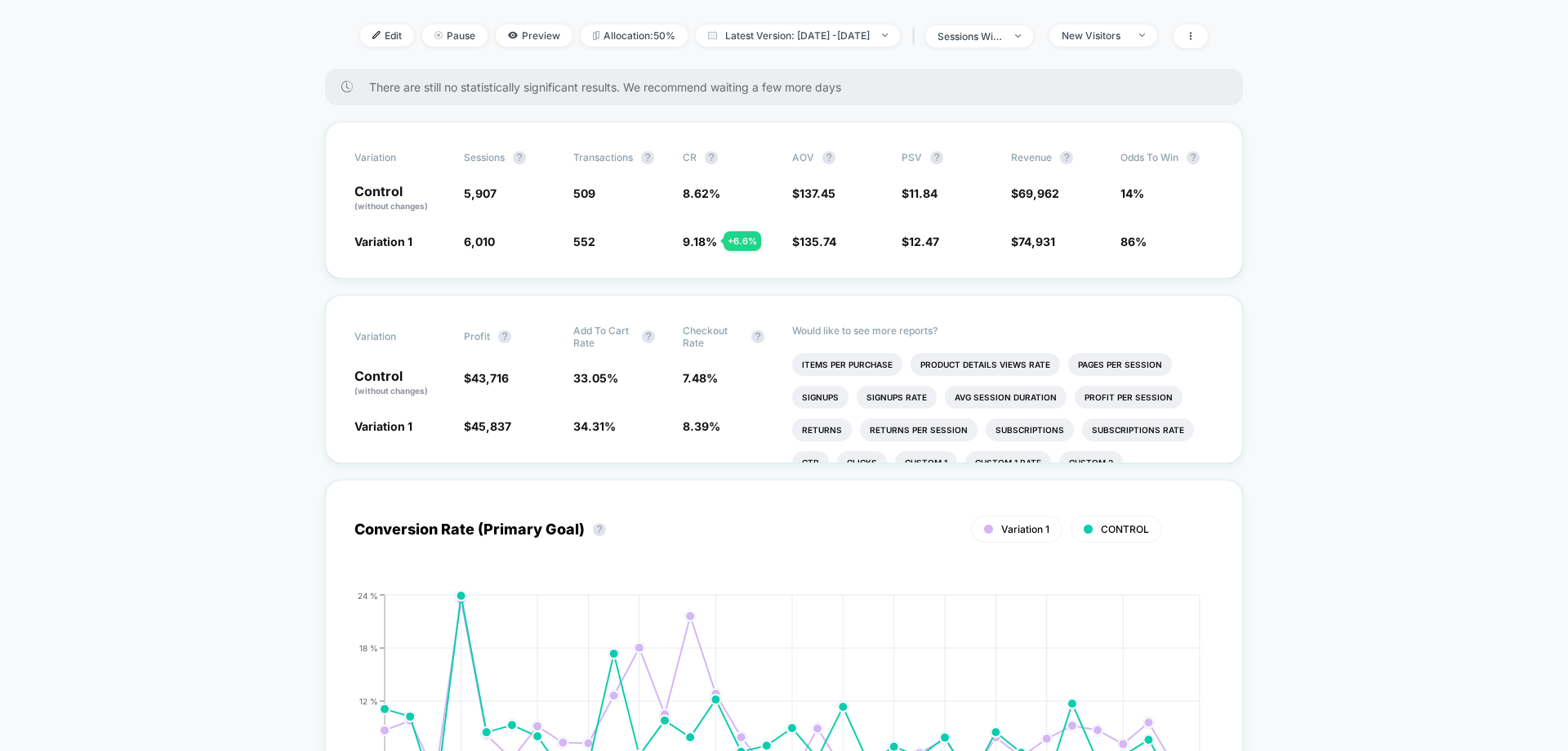 scroll, scrollTop: 0, scrollLeft: 0, axis: both 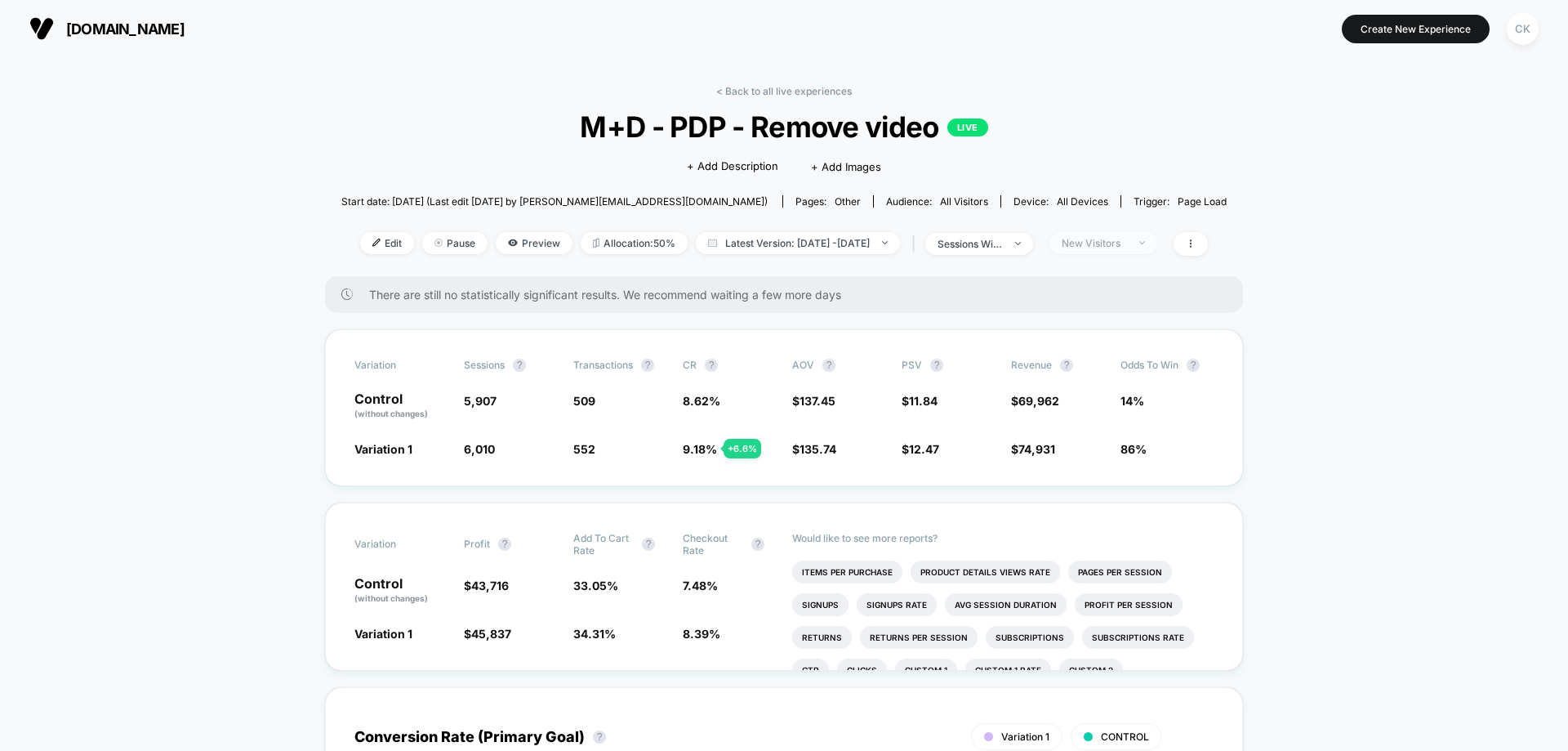 click on "New Visitors" at bounding box center [1103, 243] 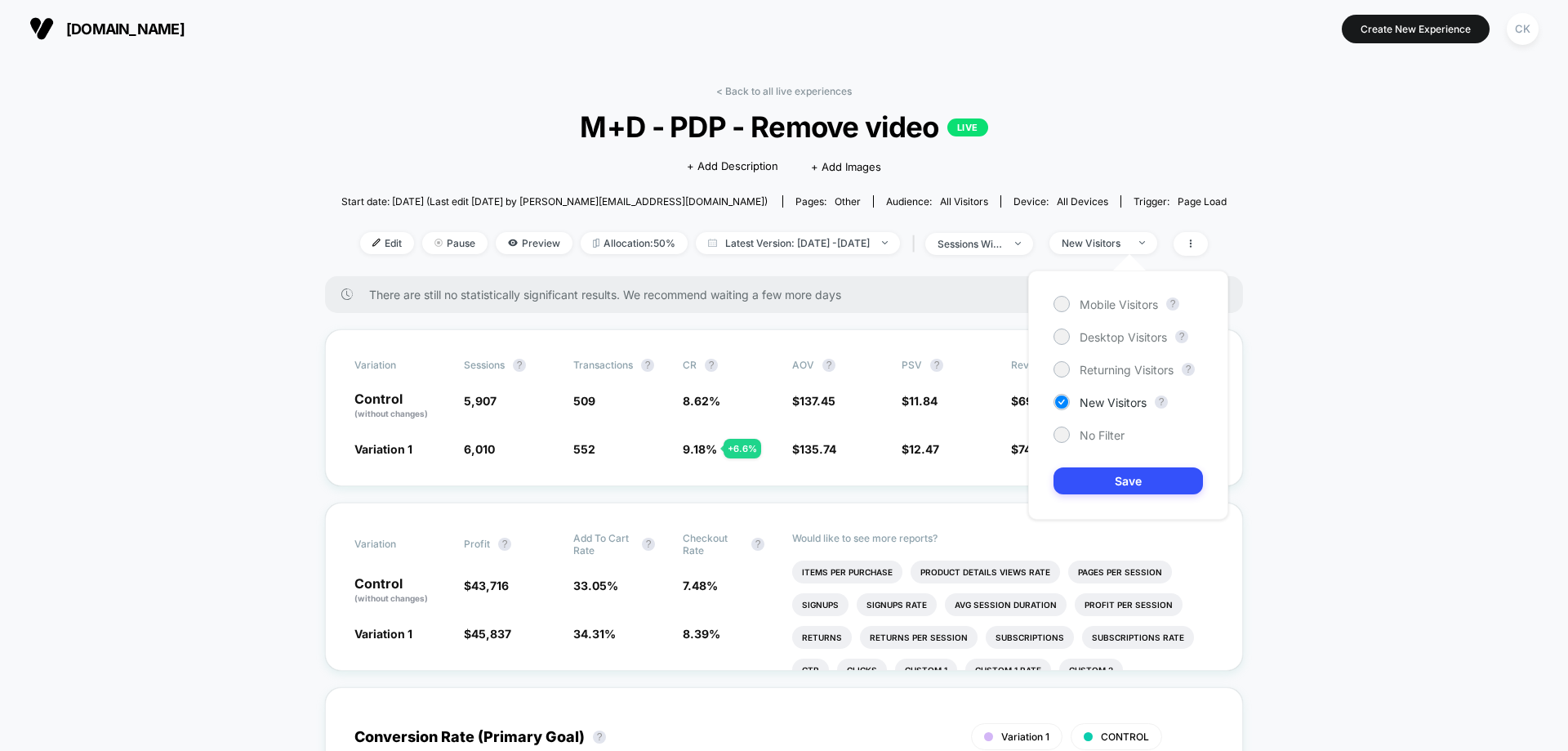 drag, startPoint x: 1109, startPoint y: 428, endPoint x: 1119, endPoint y: 449, distance: 23.259407 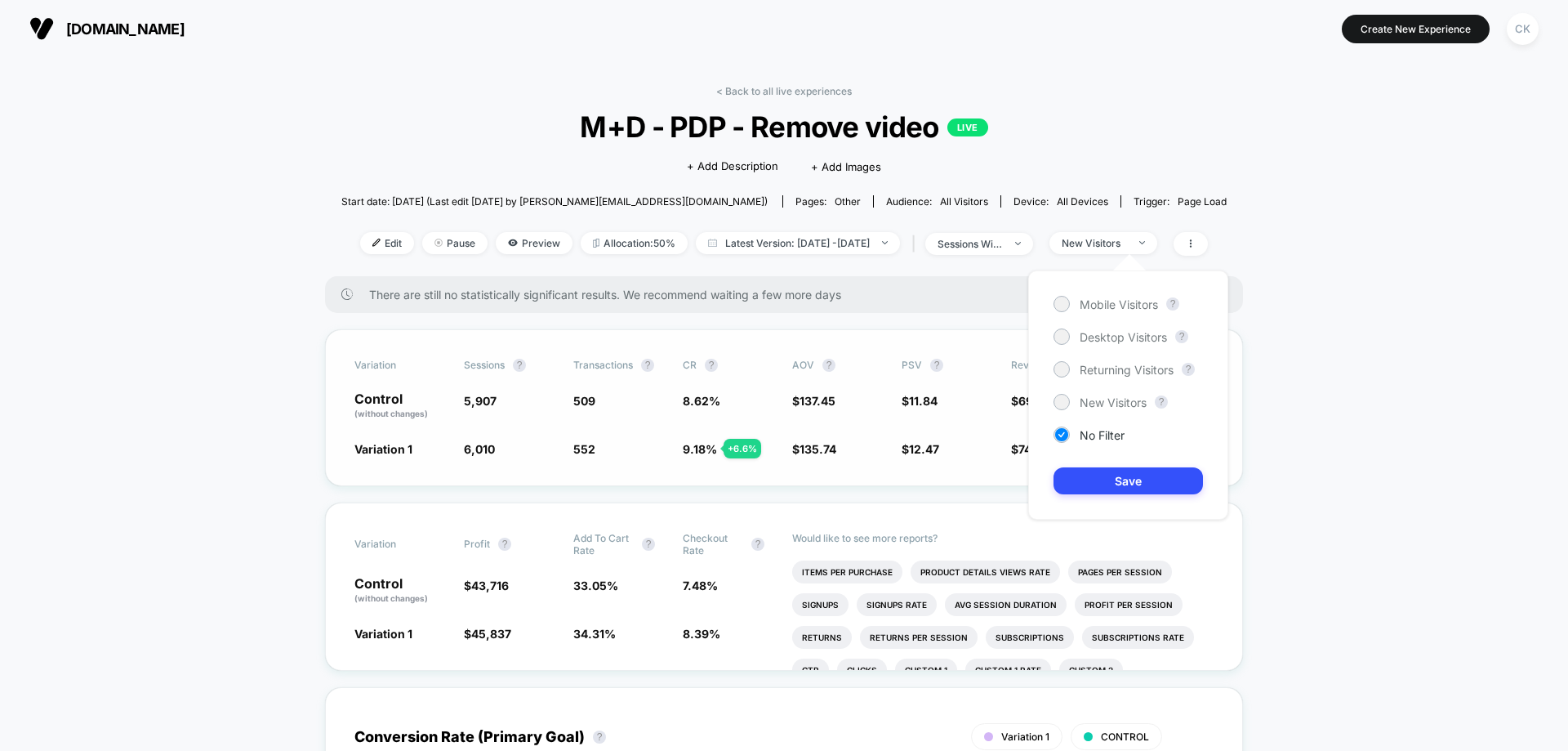 click on "Save" at bounding box center (1128, 481) 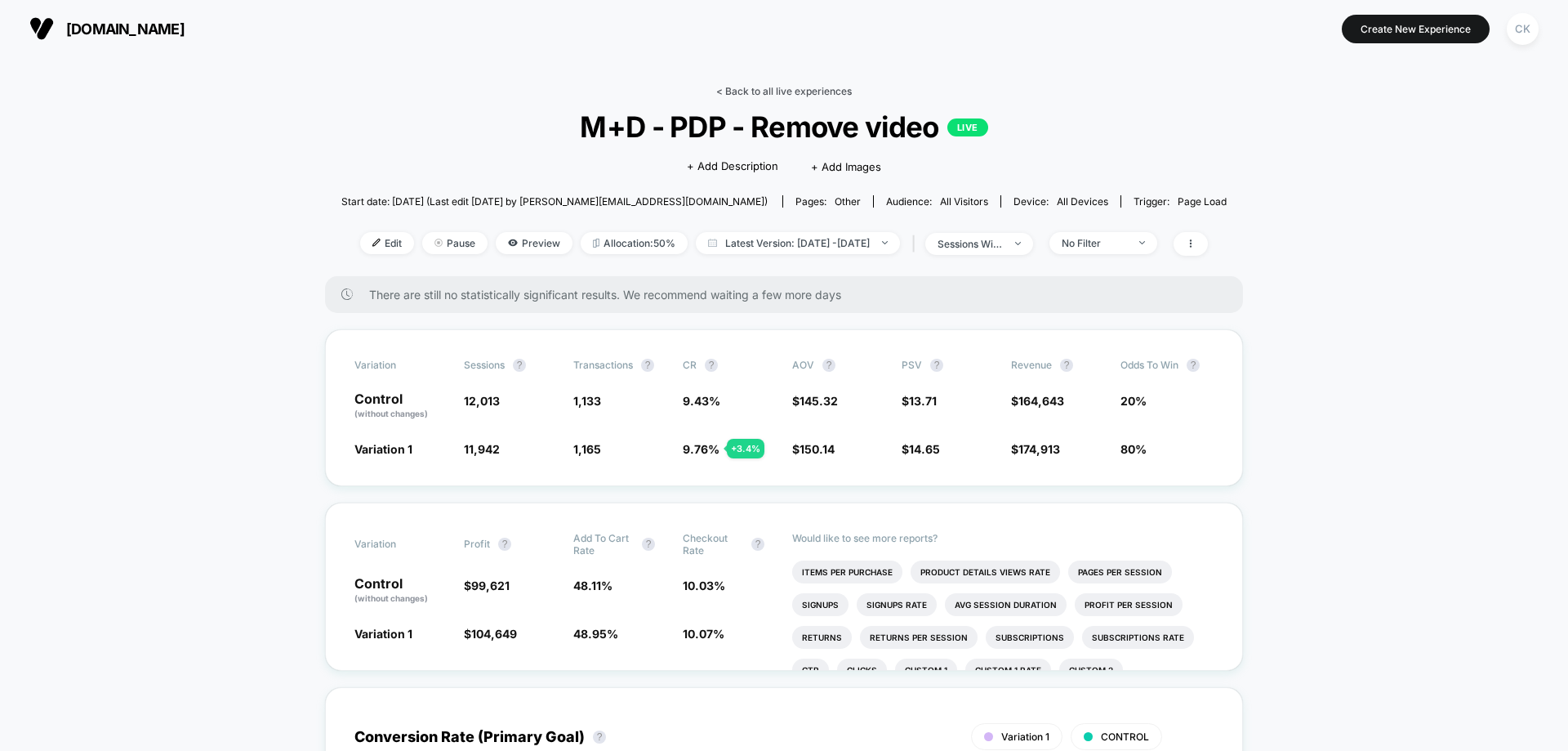 click on "< Back to all live experiences" at bounding box center [784, 91] 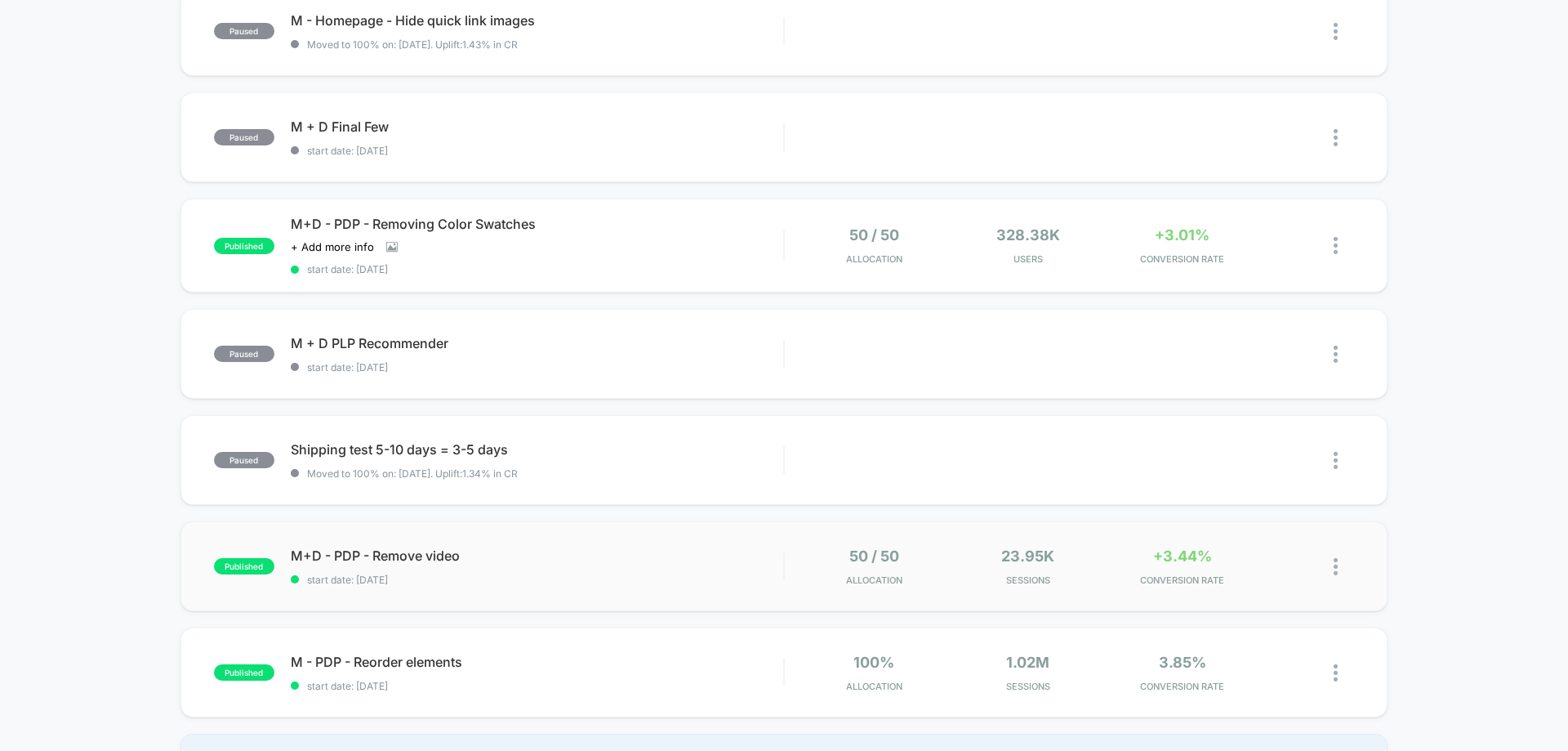 scroll, scrollTop: 735, scrollLeft: 0, axis: vertical 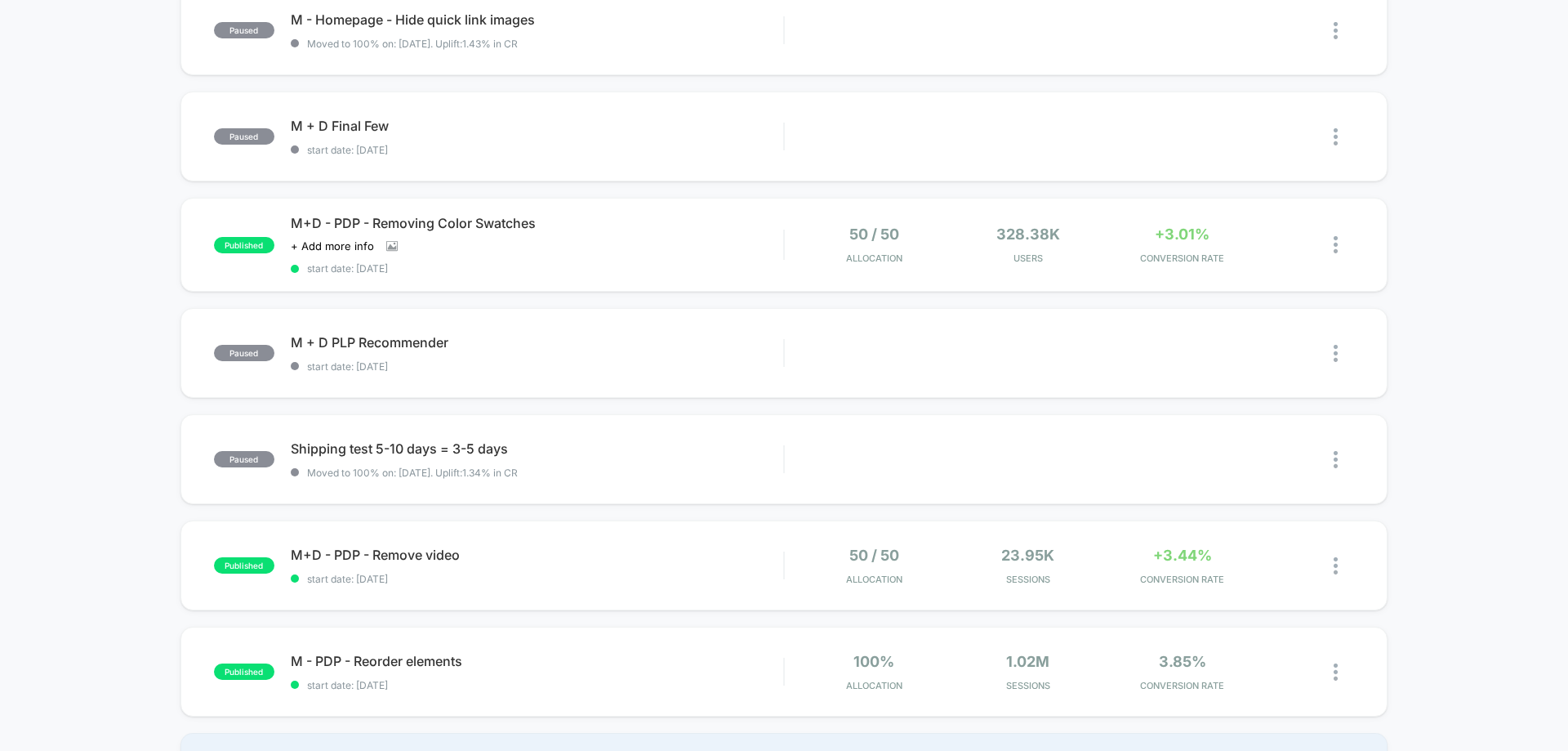 click on "published M+D - PDP - Remove video start date: [DATE] 50 / 50 Allocation 23.95k Sessions +3.44% CONVERSION RATE" at bounding box center [784, 565] 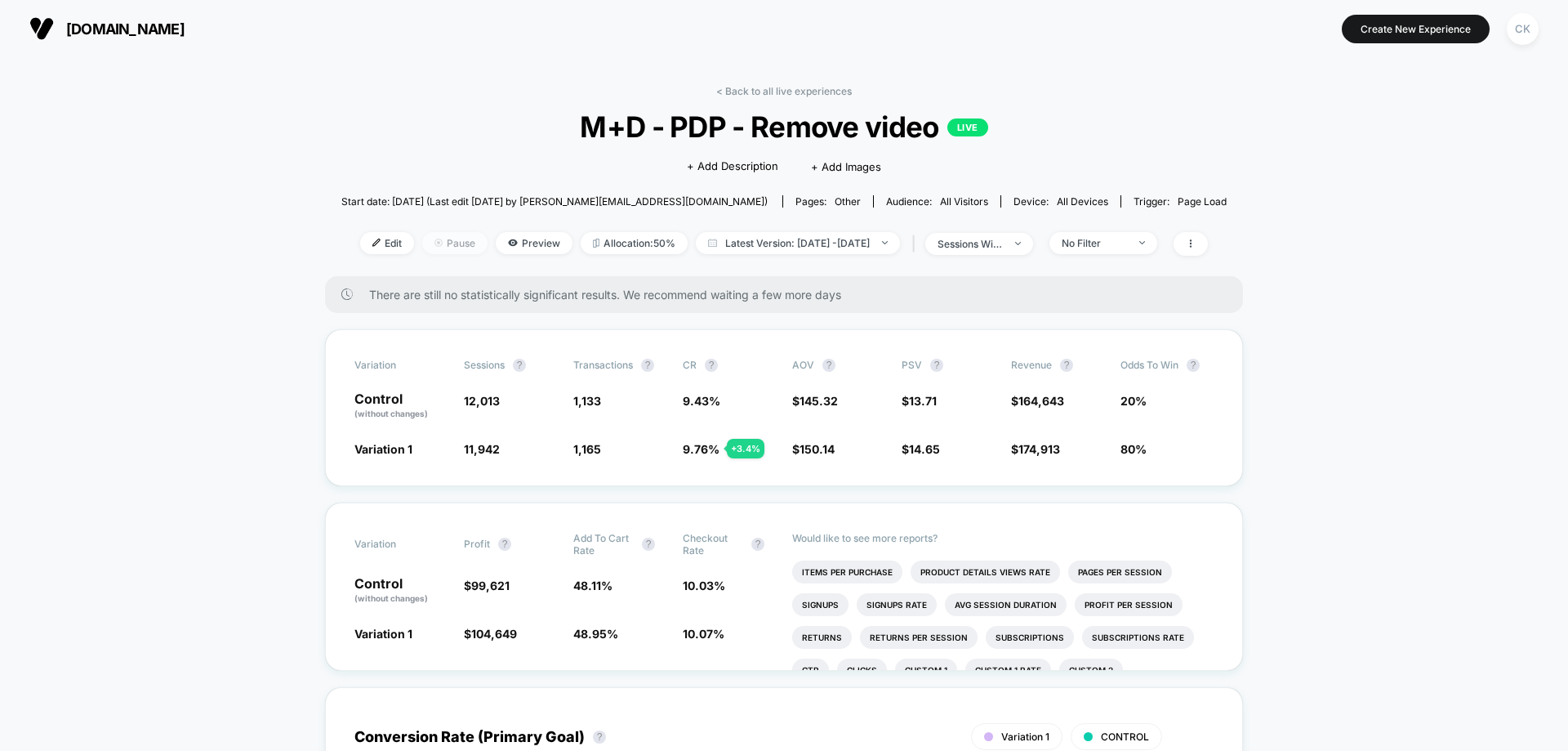click on "Pause" at bounding box center [455, 243] 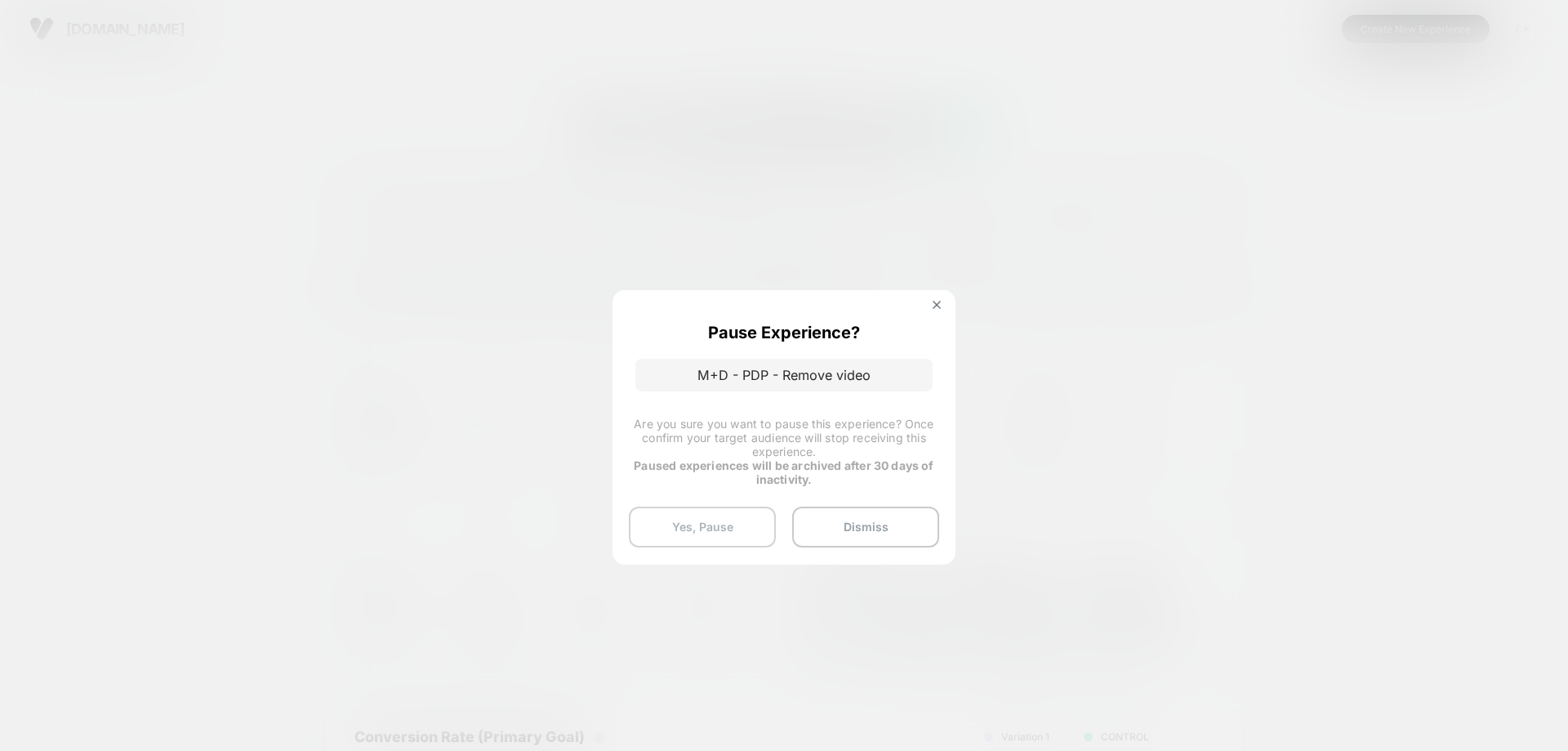 click on "Yes, Pause" at bounding box center [702, 527] 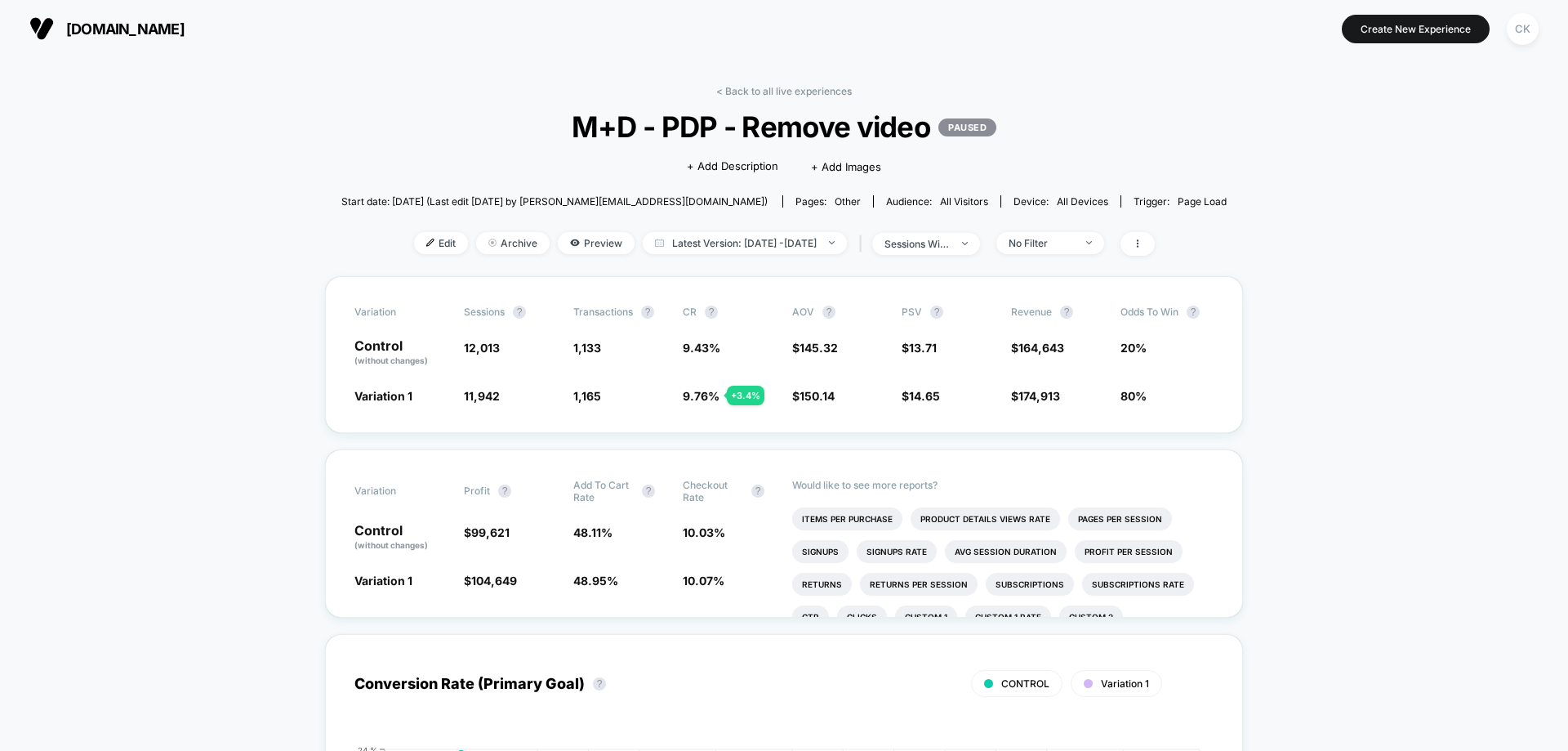 click on "< Back to all live experiences  M+D - PDP - Remove video PAUSED Click to edit experience details + Add Description + Add Images Start date: [DATE] (Last edit [DATE] by [PERSON_NAME][EMAIL_ADDRESS][DOMAIN_NAME]) Pages: other Audience: All Visitors Device: all devices Trigger: Page Load Edit Archive  Preview Latest Version:     [DATE]    -    [DATE] |   sessions with impression   No Filter Variation Sessions ? Transactions ? CR ? AOV ? PSV ? Revenue ? Odds to Win ? Control (without changes) 12,013 1,133 9.43 % $ 145.32 $ 13.71 $ 164,643 20% Variation 1 11,942 - 0.59 % 1,165 + 3.4 % 9.76 % + 3.4 % $ 150.14 + 3.3 % $ 14.65 + 6.9 % $ 174,913 + 6.9 % 80% Variation Profit ? Add To Cart Rate ? Checkout Rate ? Control (without changes) $ 99,621 48.11 % 10.03 % Variation 1 $ 104,649 + 5.7 % 48.95 % + 1.7 % 10.07 % + 0.43 % Would like to see more reports? Items Per Purchase Product Details Views Rate Pages Per Session Signups Signups Rate Avg Session Duration Profit Per Session Returns Returns Per Session Subscriptions" at bounding box center [784, 2013] 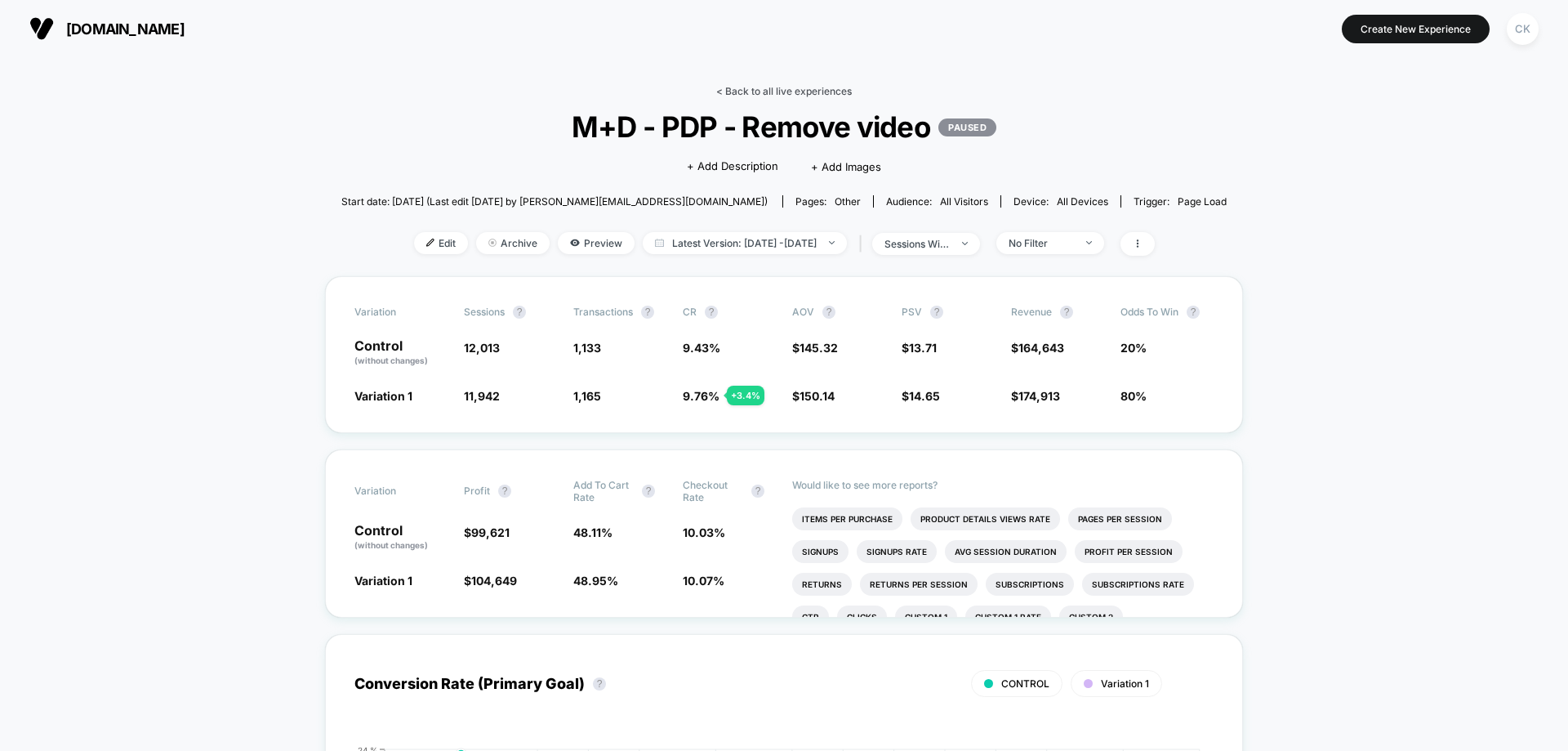 click on "< Back to all live experiences" at bounding box center [784, 91] 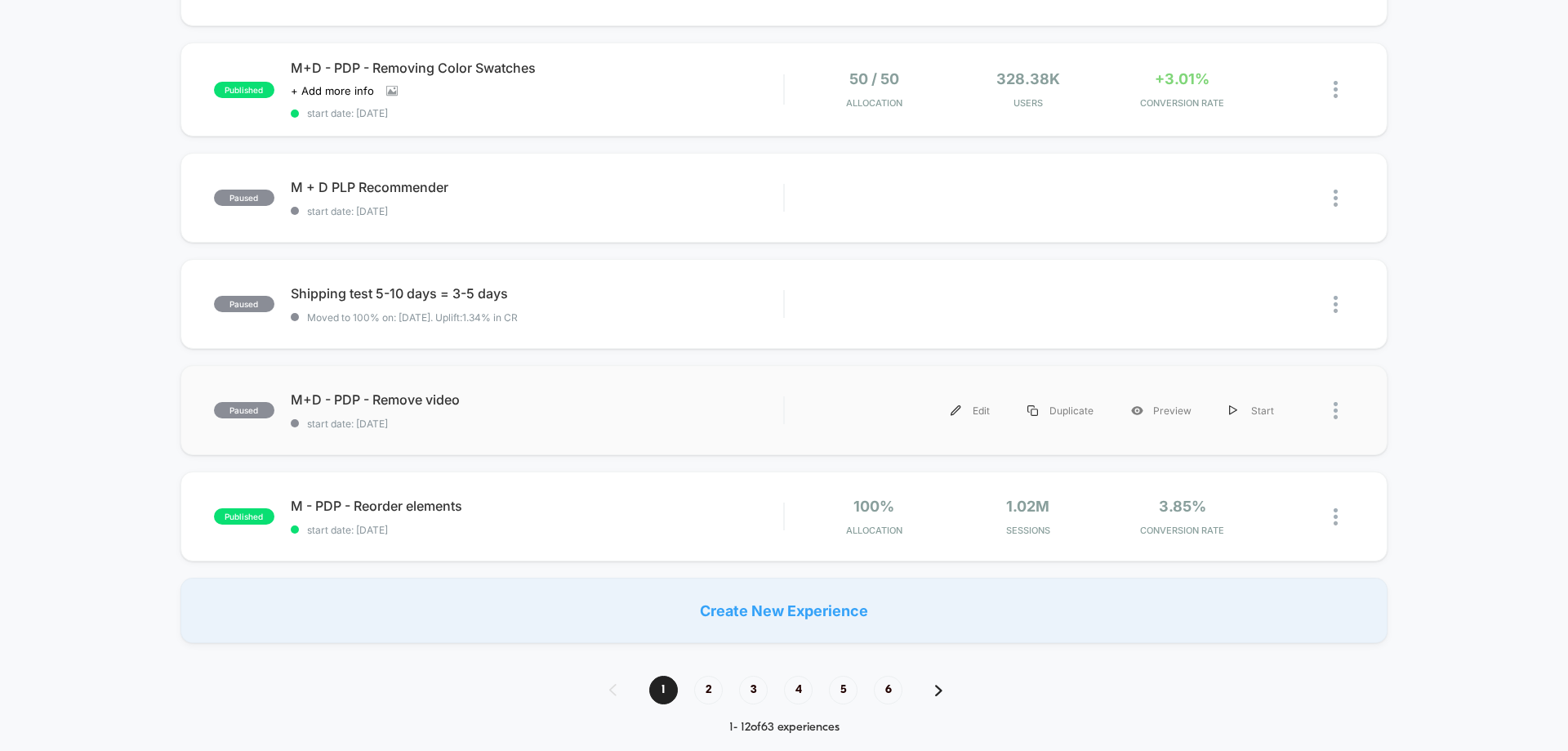 scroll, scrollTop: 899, scrollLeft: 0, axis: vertical 